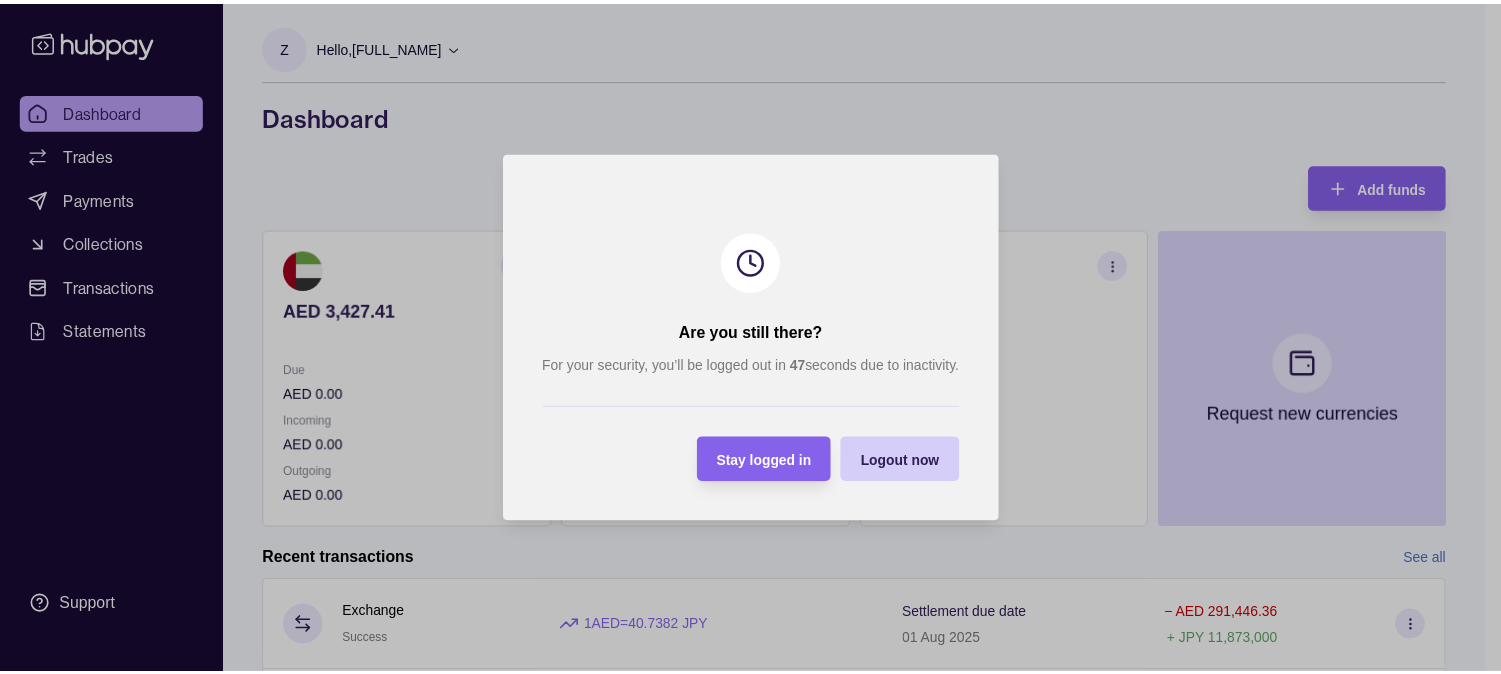 scroll, scrollTop: 0, scrollLeft: 0, axis: both 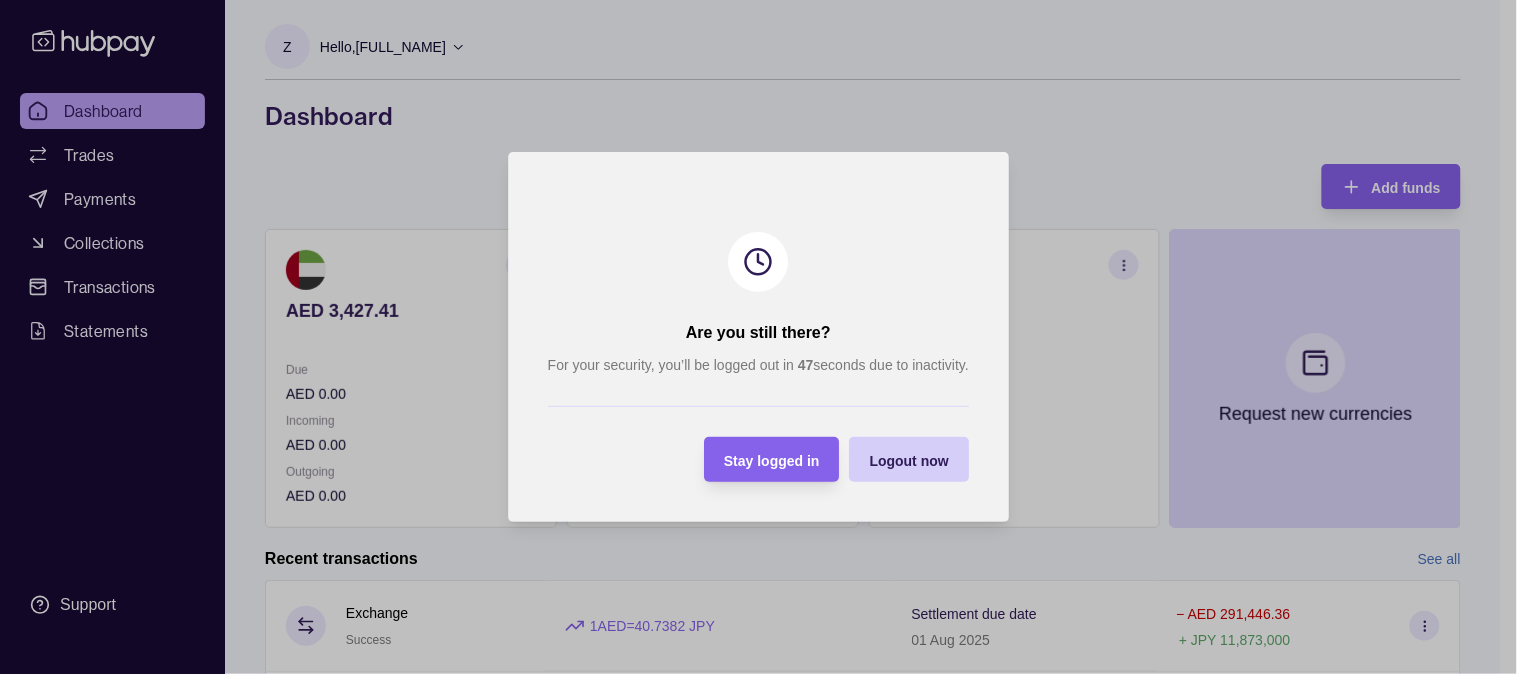 click on "Logout now" at bounding box center [909, 461] 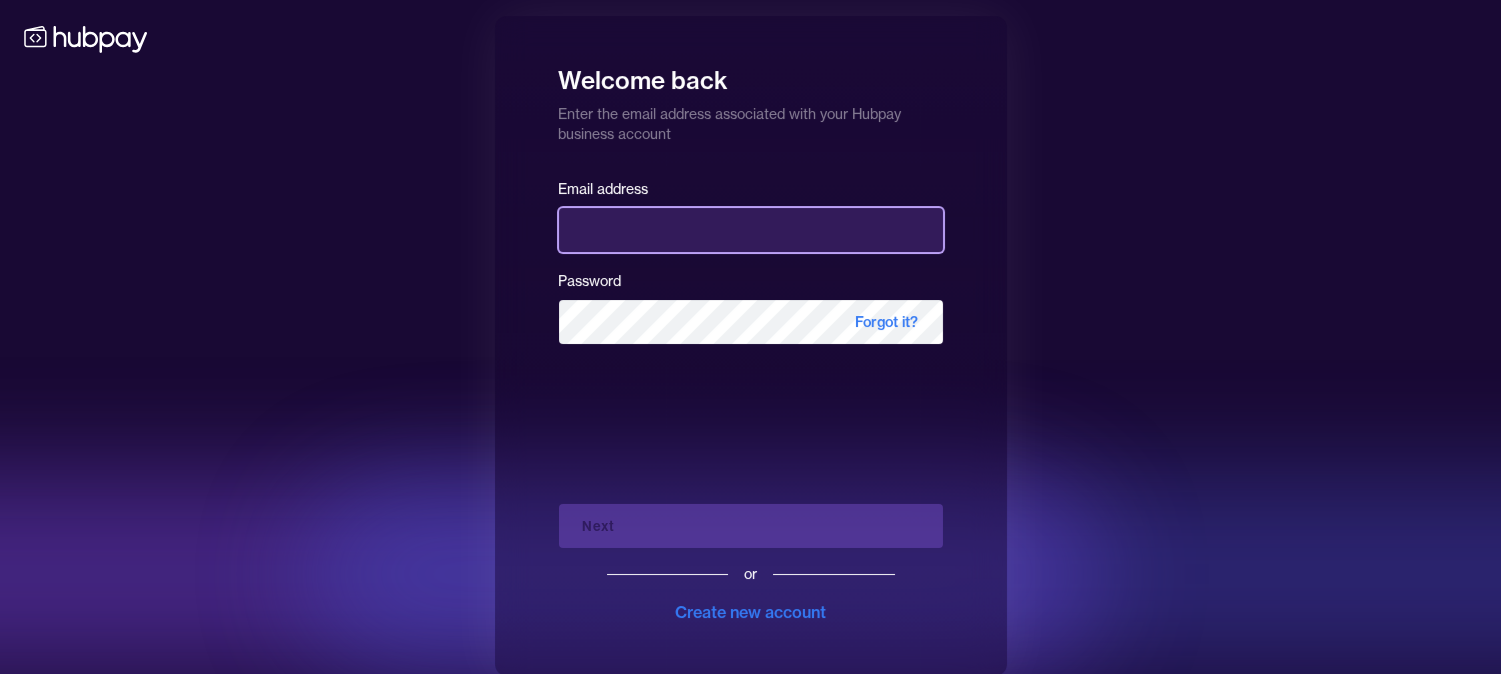 click at bounding box center (751, 230) 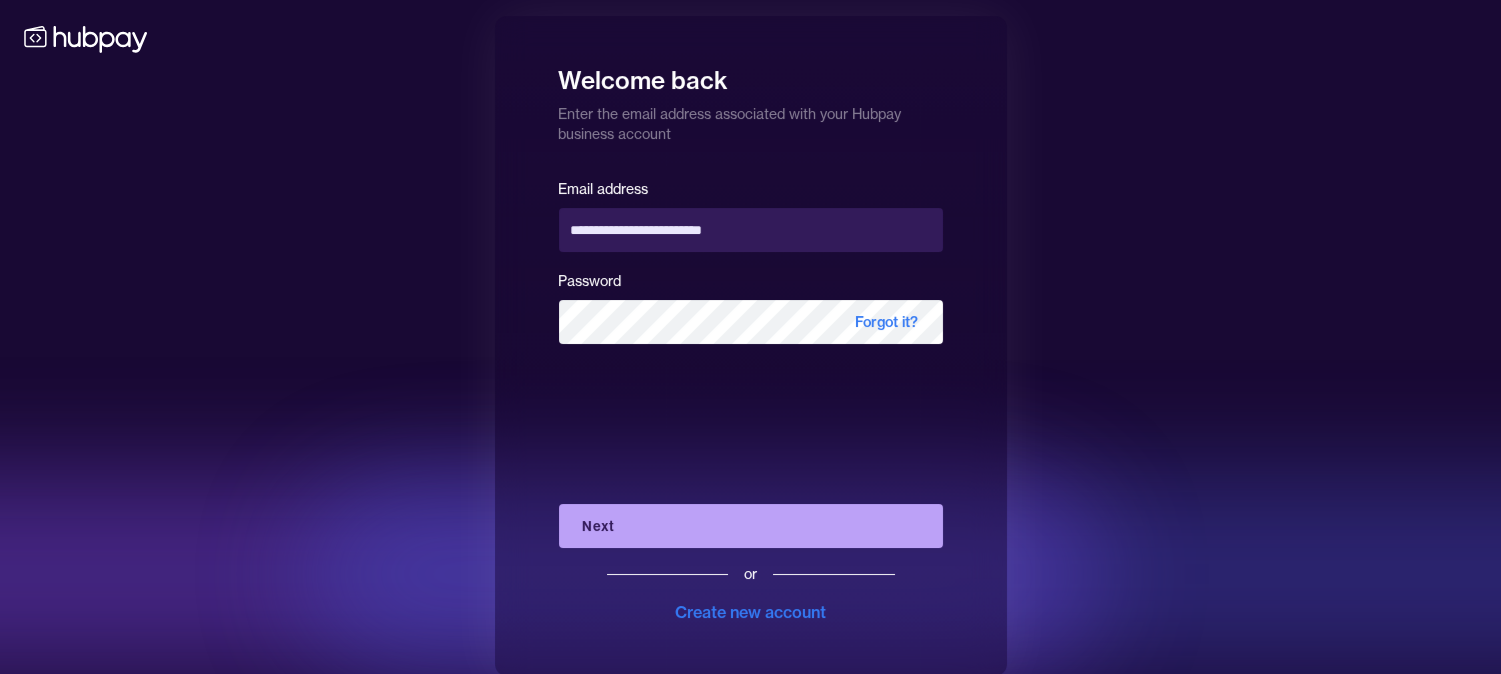 click on "Next" at bounding box center [751, 526] 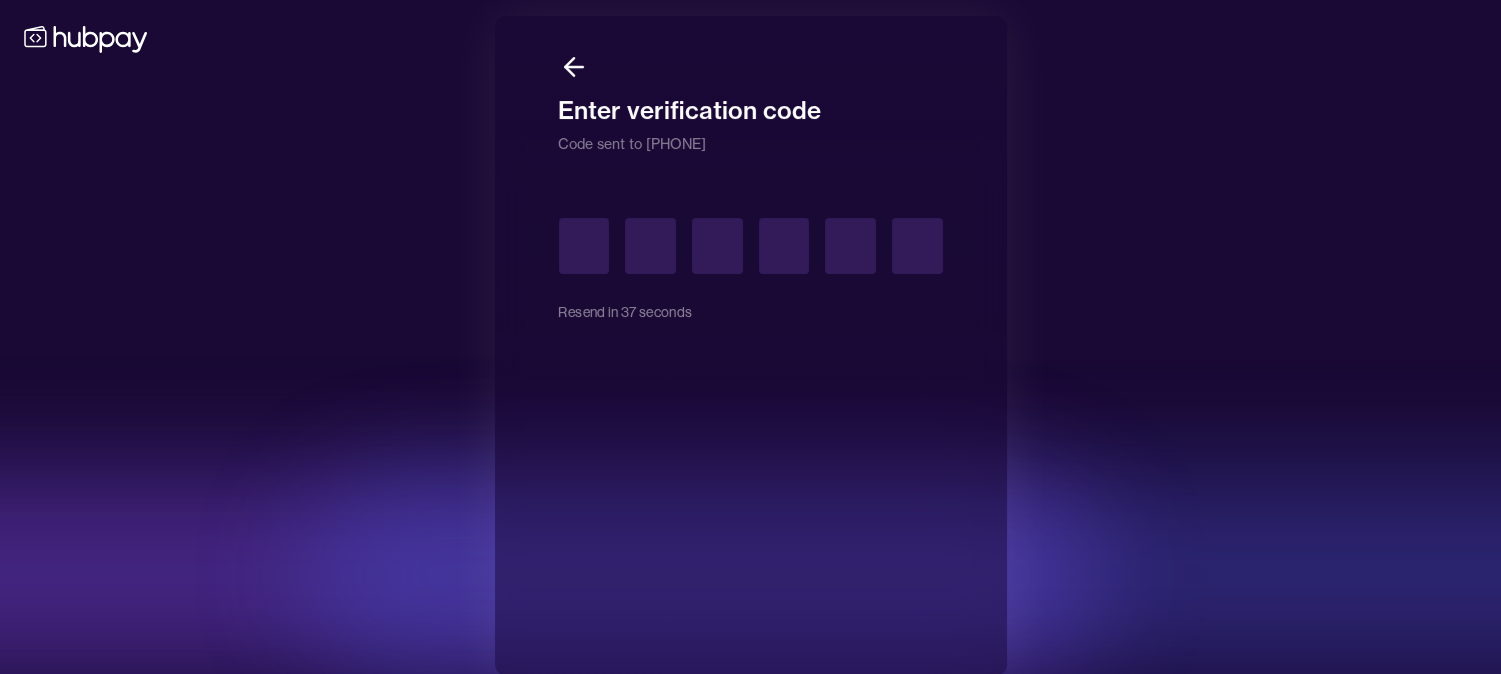 type on "*" 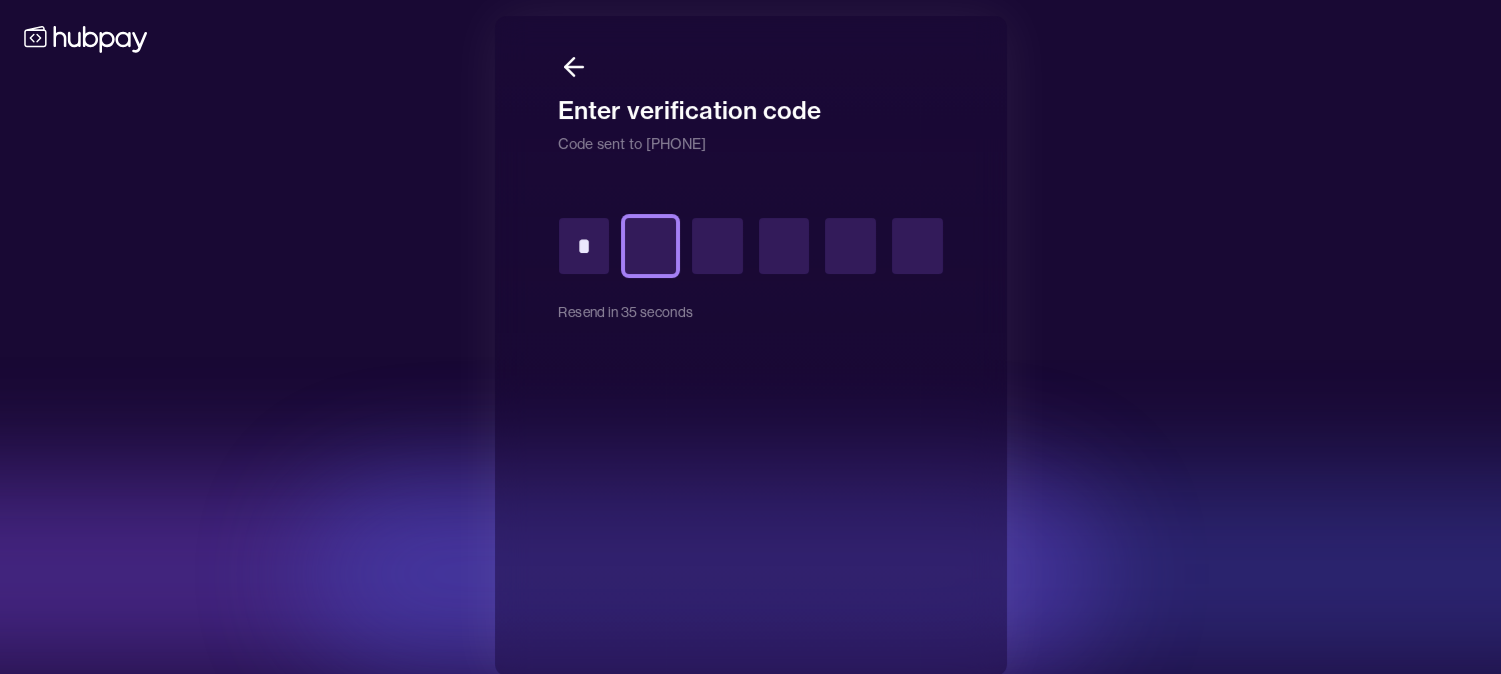 type on "*" 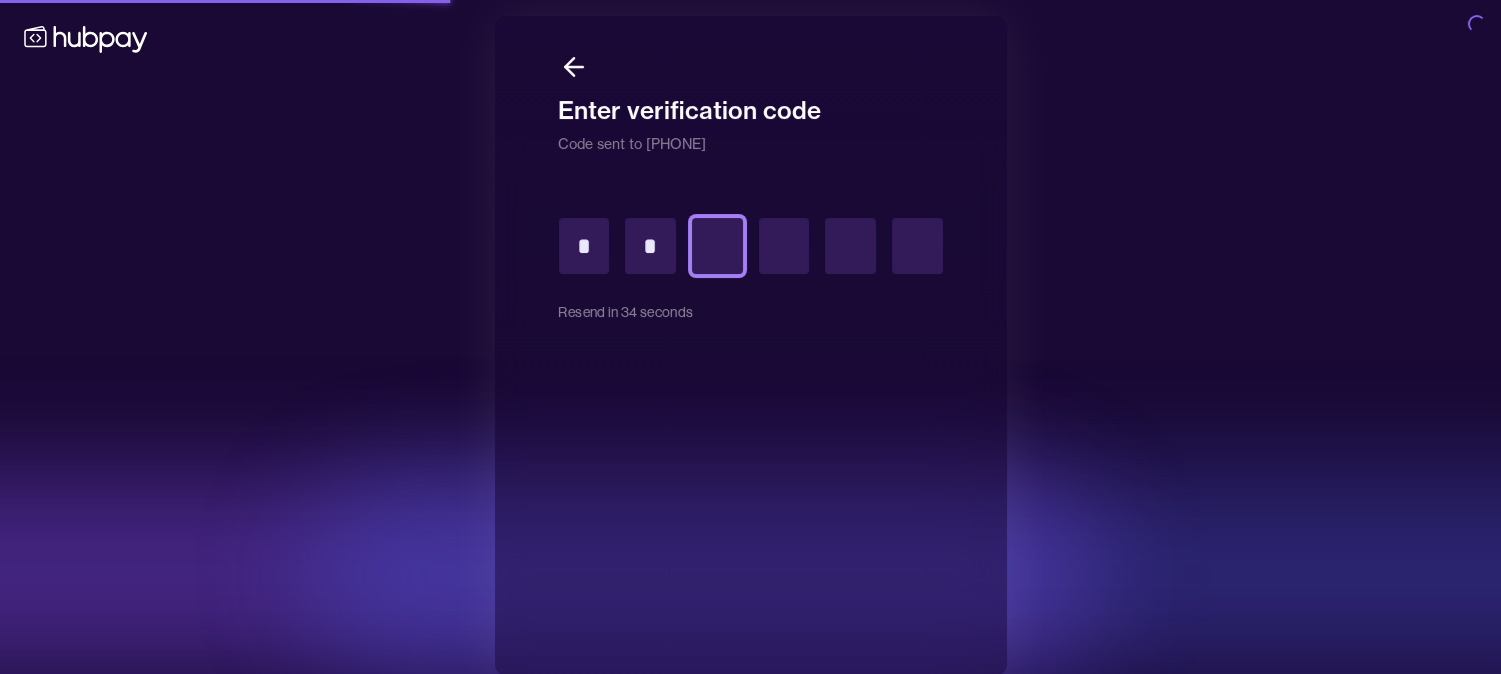 type on "*" 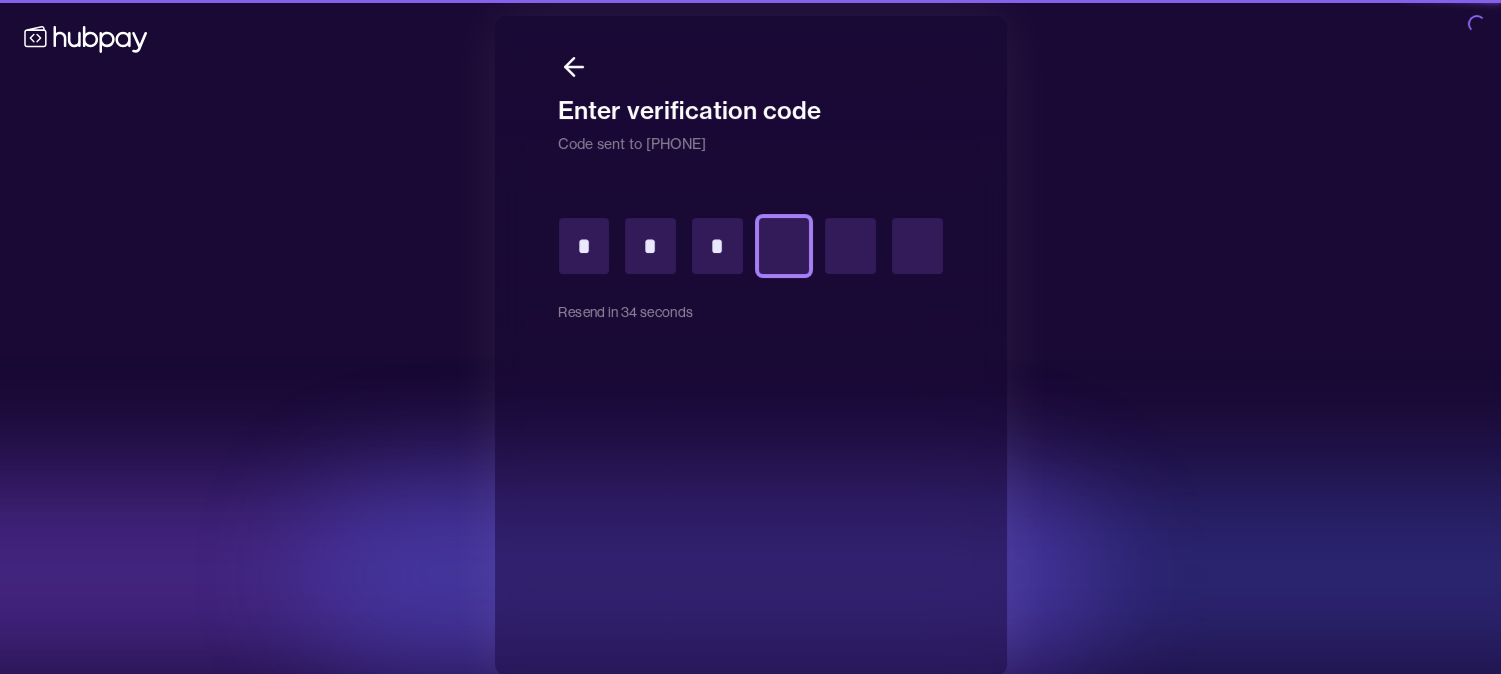 type on "*" 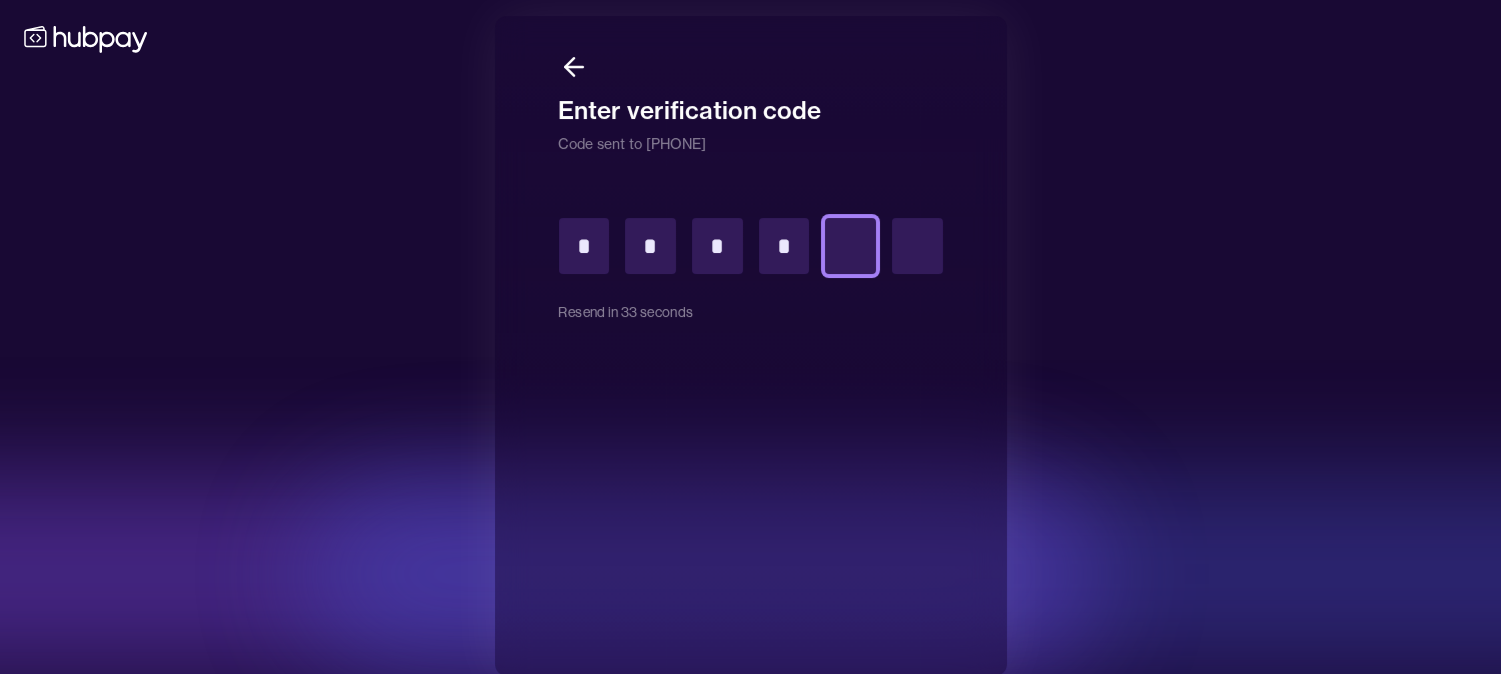 type on "*" 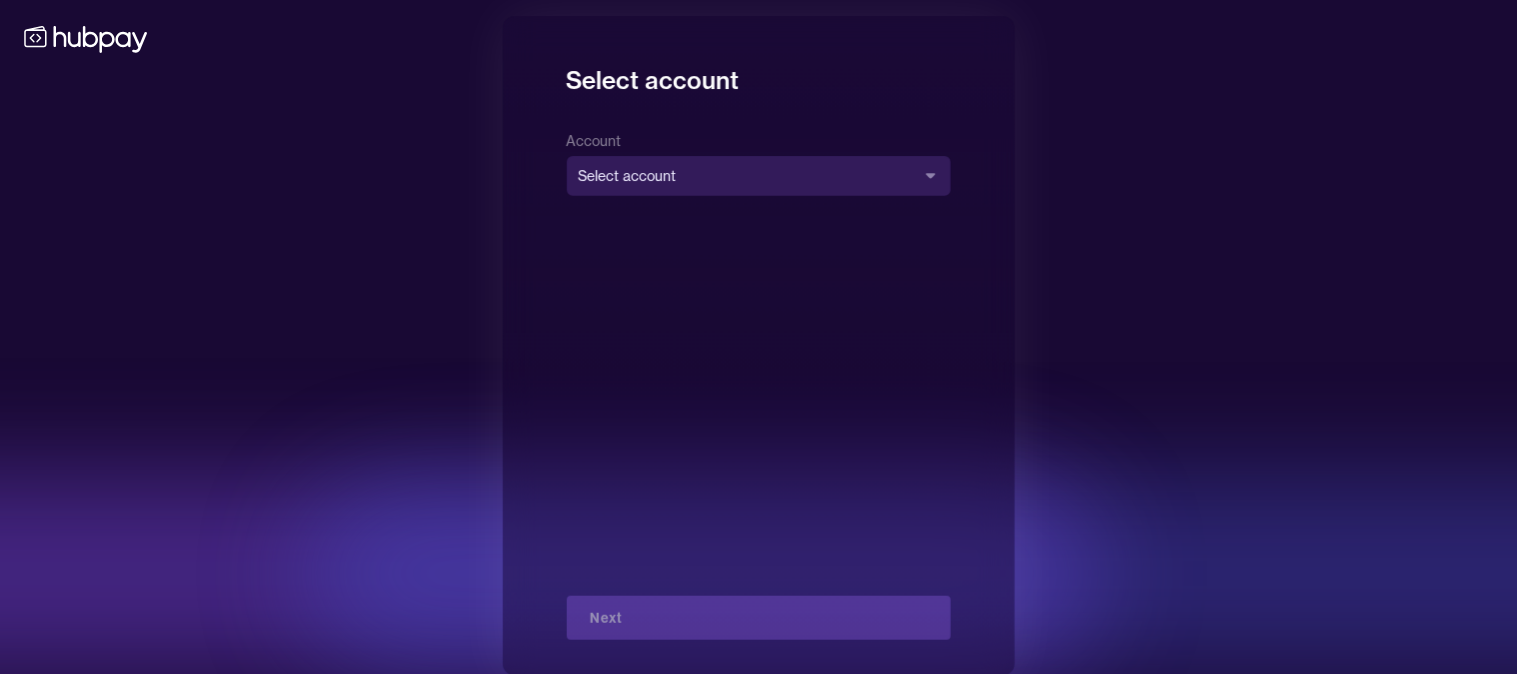 click on "**********" at bounding box center (758, 346) 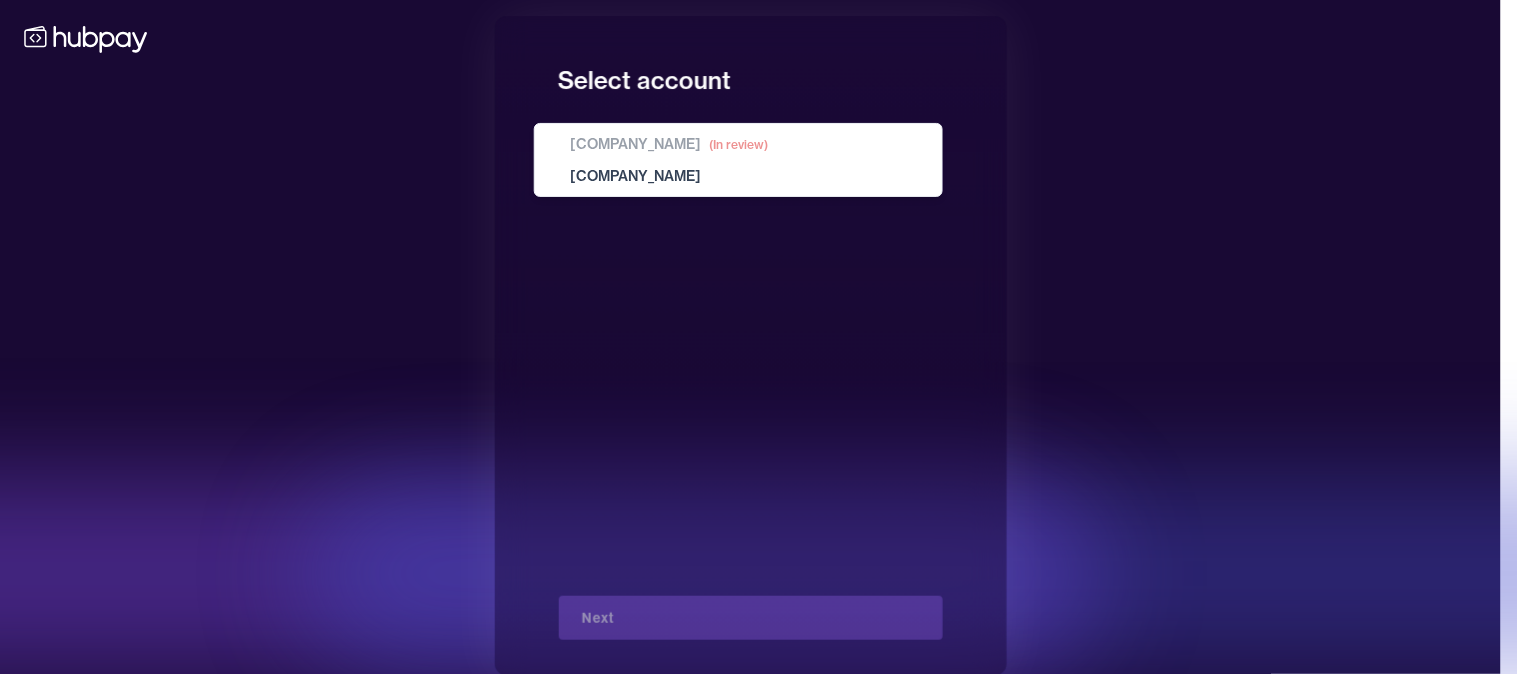 select on "**********" 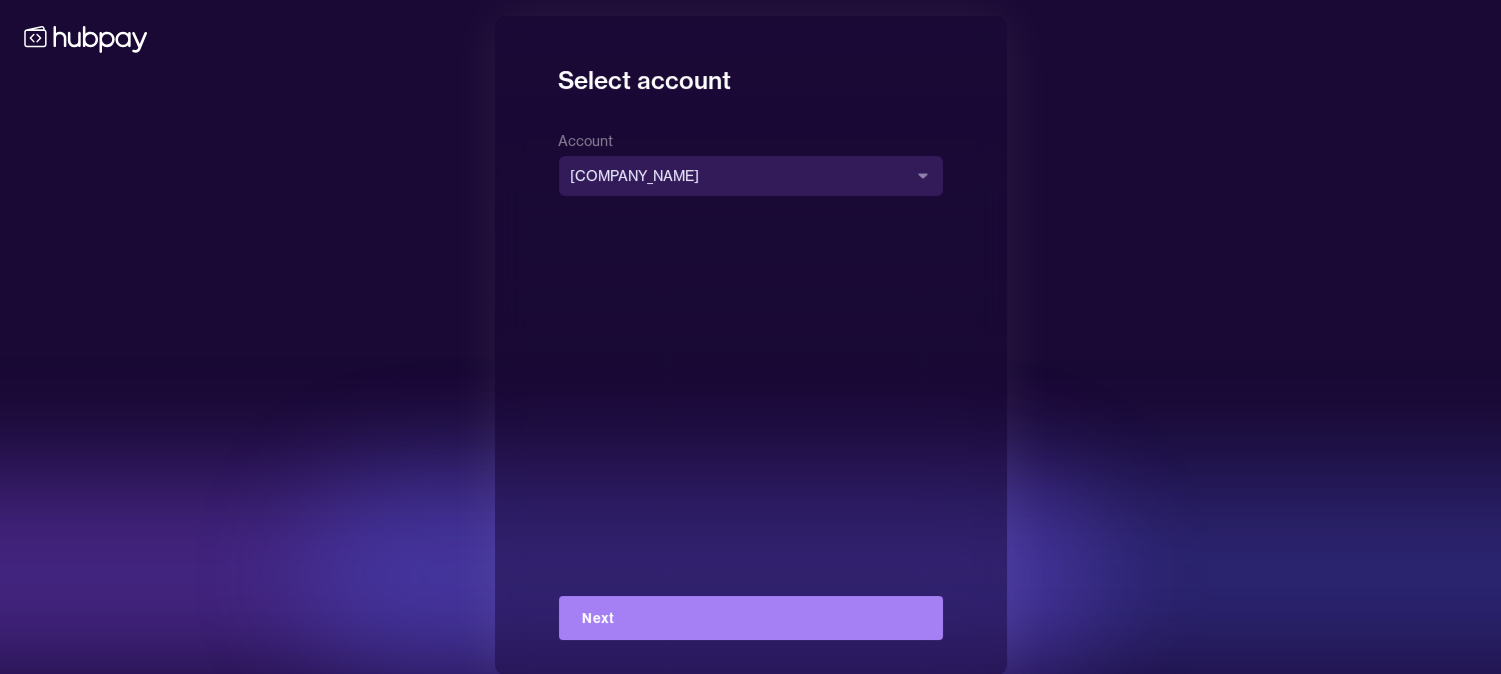 click on "Next" at bounding box center (751, 618) 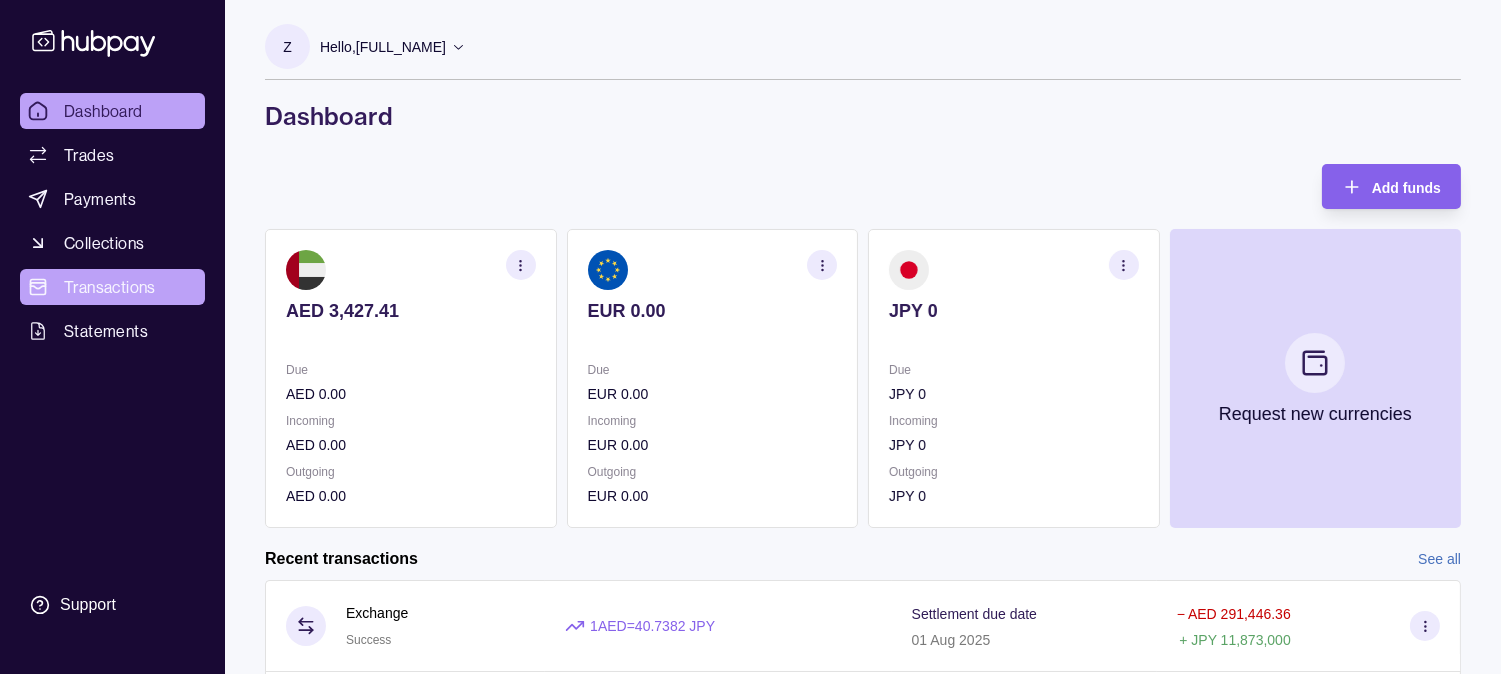 click on "Transactions" at bounding box center (110, 287) 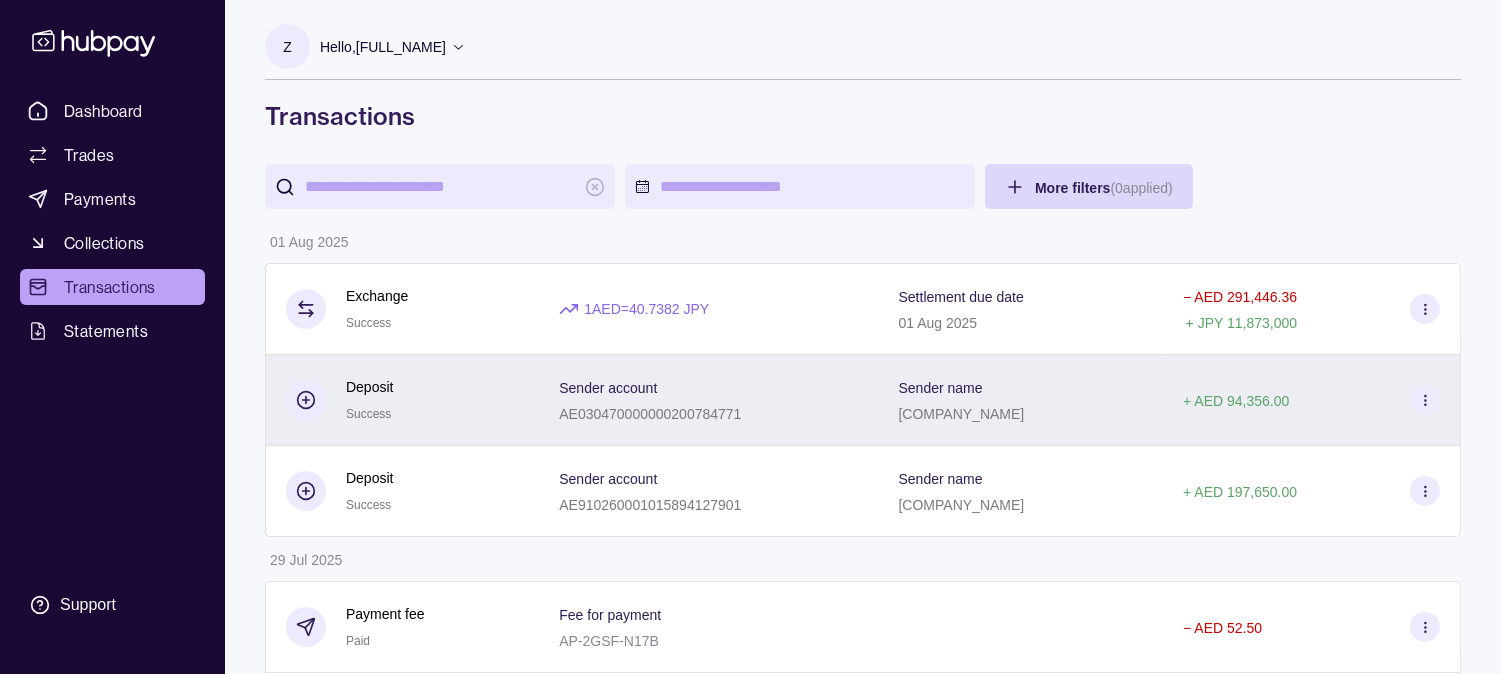 click on "+   AED 94,356.00" at bounding box center [1312, 400] 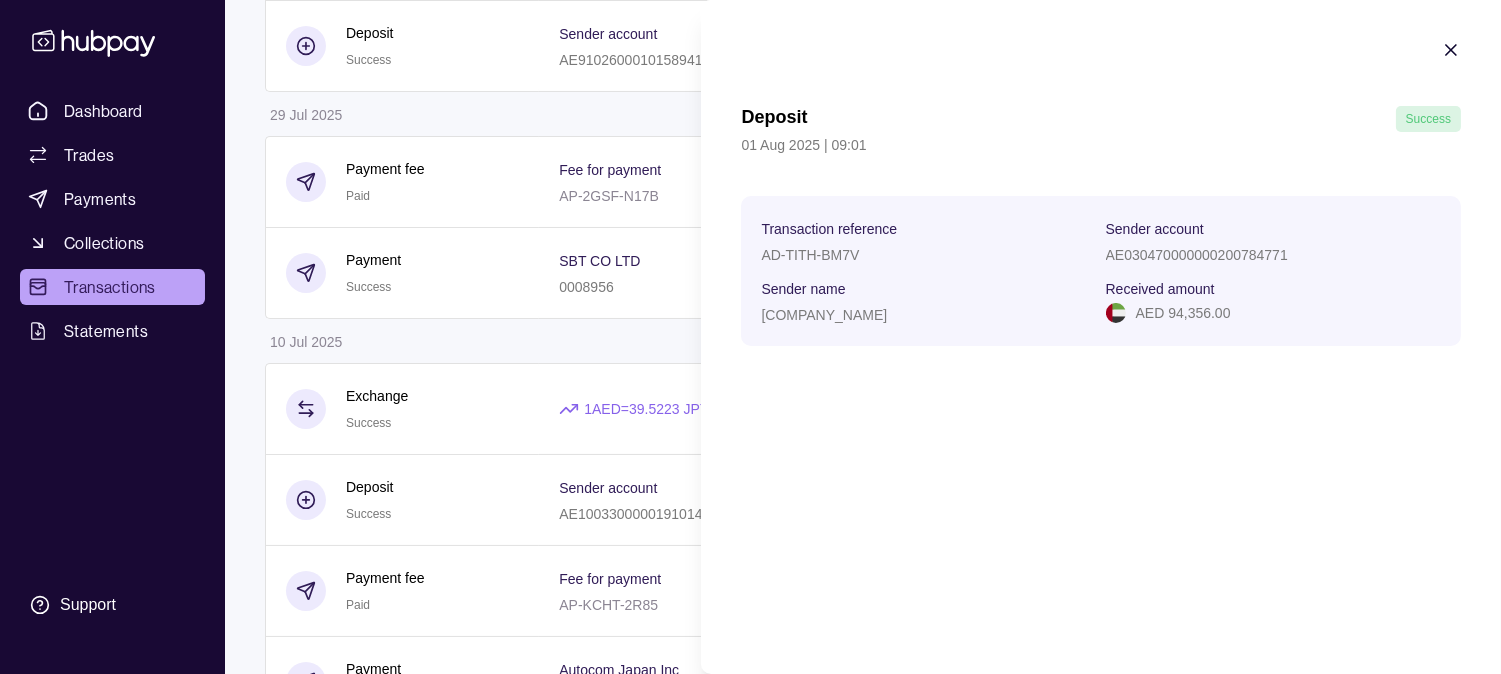 scroll, scrollTop: 444, scrollLeft: 0, axis: vertical 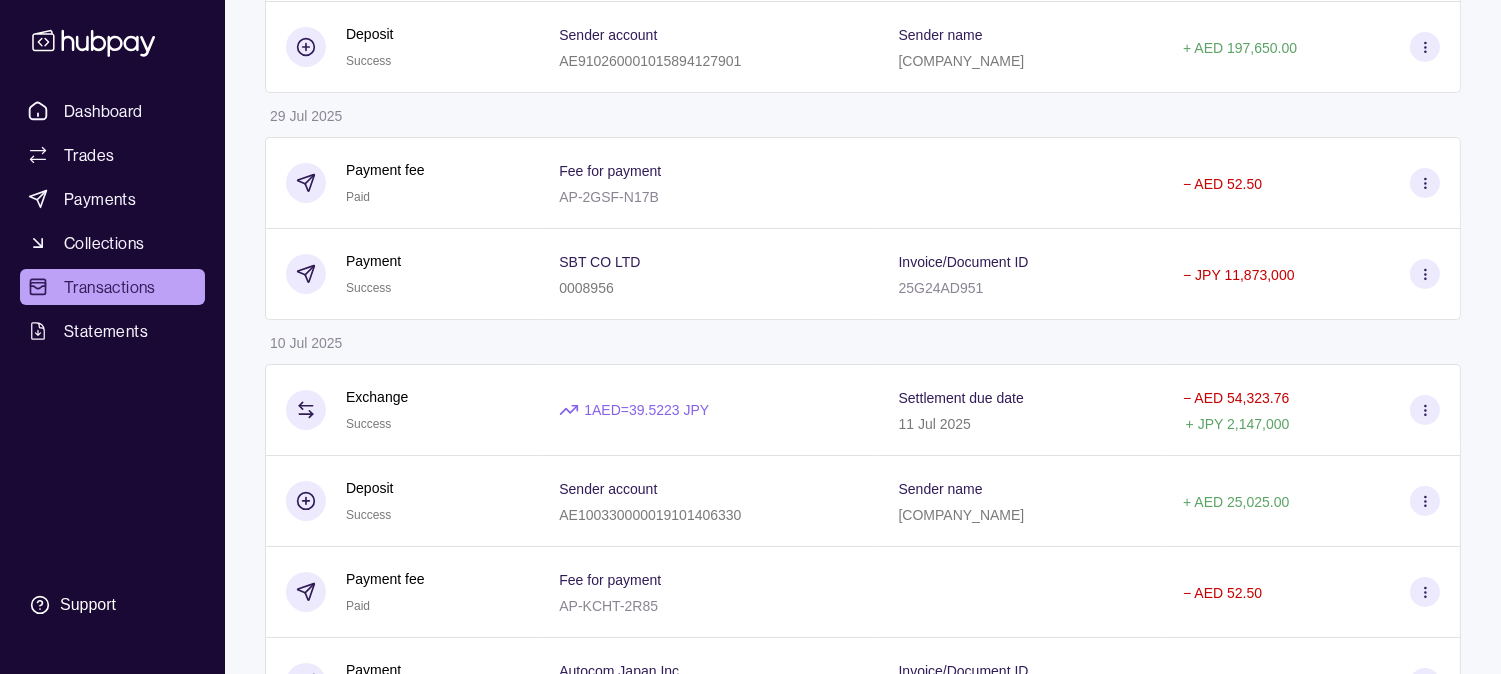 click on "Dashboard Trades Payments Collections Transactions Statements Support Z Hello,  [FULL_NAME] [COMPANY_NAME] Change account Account Terms and conditions Privacy policy Sign out Transactions More filters  ( 0  applied) Details Amount 01 Aug 2025 Exchange Success 1  AED  =  40.7382   JPY Settlement due date 01 Aug 2025 −   AED 291,446.36 +   JPY 11,873,000 Deposit Success Sender account [ACCOUNT_NUMBER] Sender name [COMPANY_NAME] +   AED 94,356.00 Deposit Success Sender account [ACCOUNT_NUMBER] Sender name [COMPANY_NAME] +   AED 197,650.00 29 Jul 2025 Payment fee Paid Fee for payment [TRANSACTION_ID] −   AED 52.50 Payment Success [COMPANY_NAME] [ACCOUNT_NUMBER] Invoice/Document ID 25G24AD951 −   JPY 11,873,000 10 Jul 2025 Exchange Success 1  AED  =  39.5223   JPY Settlement due date 11 Jul 2025 −   AED 54,323.76 +   Deposit +" at bounding box center [750, 730] 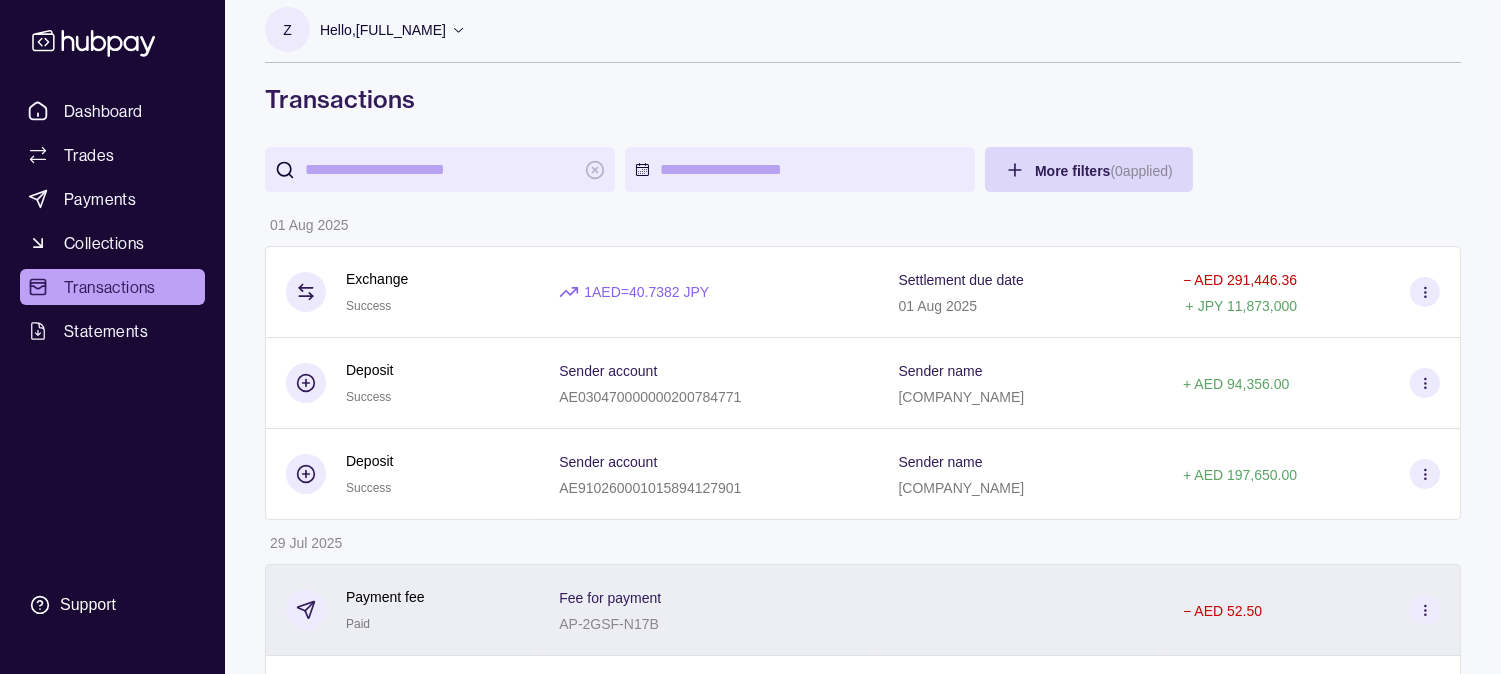 scroll, scrollTop: 0, scrollLeft: 0, axis: both 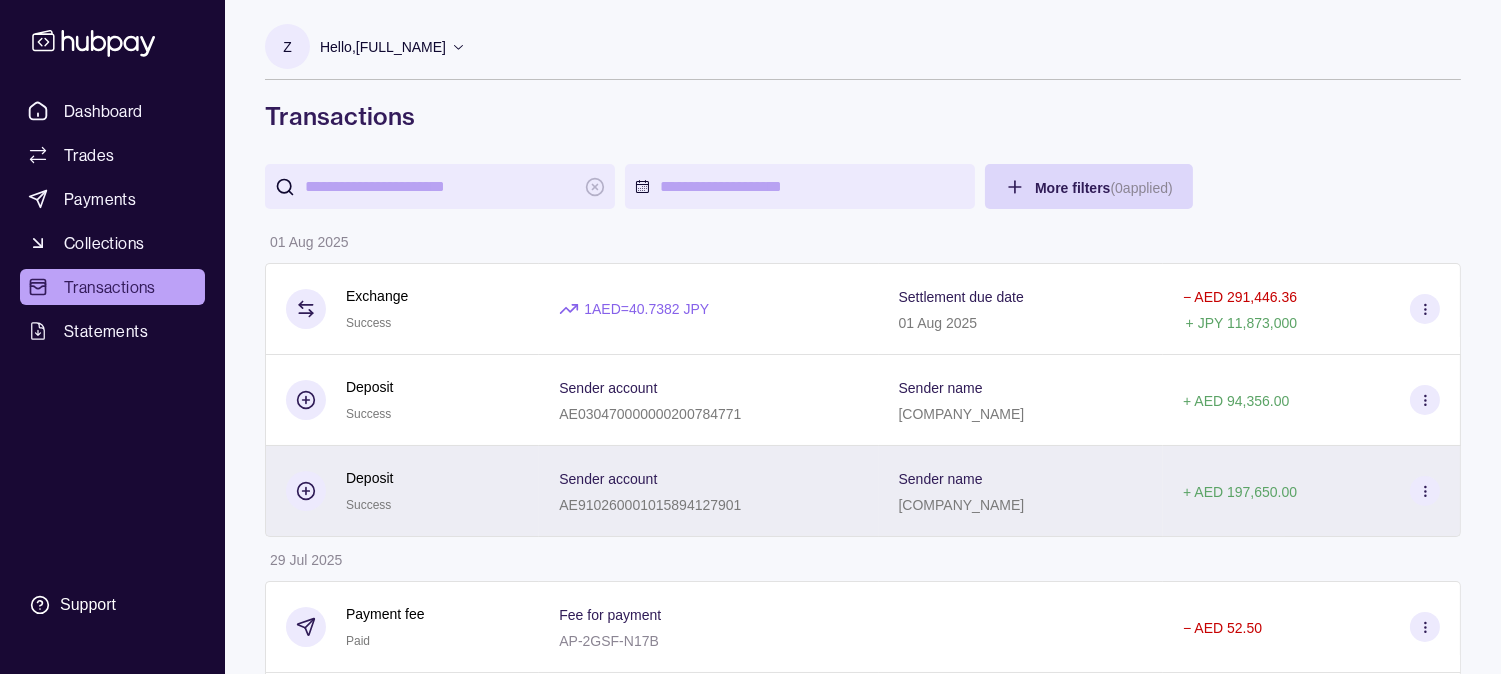 click on "[COMPANY_NAME]" at bounding box center [962, 505] 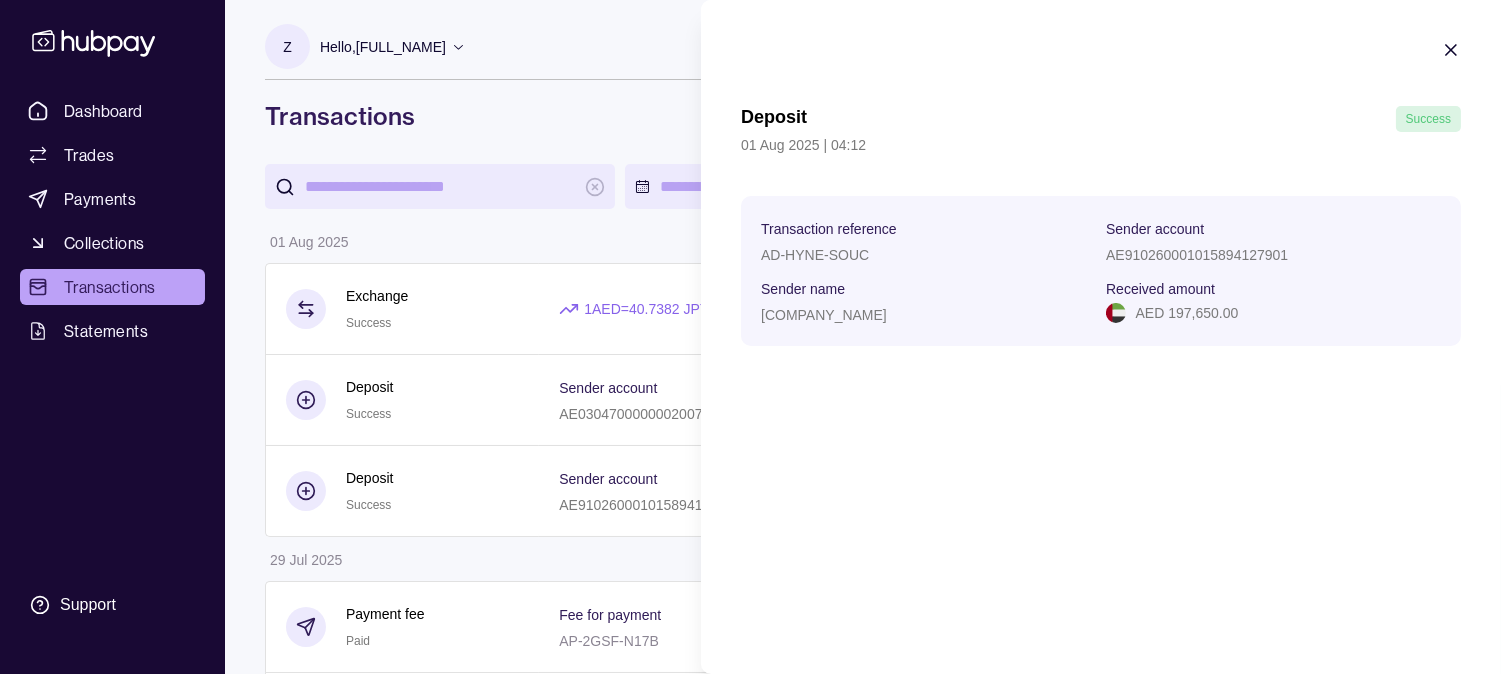 click on "Dashboard Trades Payments Collections Transactions Statements Support Z Hello,  [FULL_NAME] [COMPANY_NAME] Change account Account Terms and conditions Privacy policy Sign out Transactions More filters  ( 0  applied) Details Amount 01 Aug 2025 Exchange Success 1  AED  =  40.7382   JPY Settlement due date 01 Aug 2025 −   AED 291,446.36 +   JPY 11,873,000 Deposit Success Sender account [ACCOUNT_NUMBER] Sender name [COMPANY_NAME] +   AED 94,356.00 Deposit Success Sender account [ACCOUNT_NUMBER] Sender name [COMPANY_NAME] +   AED 197,650.00 29 Jul 2025 Payment fee Paid Fee for payment [TRANSACTION_ID] −   AED 52.50 Payment Success [COMPANY_NAME] [ACCOUNT_NUMBER] Invoice/Document ID 25G24AD951 −   JPY 11,873,000 10 Jul 2025 Exchange Success 1  AED  =  39.5223   JPY Settlement due date 11 Jul 2025 −   AED 54,323.76 +   Deposit +" at bounding box center (750, 1174) 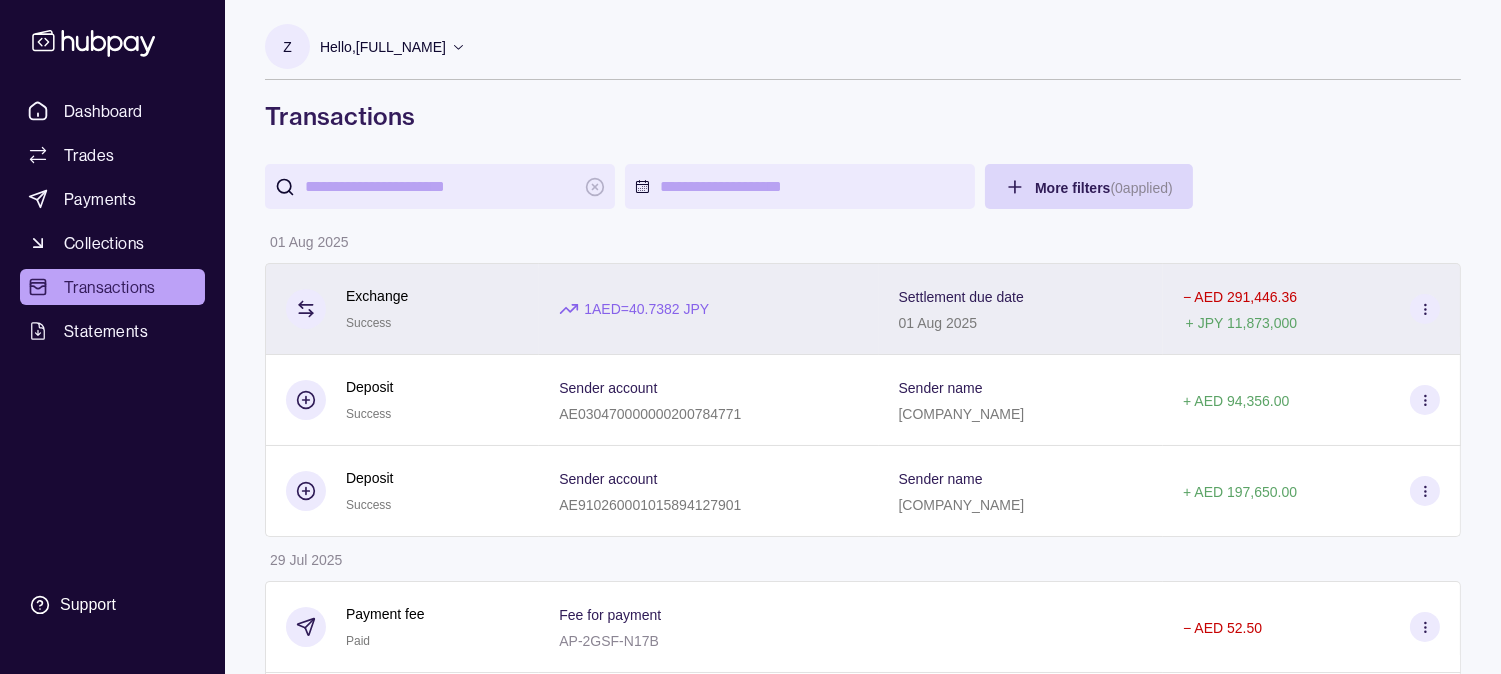 scroll, scrollTop: 333, scrollLeft: 0, axis: vertical 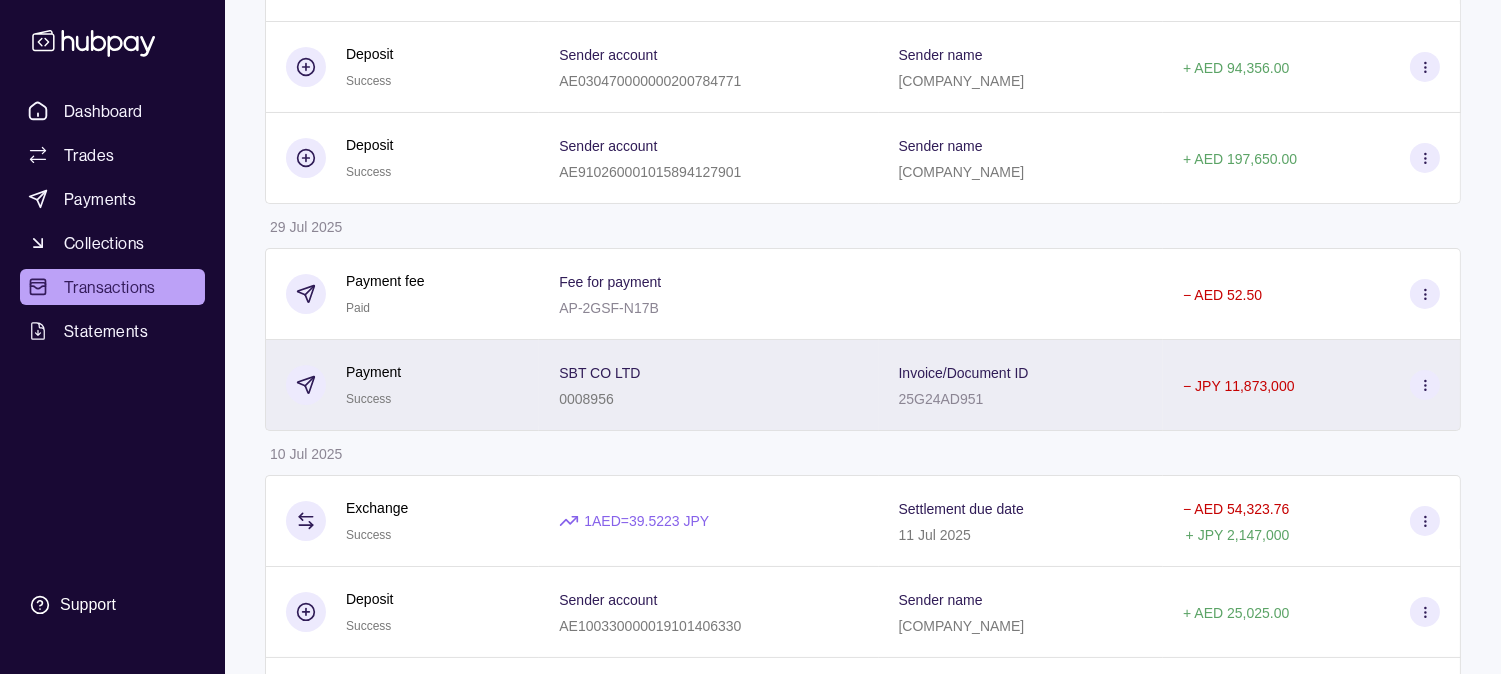 click on "Invoice/Document ID 25G24AD951" at bounding box center [1021, 385] 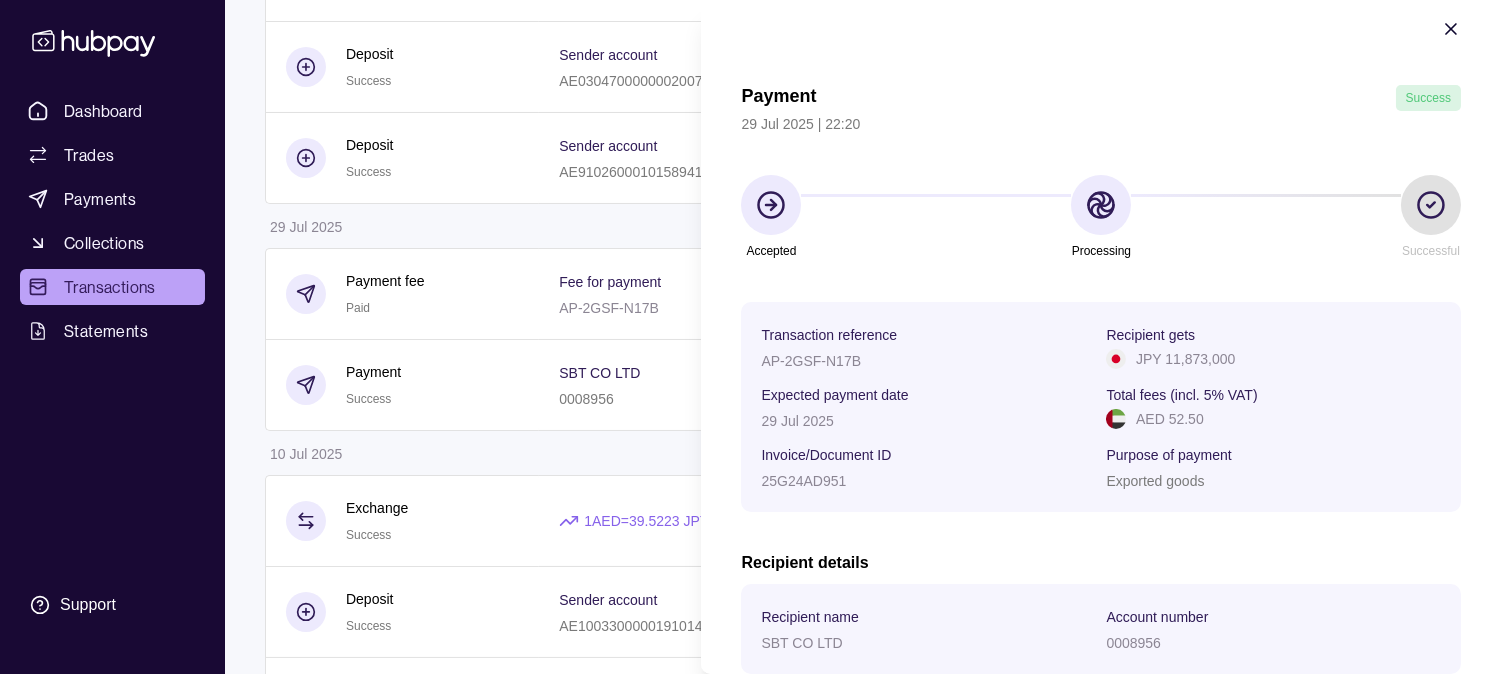 scroll, scrollTop: 373, scrollLeft: 0, axis: vertical 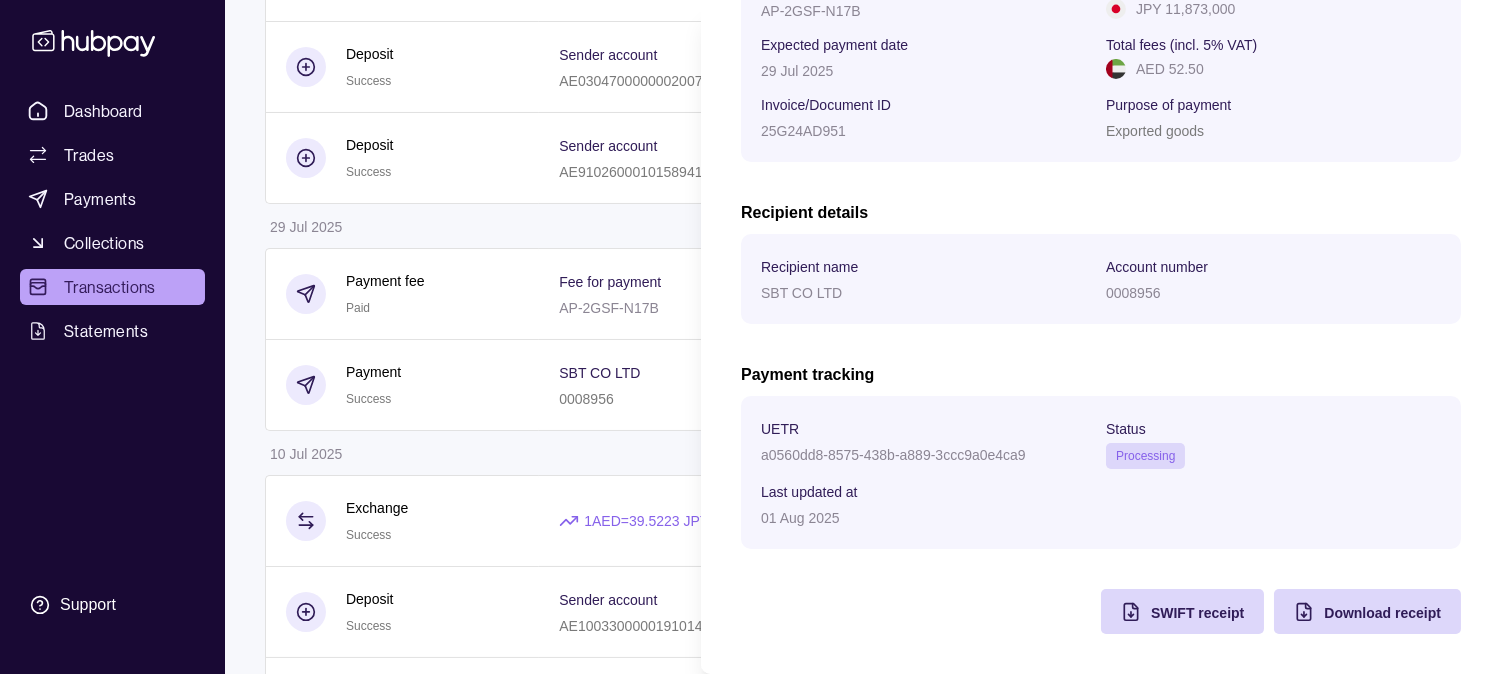 click on "Dashboard Trades Payments Collections Transactions Statements Support Z Hello,  [FULL_NAME] [COMPANY_NAME] Change account Account Terms and conditions Privacy policy Sign out Transactions More filters  ( 0  applied) Details Amount 01 Aug 2025 Exchange Success 1  AED  =  40.7382   JPY Settlement due date 01 Aug 2025 −   AED 291,446.36 +   JPY 11,873,000 Deposit Success Sender account [ACCOUNT_NUMBER] Sender name [COMPANY_NAME] +   AED 94,356.00 Deposit Success Sender account [ACCOUNT_NUMBER] Sender name [COMPANY_NAME] +   AED 197,650.00 29 Jul 2025 Payment fee Paid Fee for payment [TRANSACTION_ID] −   AED 52.50 Payment Success [COMPANY_NAME] [ACCOUNT_NUMBER] Invoice/Document ID 25G24AD951 −   JPY 11,873,000 10 Jul 2025 Exchange Success 1  AED  =  39.5223   JPY Settlement due date 11 Jul 2025 −   AED 54,323.76 +   Deposit +" at bounding box center (750, 841) 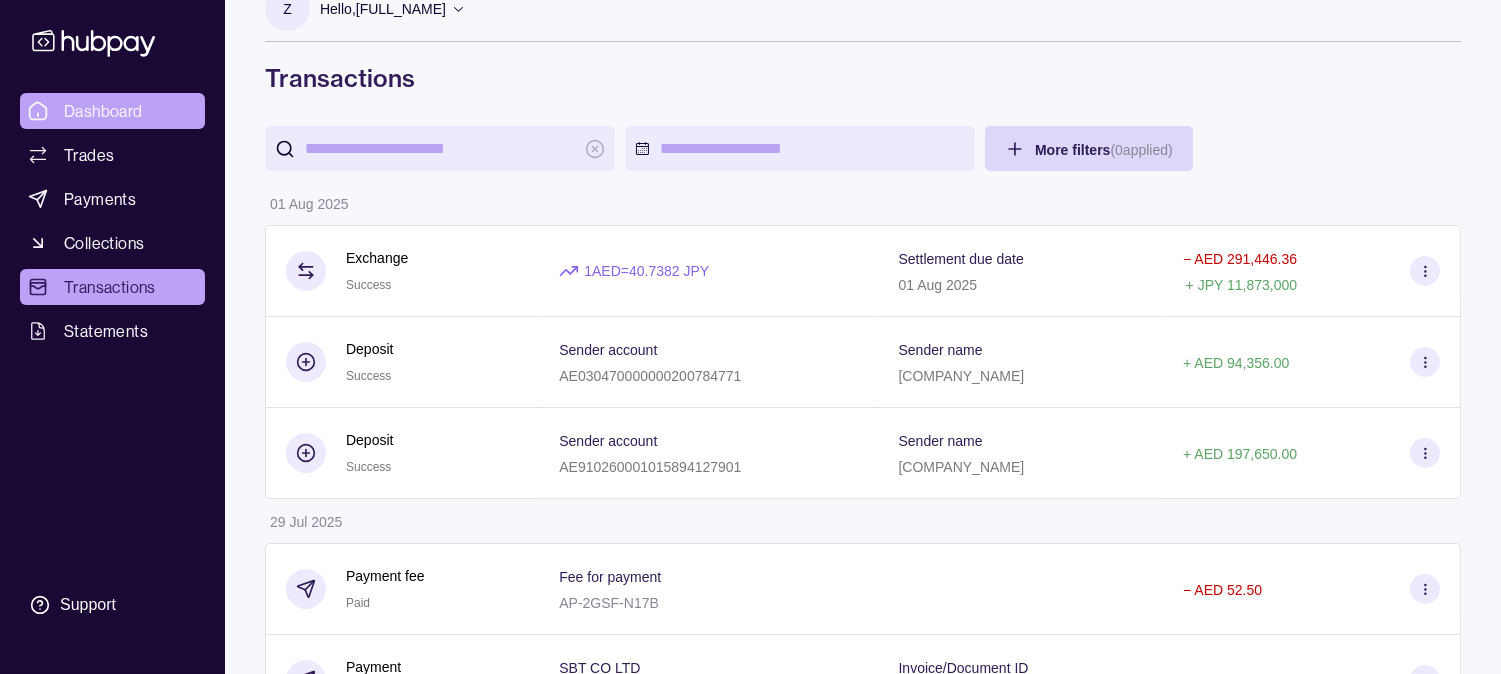 scroll, scrollTop: 0, scrollLeft: 0, axis: both 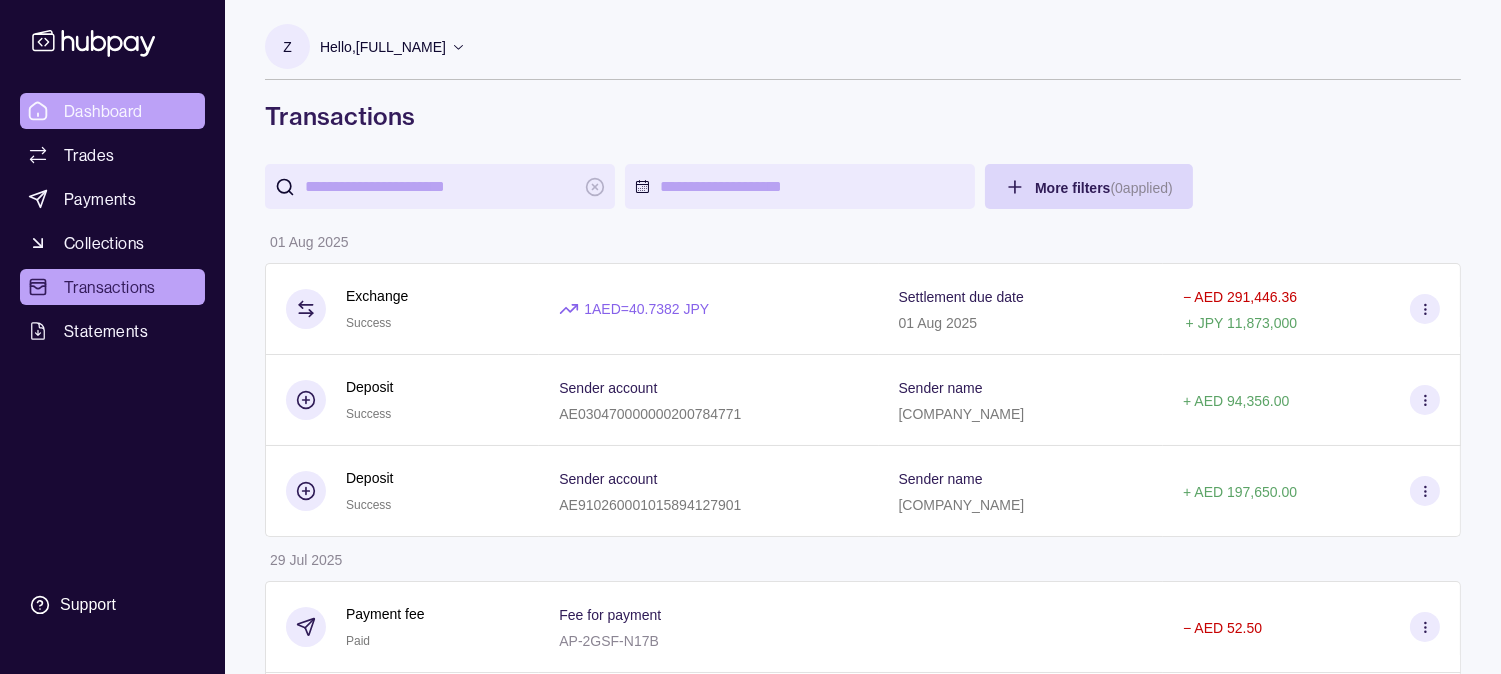 click on "Dashboard" at bounding box center [112, 111] 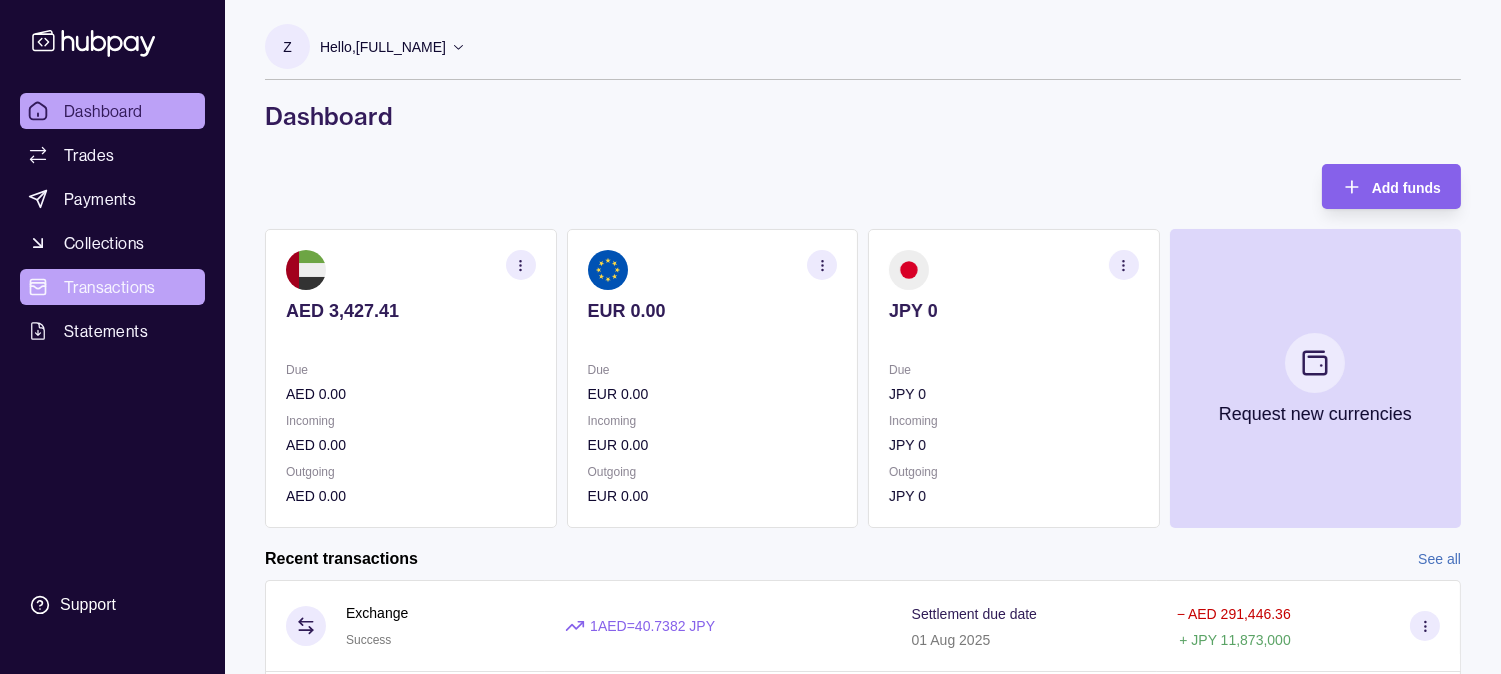 click on "Transactions" at bounding box center (110, 287) 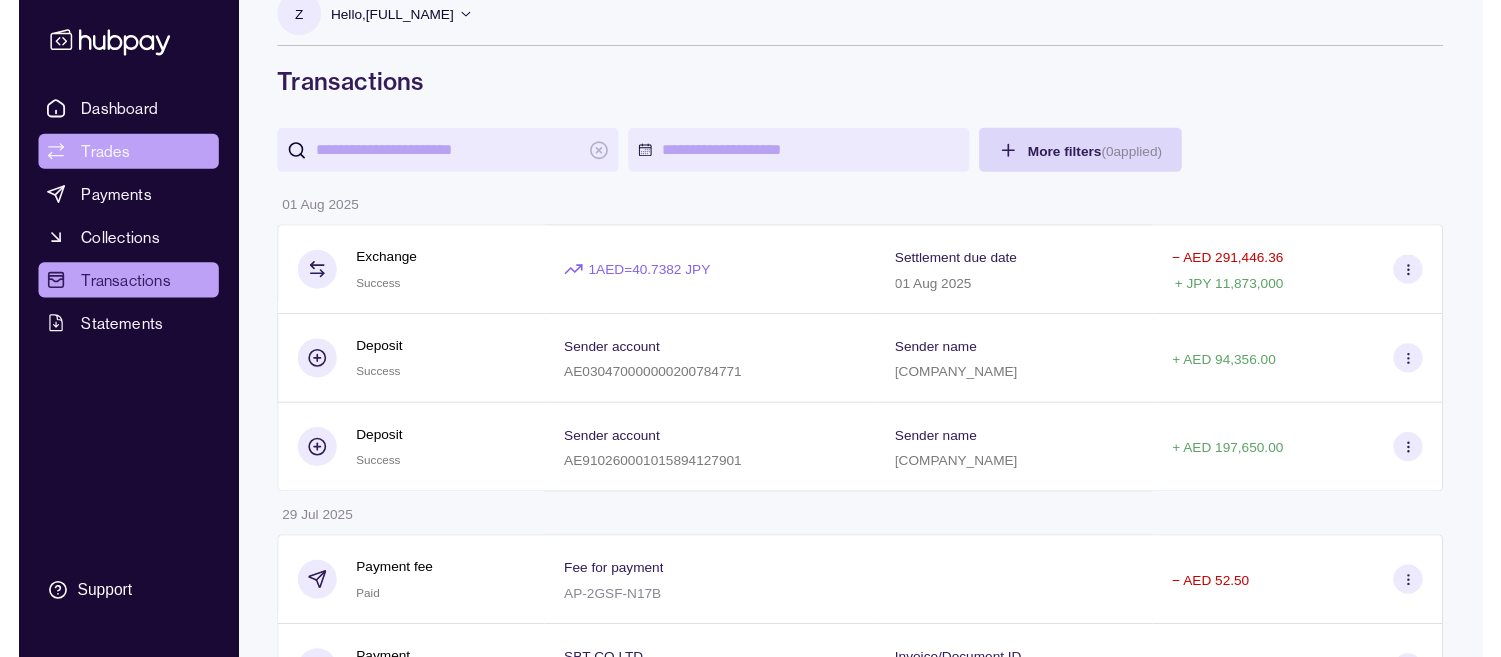 scroll, scrollTop: 0, scrollLeft: 0, axis: both 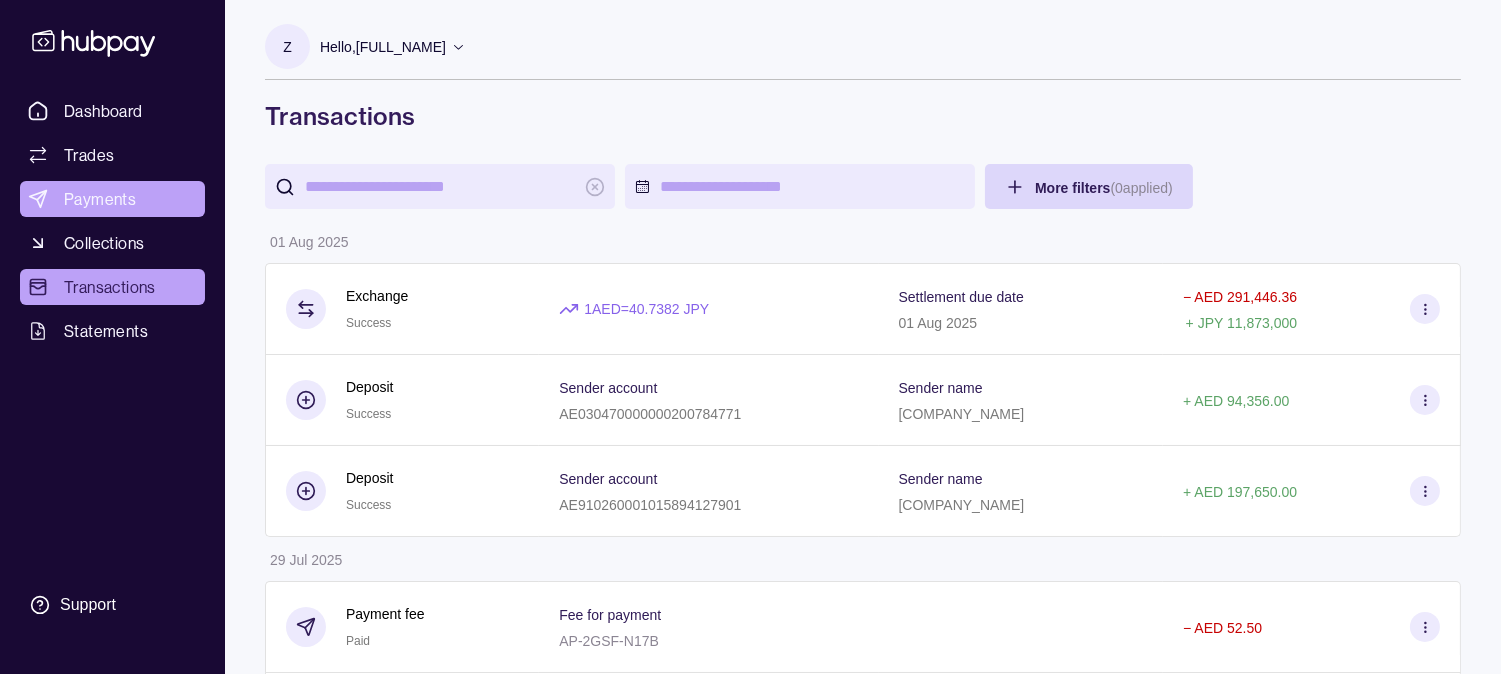 click on "Payments" at bounding box center [100, 199] 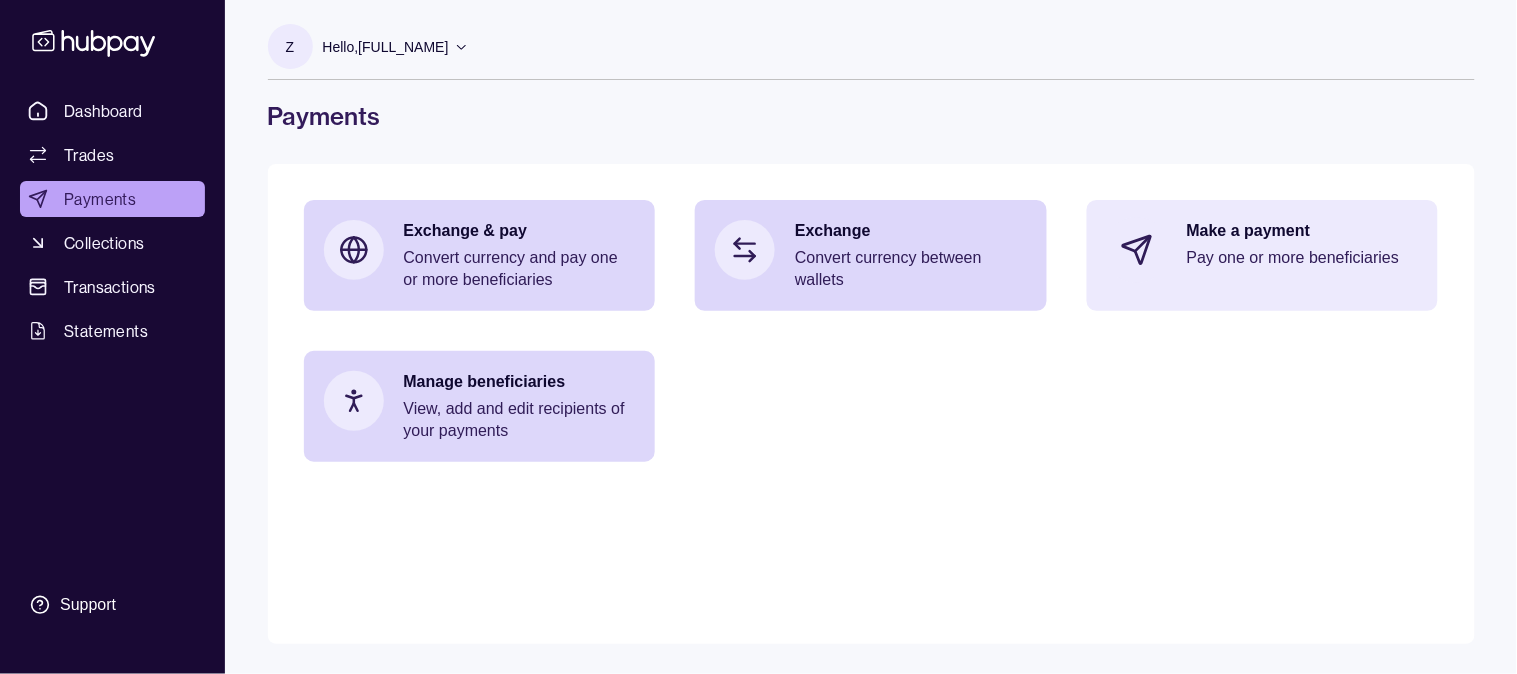 click on "Make a payment Pay one or more beneficiaries" at bounding box center (1263, 250) 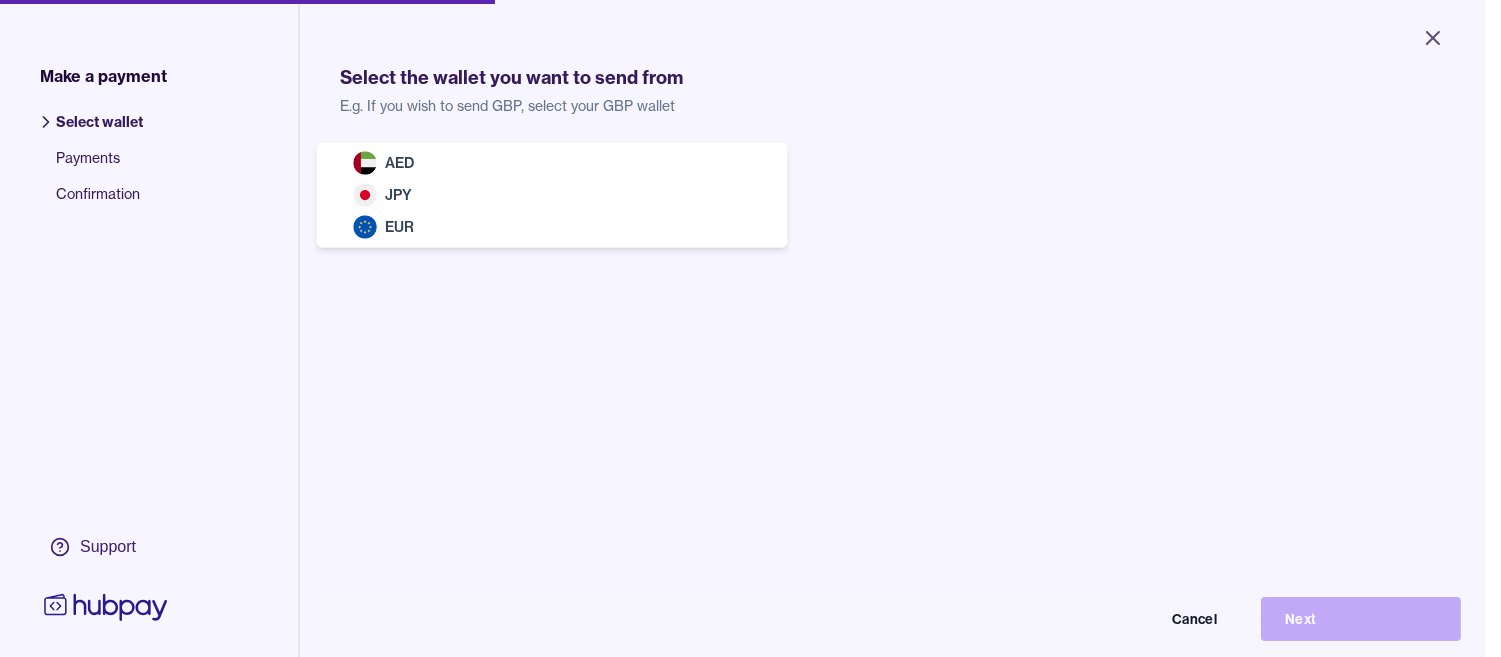 click on "Close Make a payment Select wallet Payments Confirmation Support Select the wallet you want to send from E.g. If you wish to send GBP, select your GBP wallet Select wallet Cancel Next Make a payment | Hubpay AED JPY EUR" at bounding box center [742, 328] 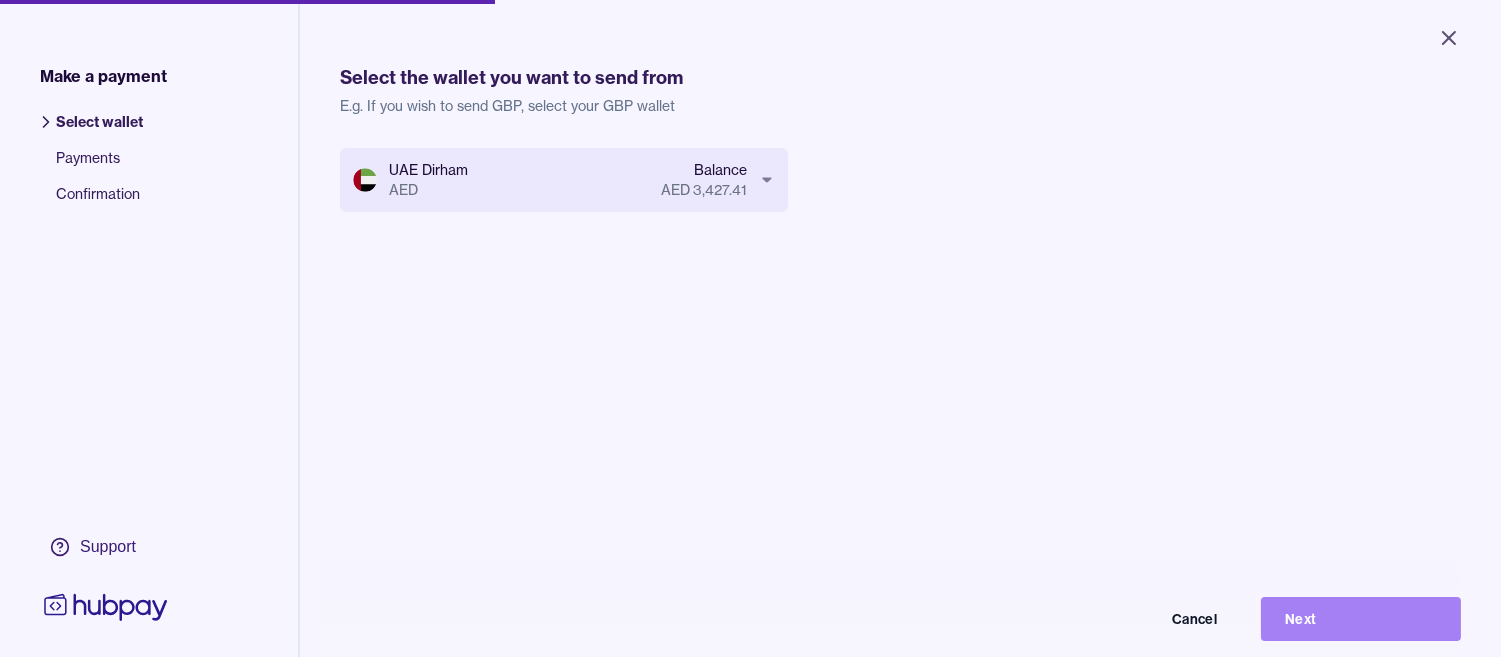 click on "Next" at bounding box center (1361, 619) 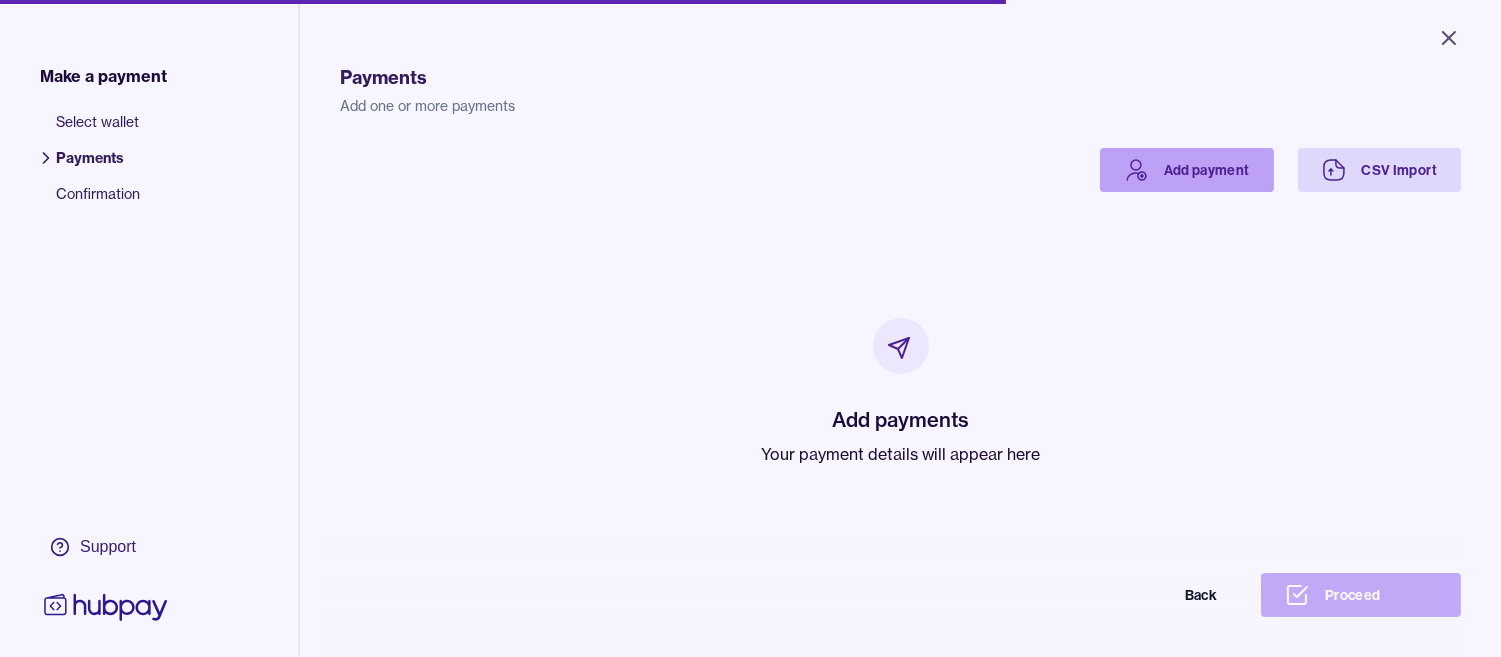 click on "Add payment" at bounding box center (1187, 170) 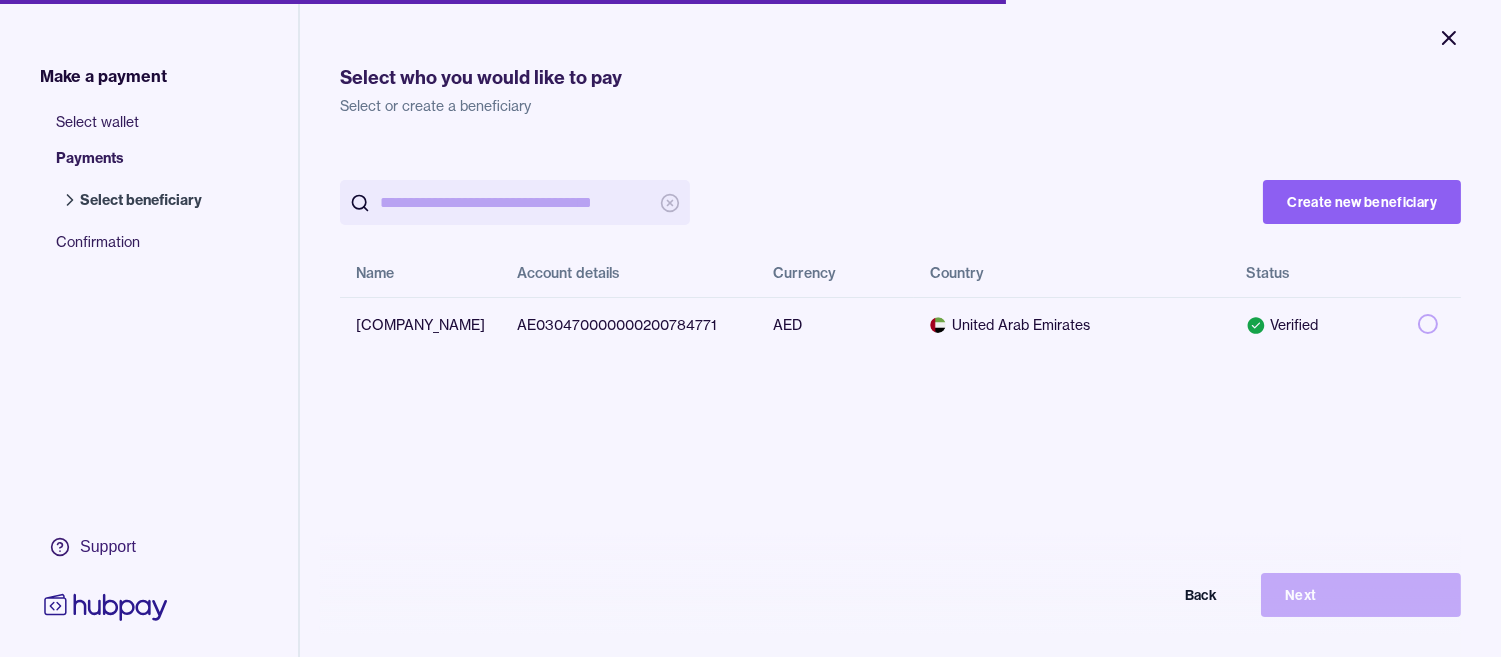 click on "Close" at bounding box center [1449, 38] 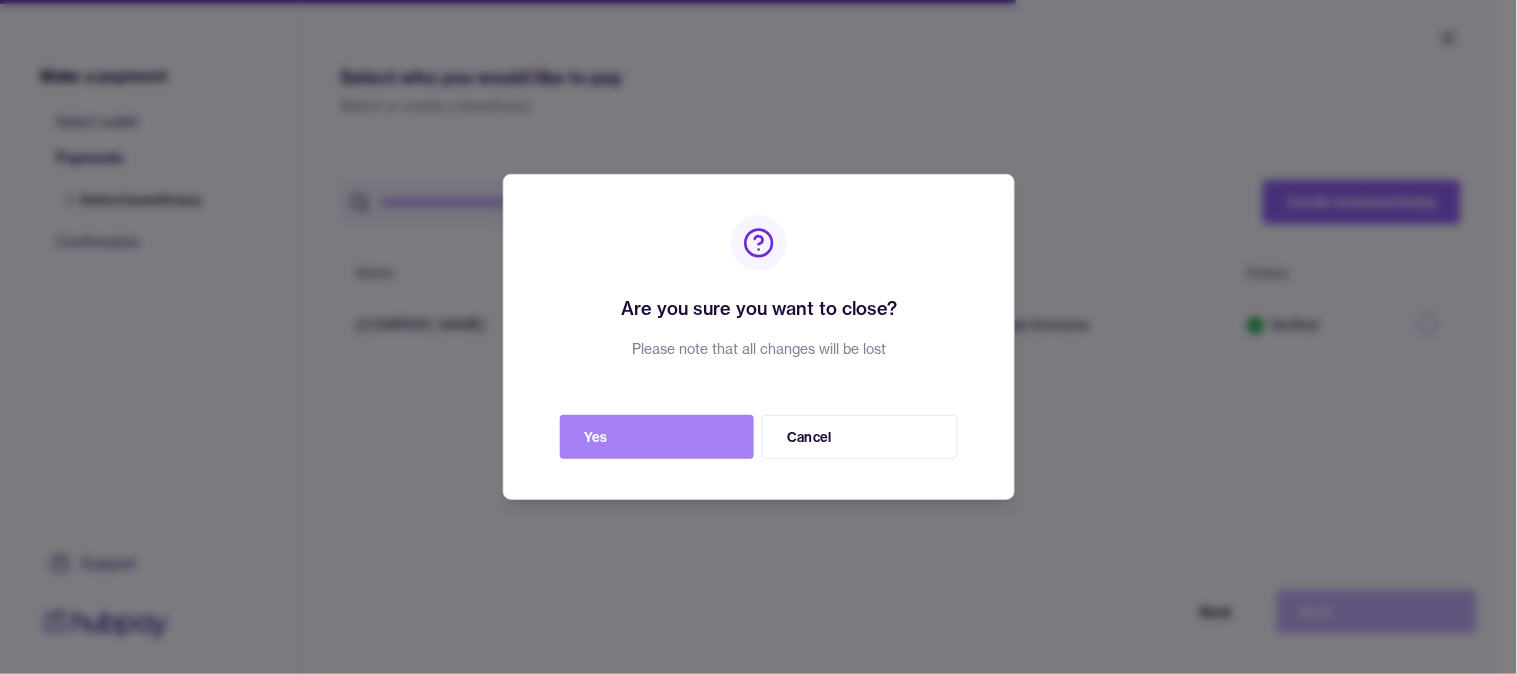 click on "Yes" at bounding box center (657, 437) 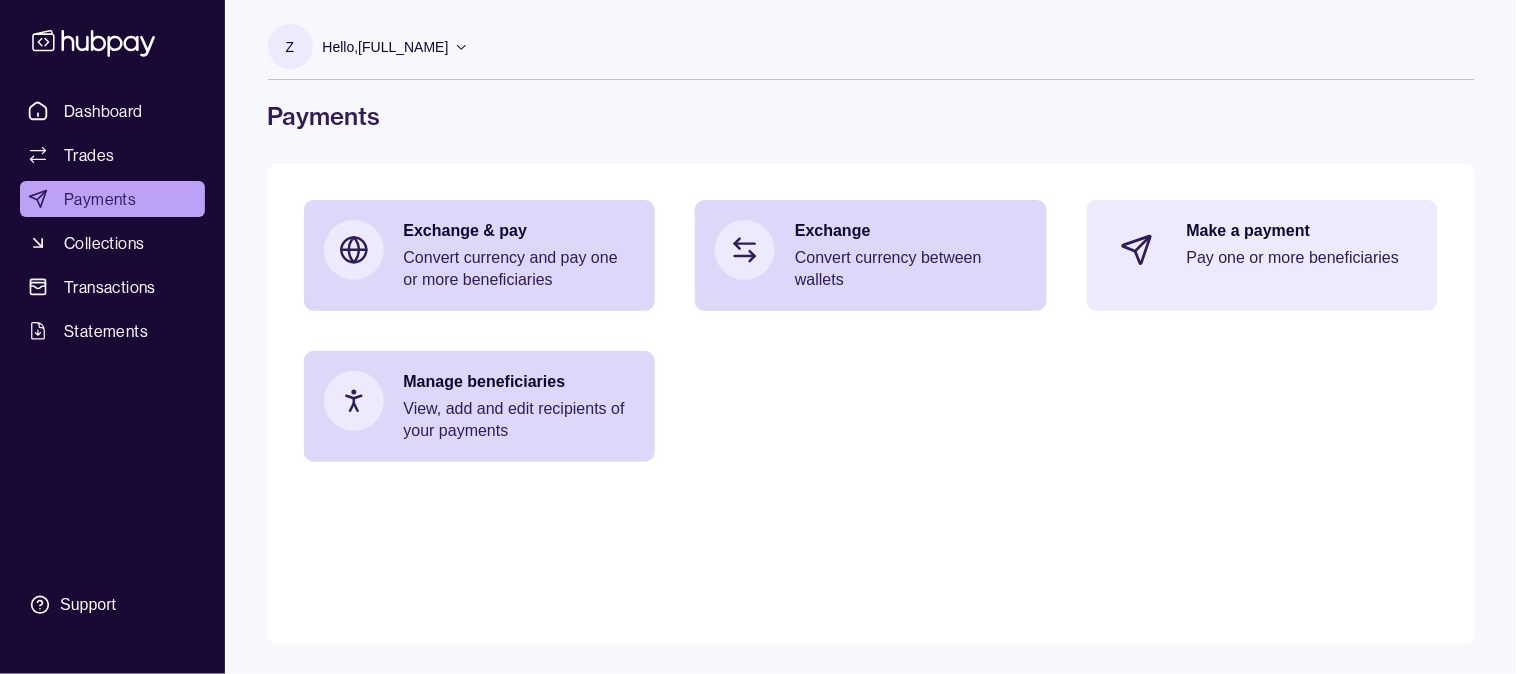 click on "Make a payment Pay one or more beneficiaries" at bounding box center (1303, 250) 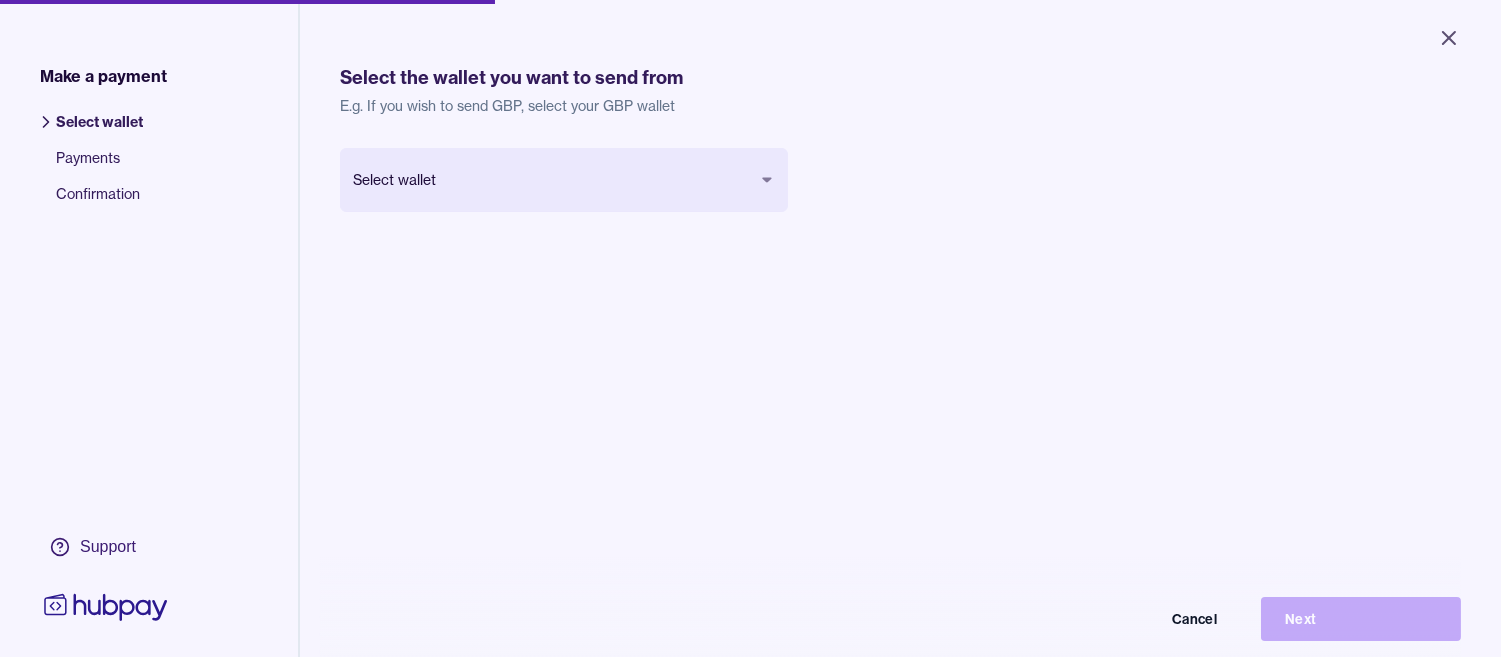 click on "Close Make a payment Select wallet Payments Confirmation Support Select the wallet you want to send from E.g. If you wish to send GBP, select your GBP wallet Select wallet Cancel Next Make a payment | Hubpay" at bounding box center (750, 328) 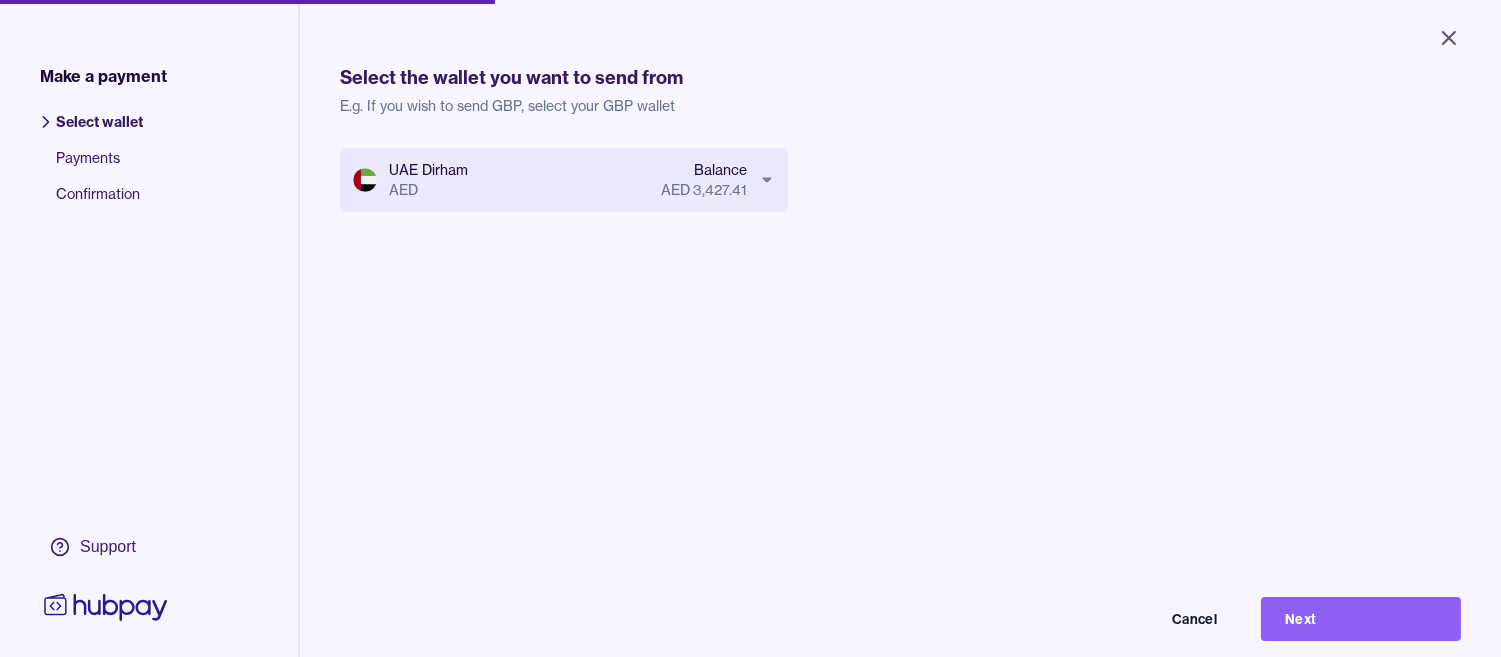 click on "Close Make a payment Select wallet Payments Confirmation Support Select the wallet you want to send from E.g. If you wish to send GBP, select your GBP wallet UAE Dirham AED Balance AED 3,427.41 Cancel Next Make a payment | Hubpay" at bounding box center (750, 328) 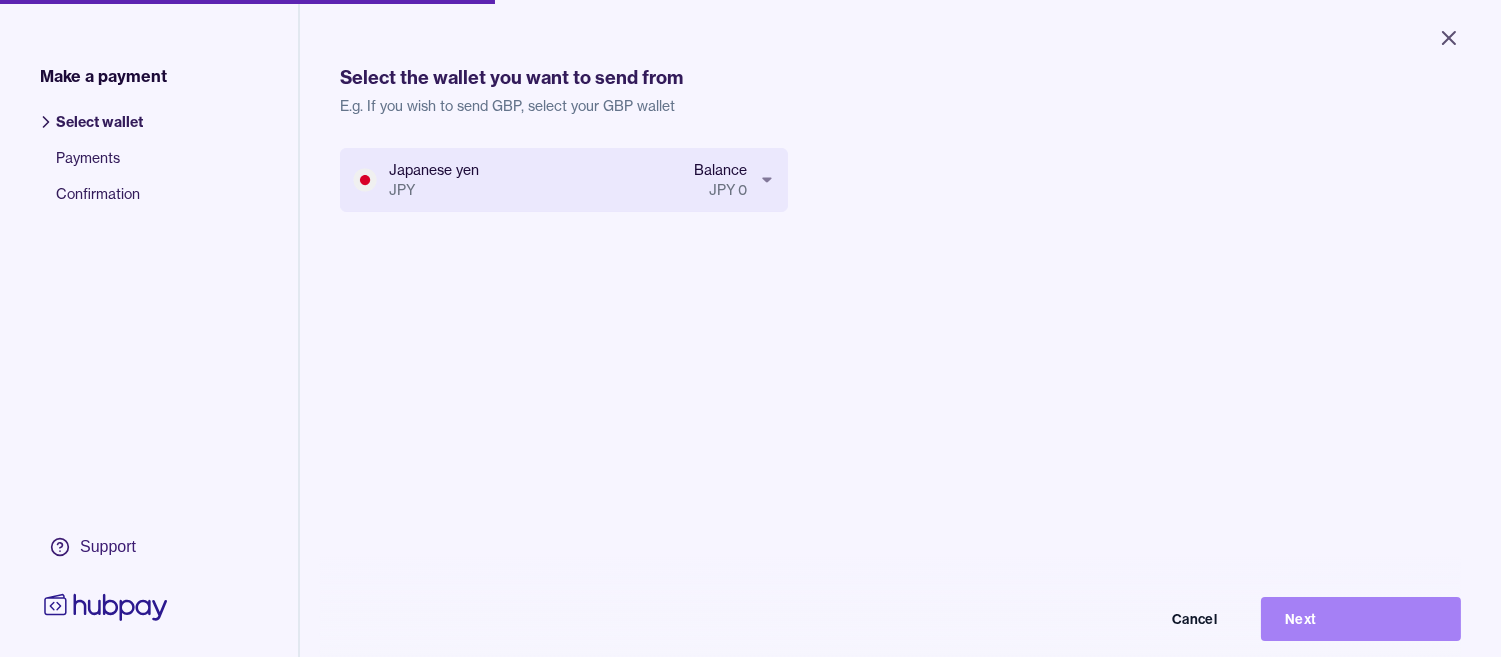 click on "Next" at bounding box center (1361, 619) 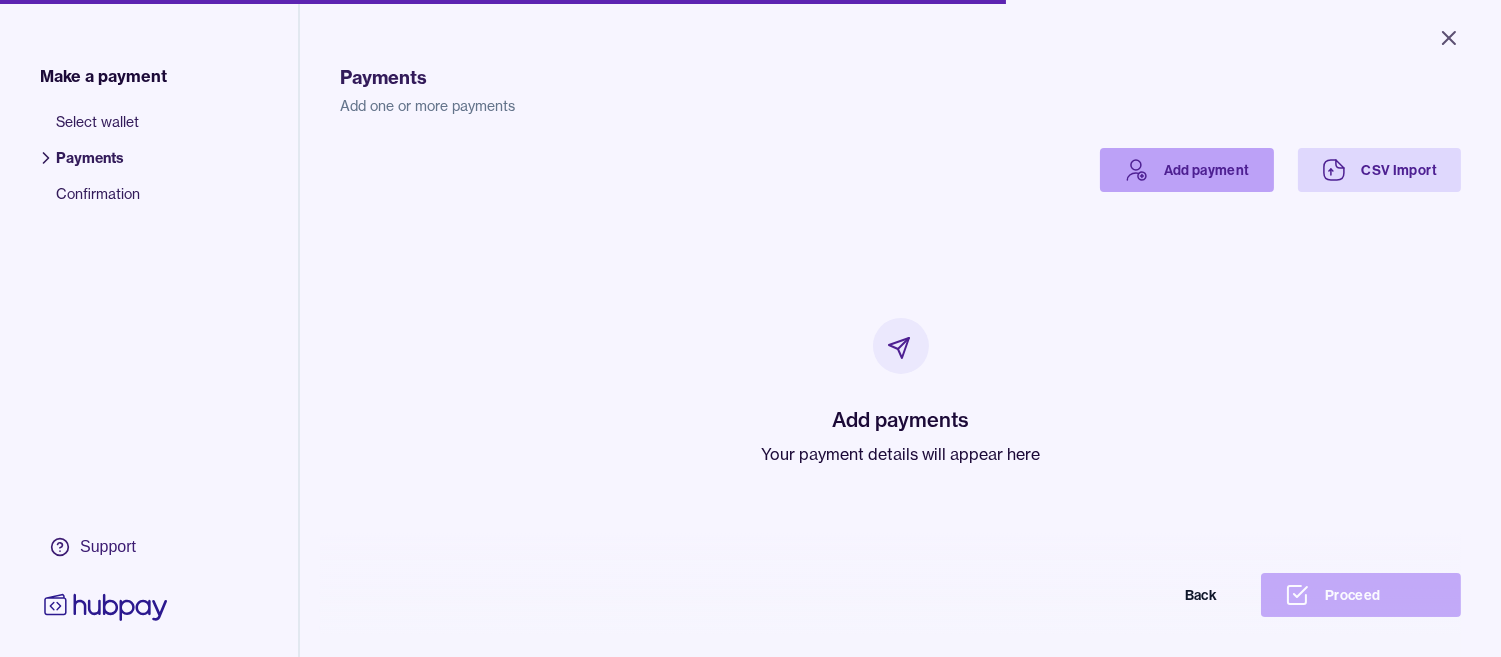 click on "Add payment" at bounding box center [1187, 170] 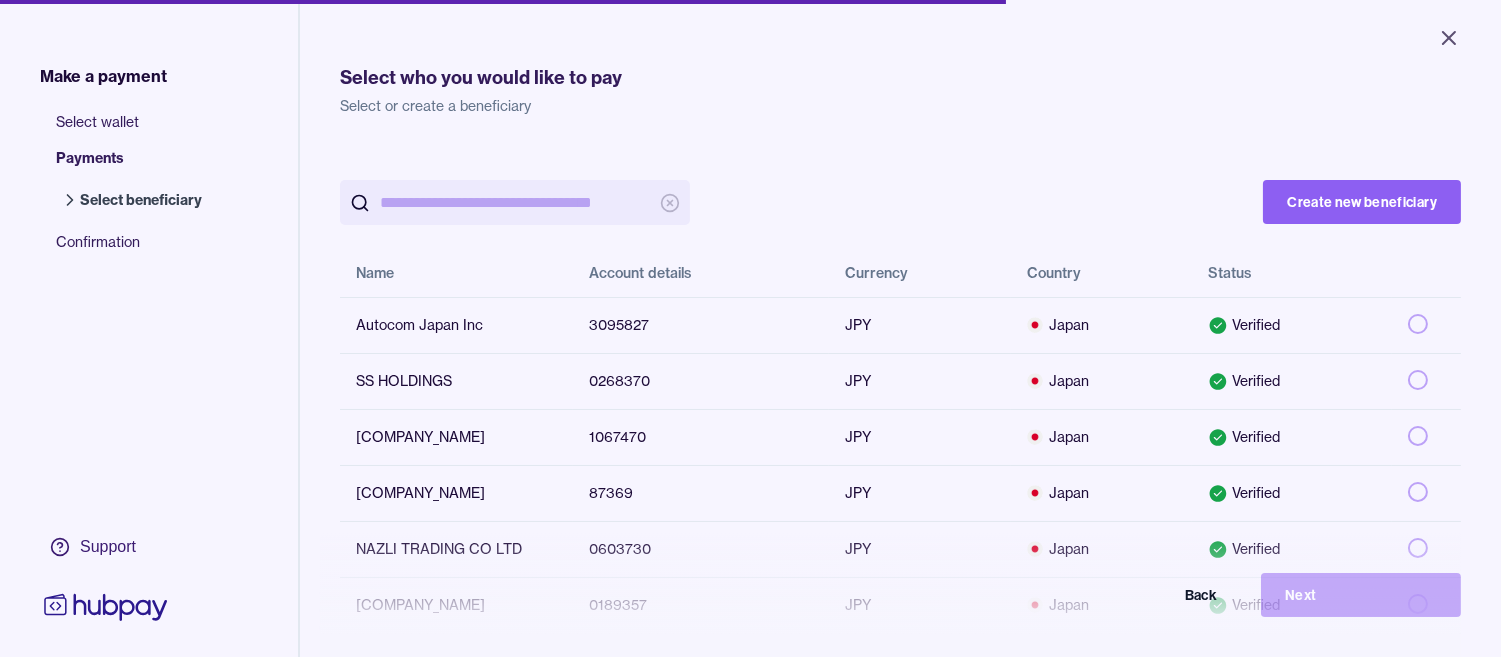 click at bounding box center (515, 202) 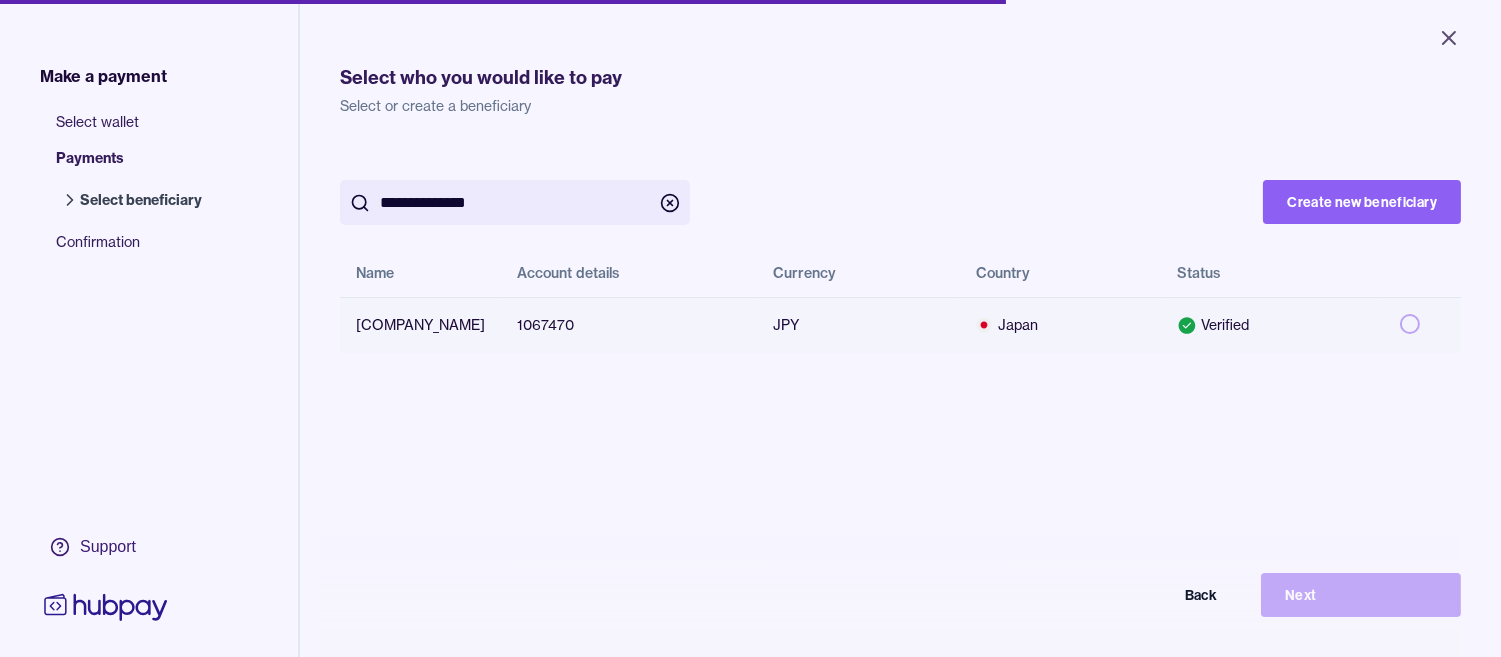 type on "**********" 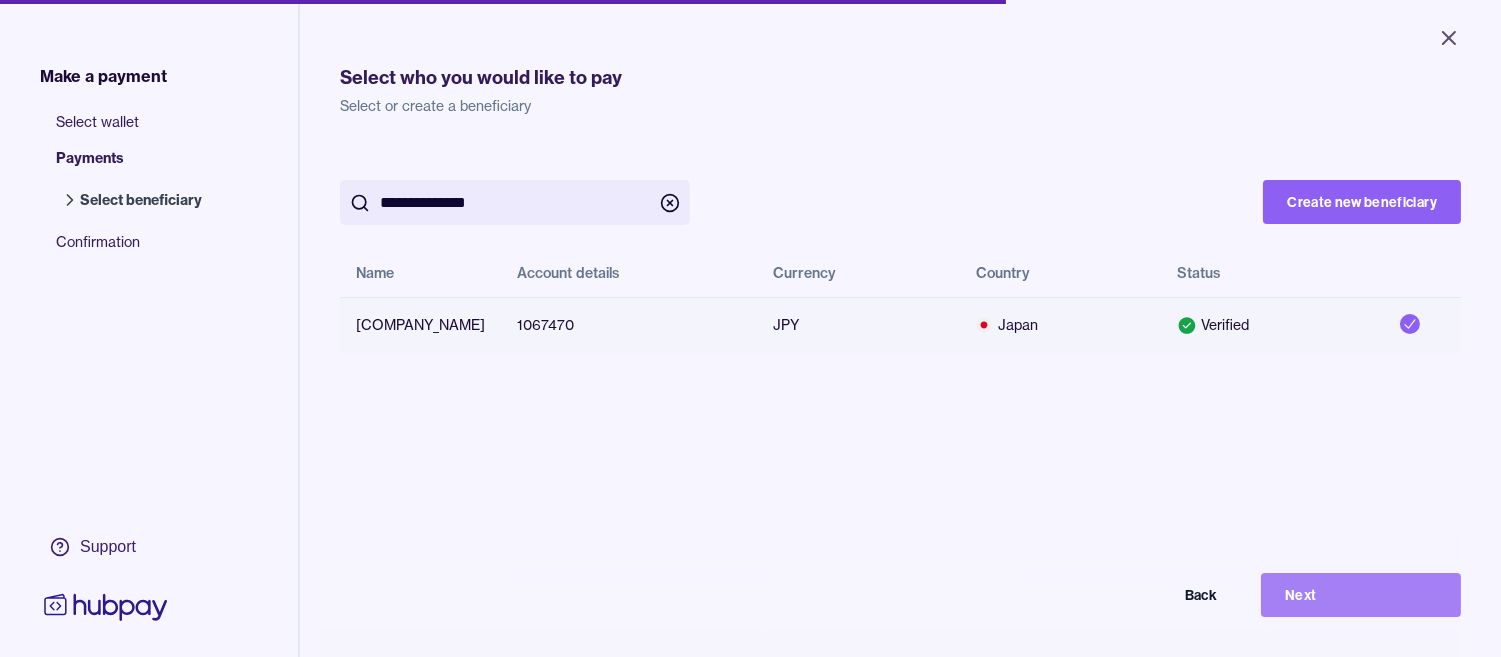 click on "Next" at bounding box center [1361, 595] 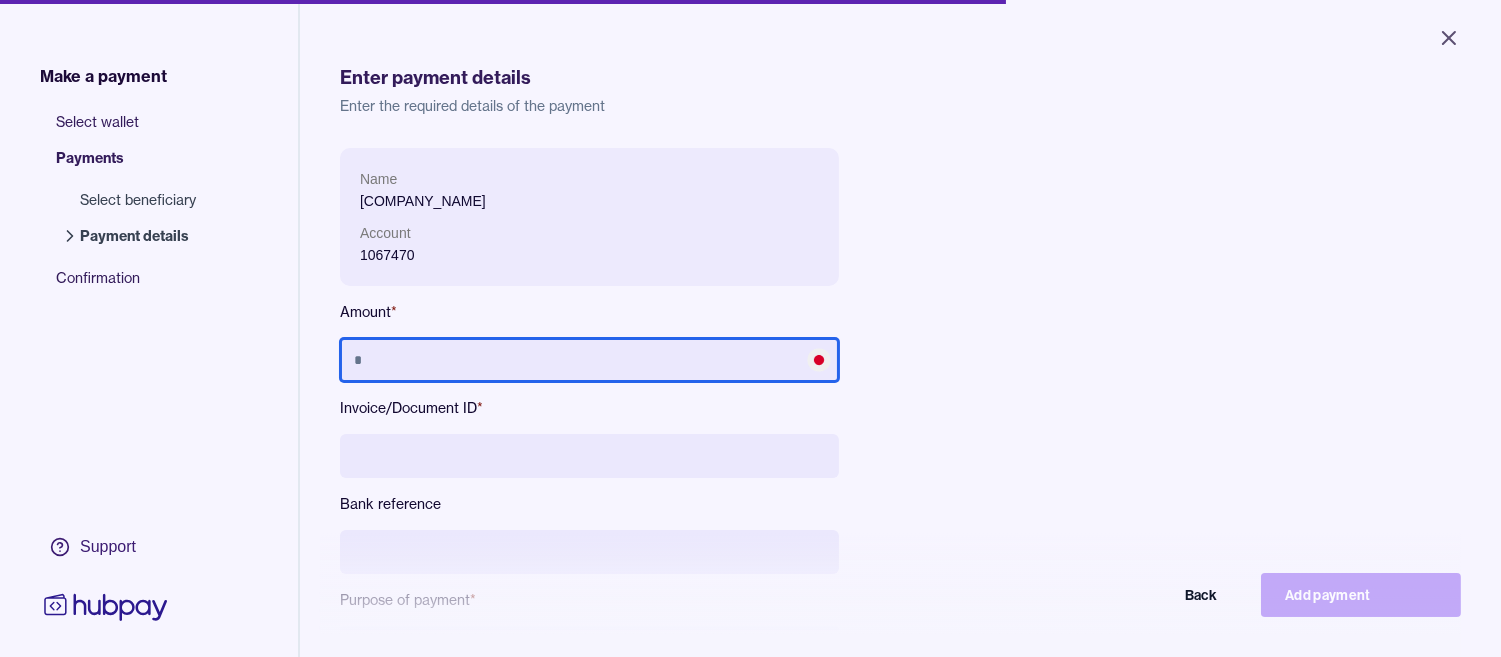 click at bounding box center [589, 360] 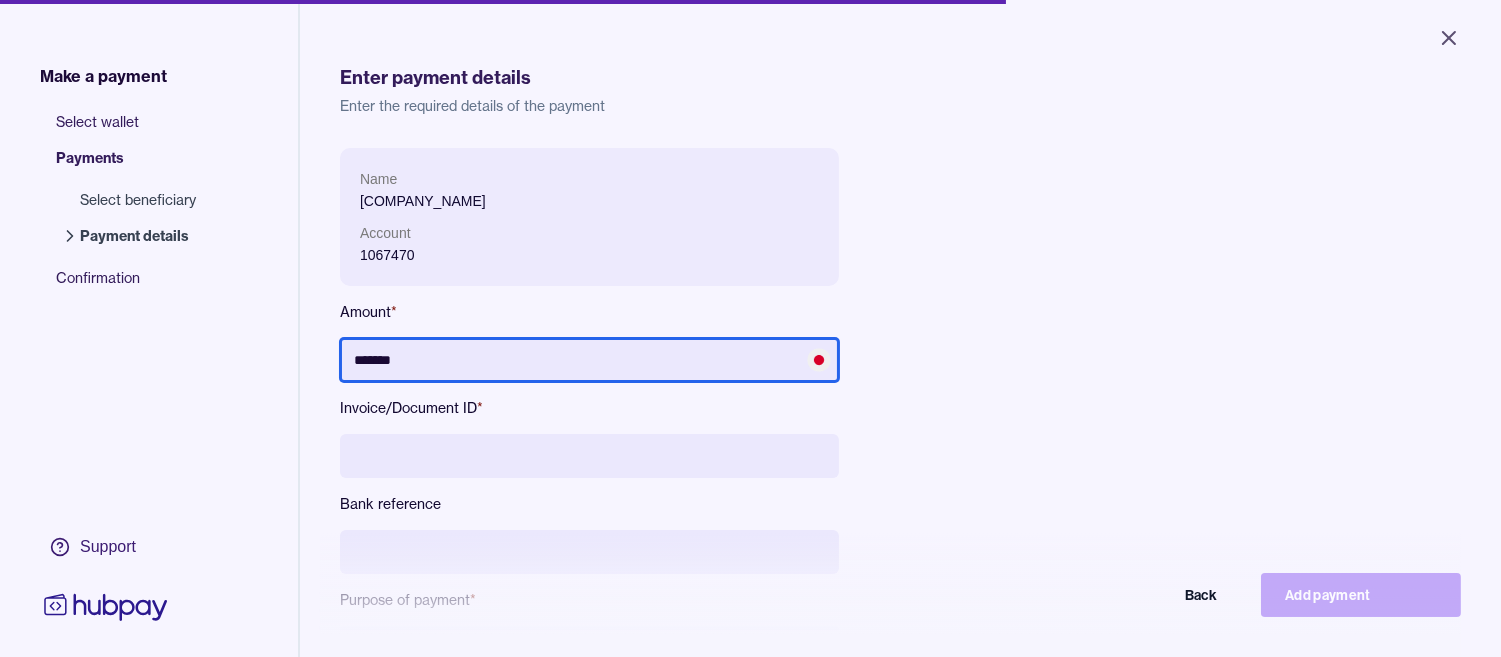 type on "*******" 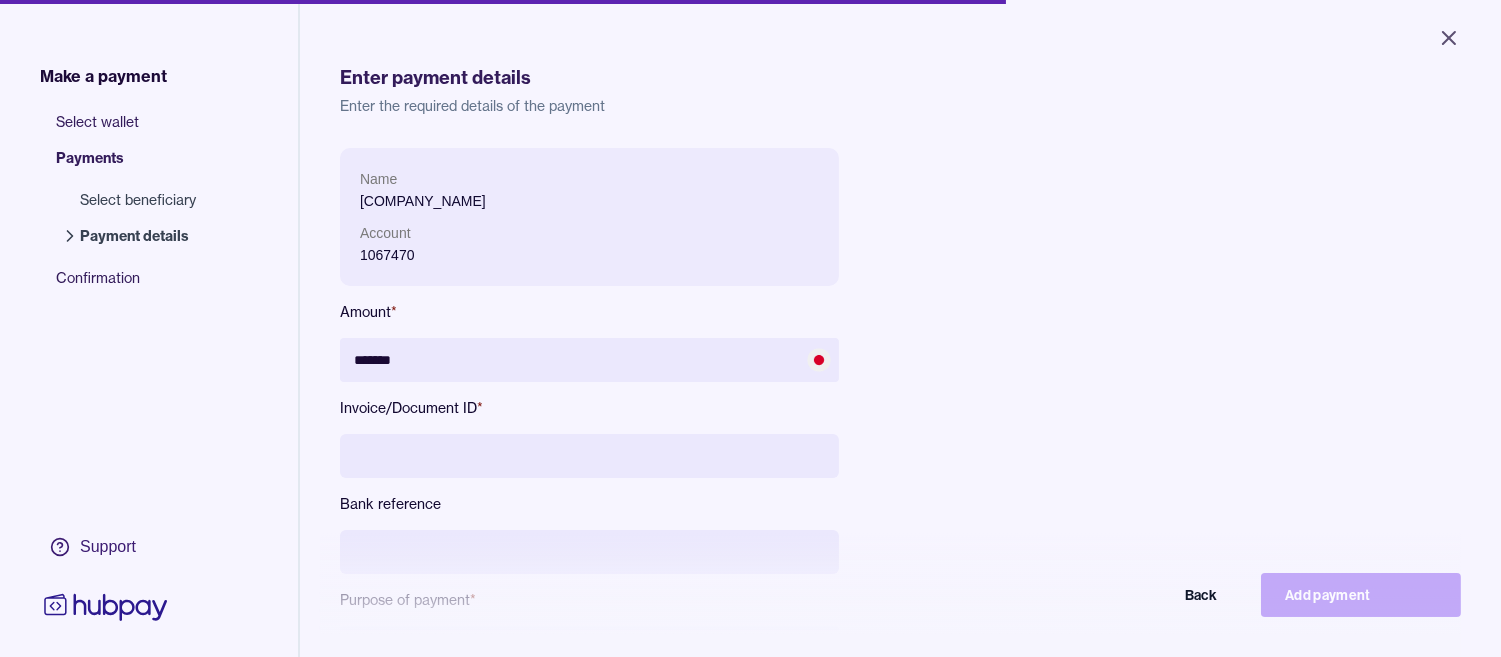 click at bounding box center (589, 456) 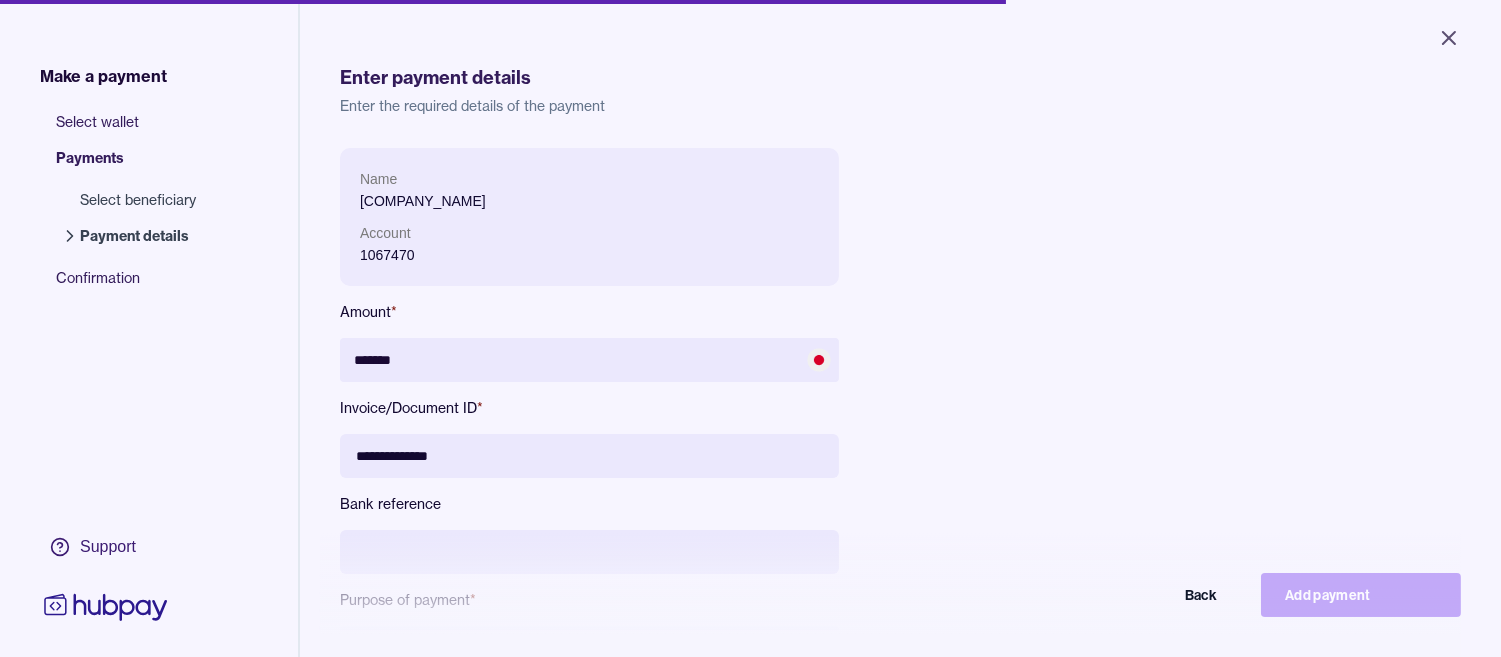 click on "**********" at bounding box center (589, 456) 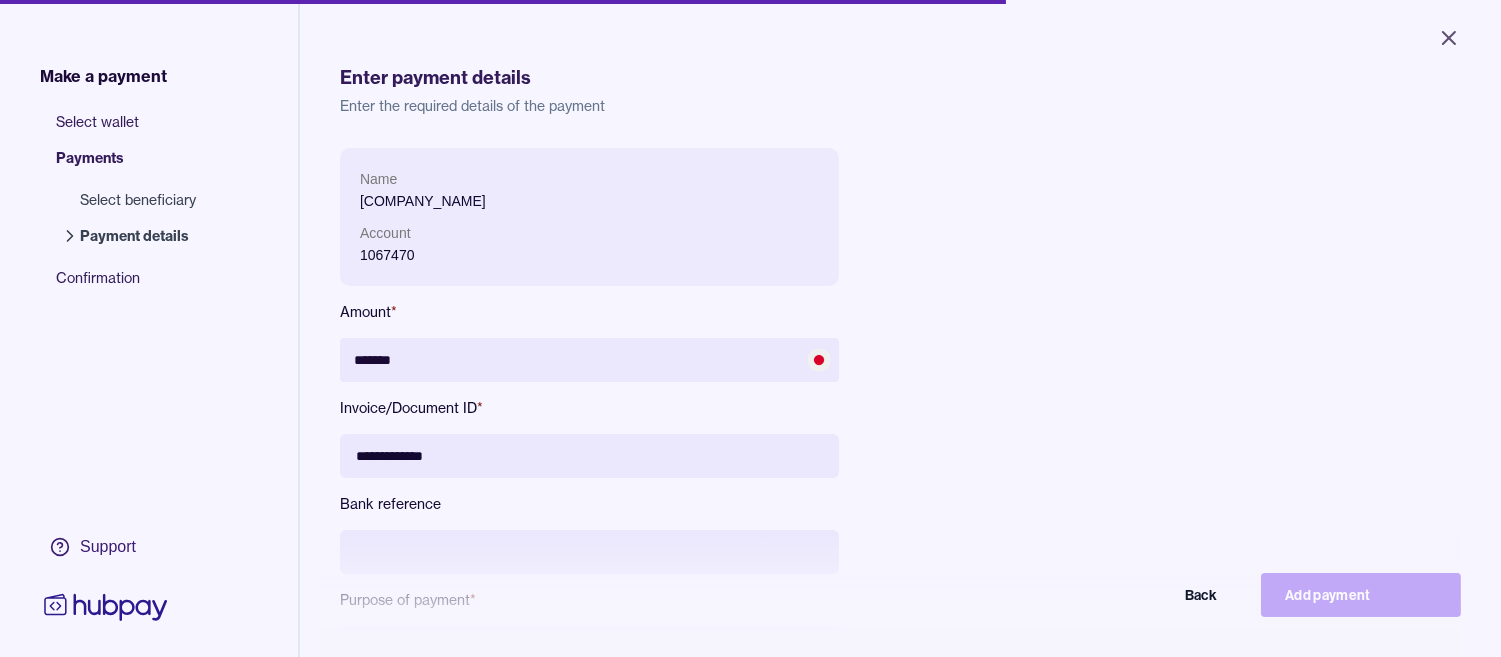 click on "**********" at bounding box center [589, 456] 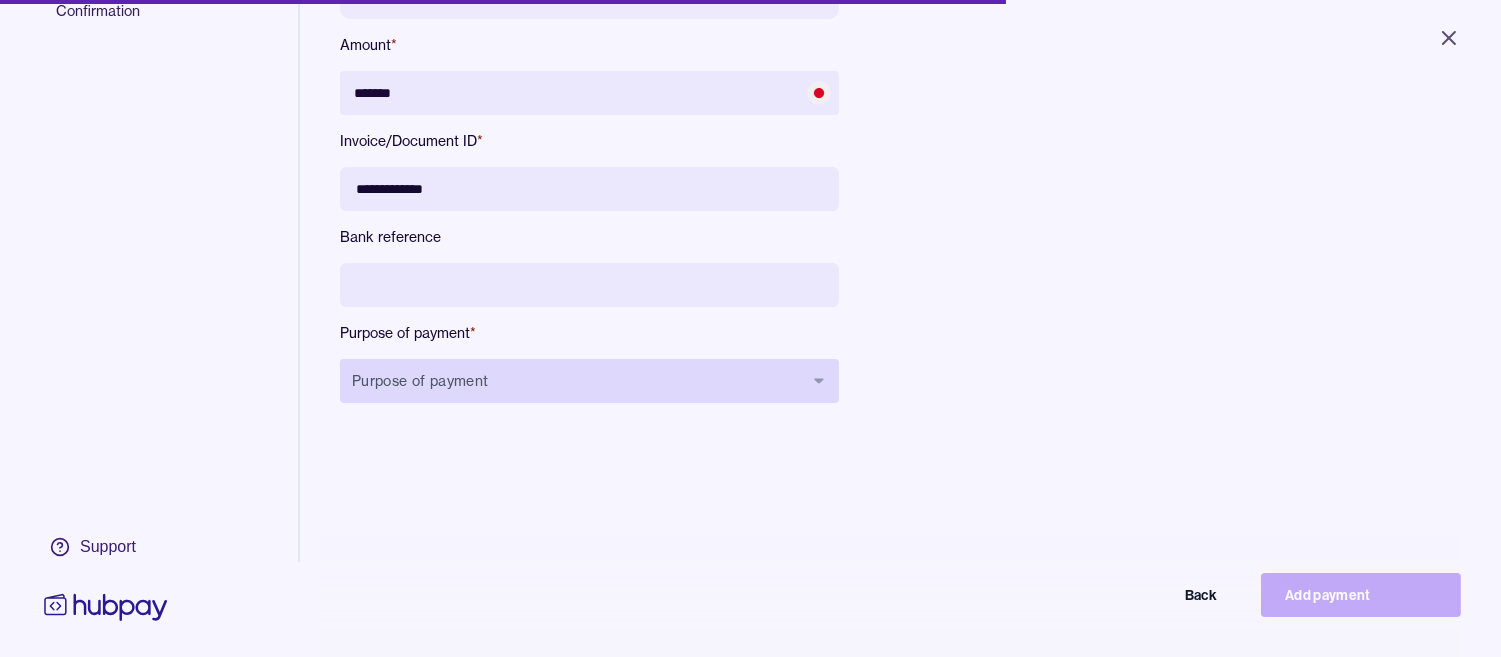 type on "**********" 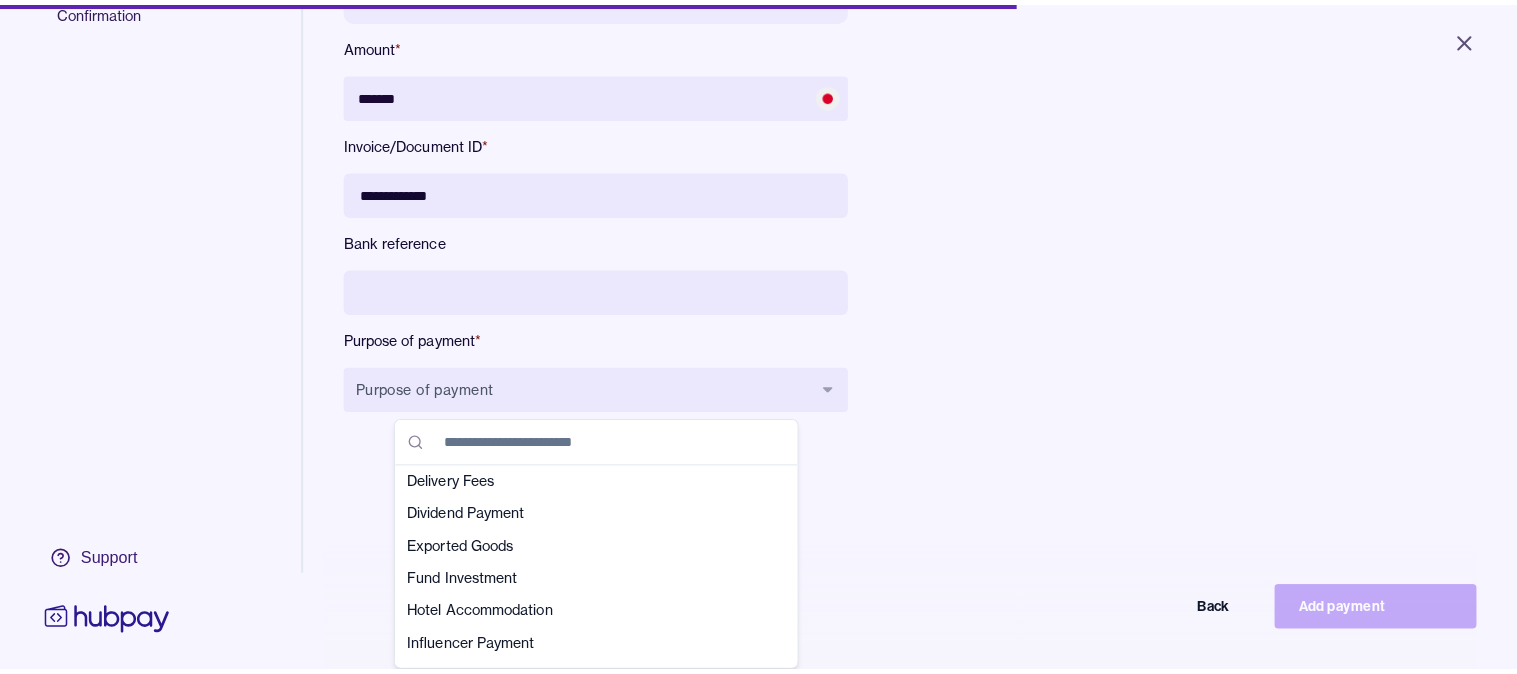 scroll, scrollTop: 222, scrollLeft: 0, axis: vertical 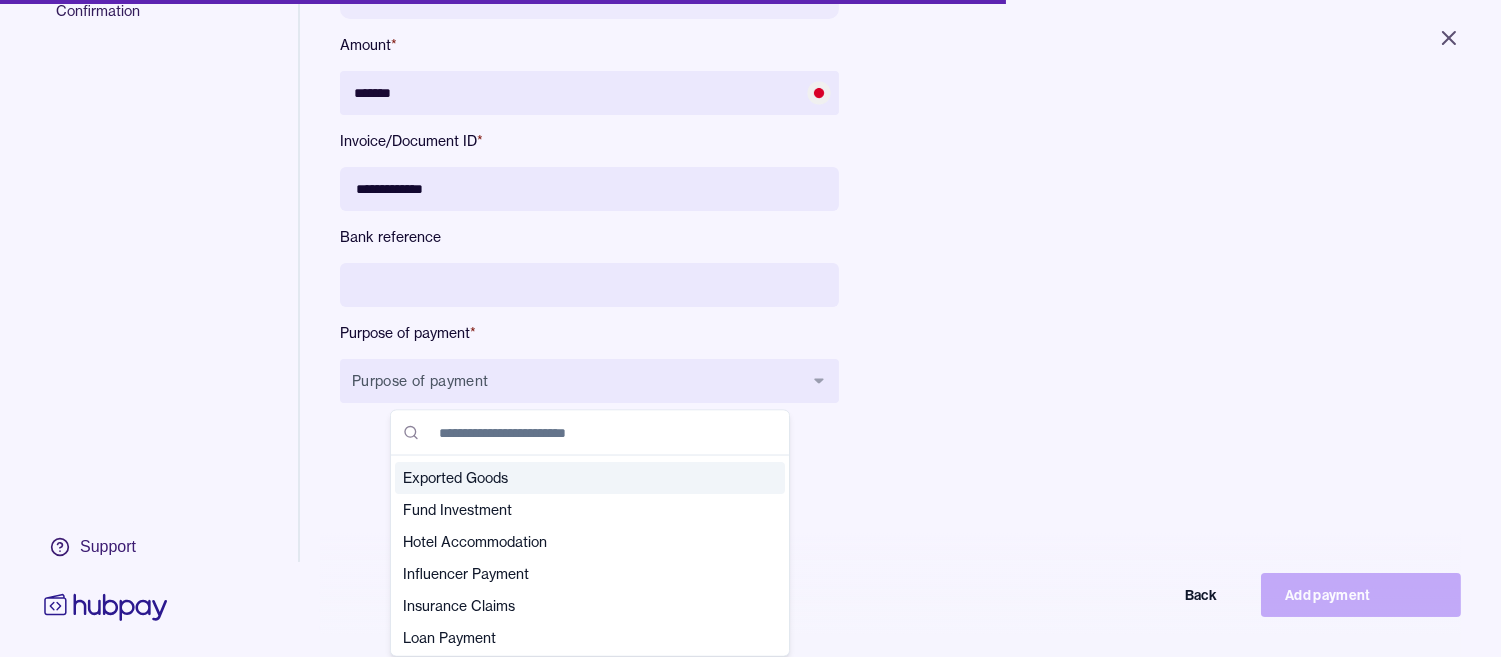 click on "Exported Goods" at bounding box center [578, 478] 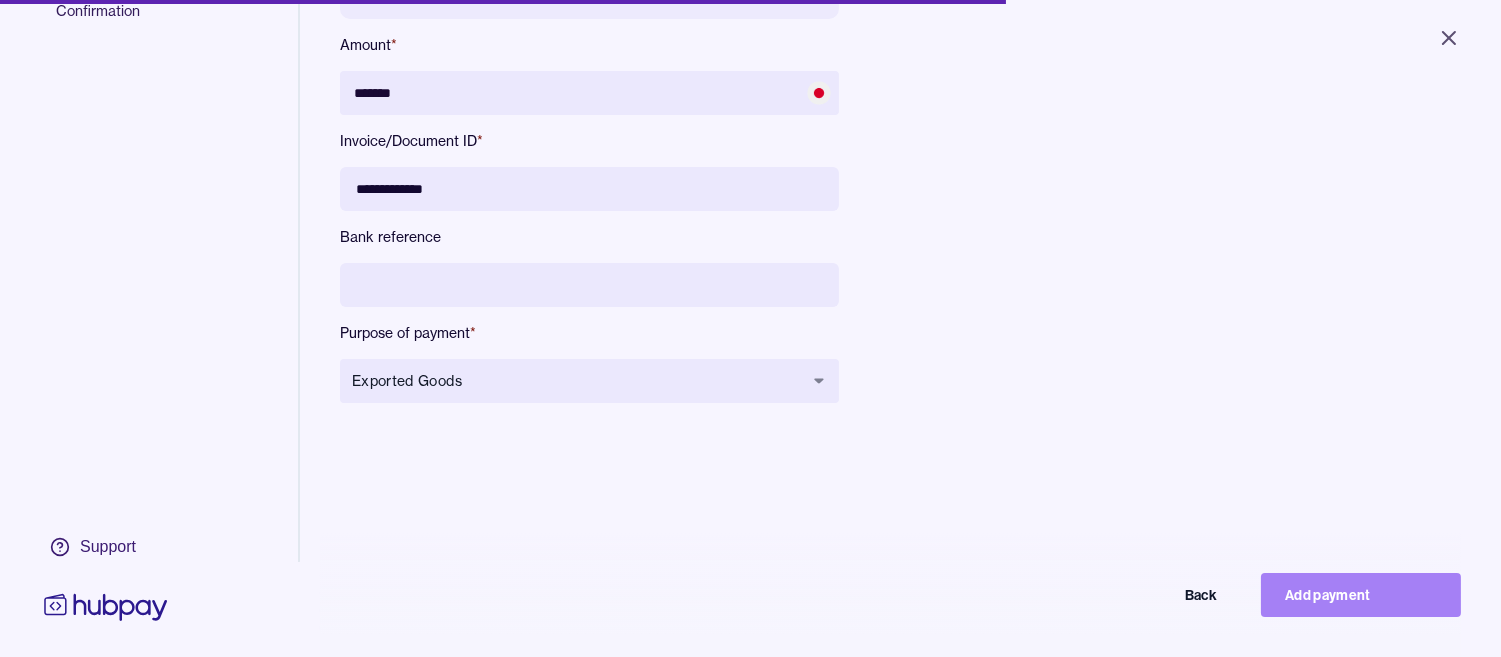 click on "Add payment" at bounding box center (1361, 595) 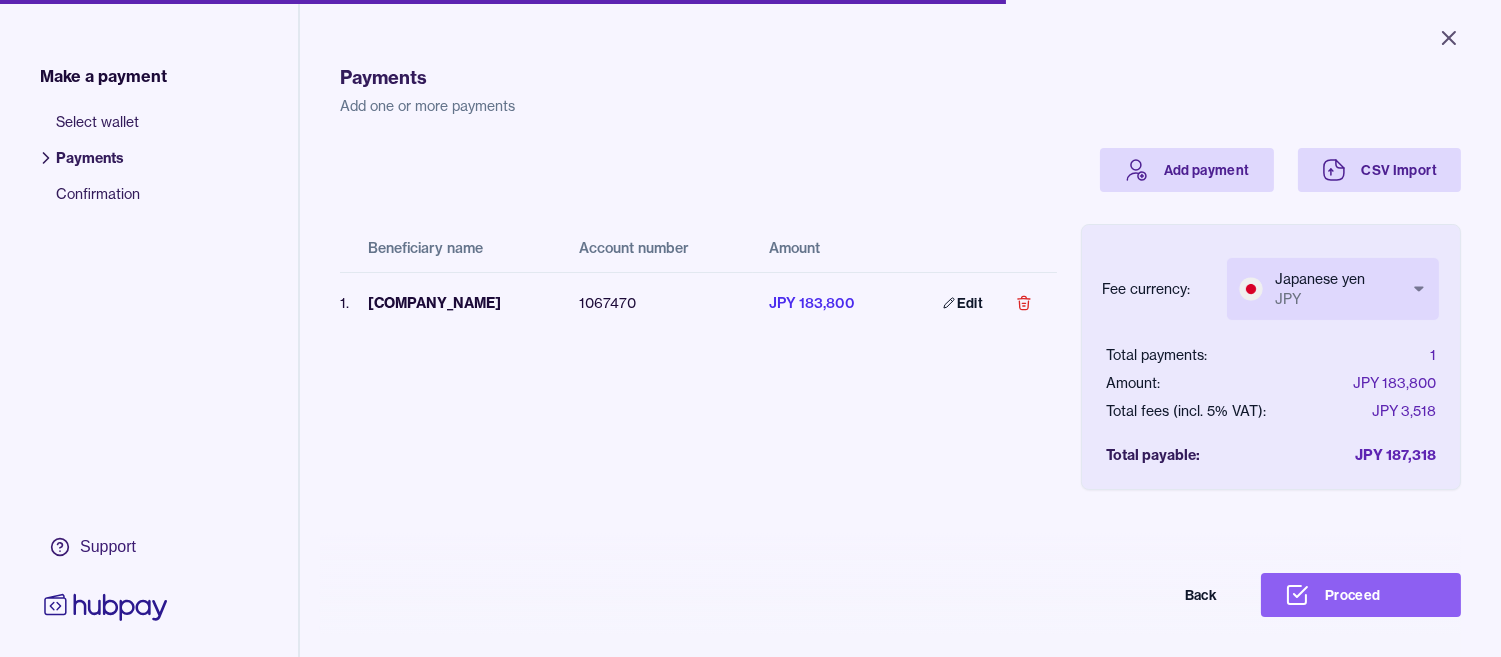 click on "Close Make a payment Select wallet Payments Confirmation Support Payments Add one or more payments Add payment CSV Import Beneficiary name Account number Amount 1 . [COMPANY_NAME] [ACCOUNT_NUMBER] JPY 183,800 Edit Fee currency: Japanese yen JPY *** *** Total payments: 1 Amount: JPY 183,800 Total fees (incl. 5% VAT): JPY 3,518 Total payable: JPY 187,318 Back Proceed Payment | Hubpay" at bounding box center [750, 328] 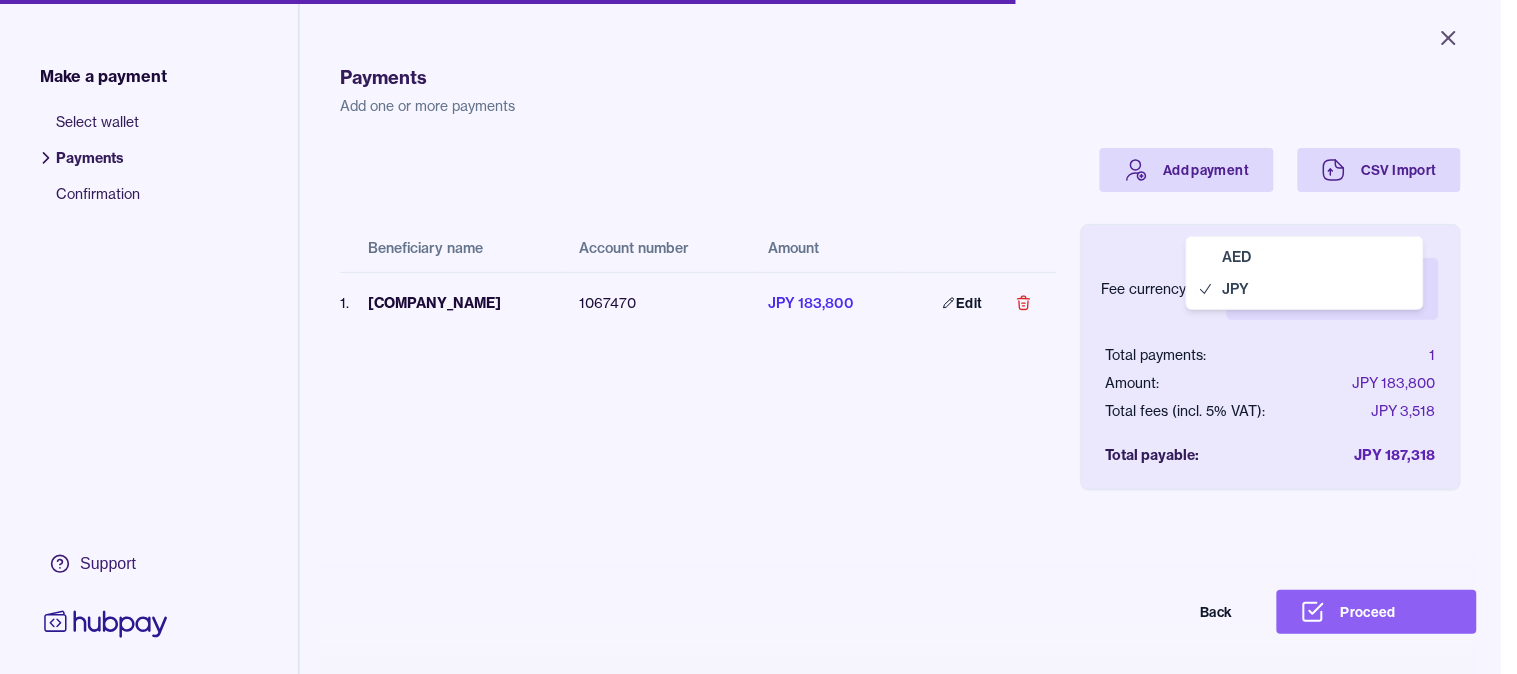 select on "***" 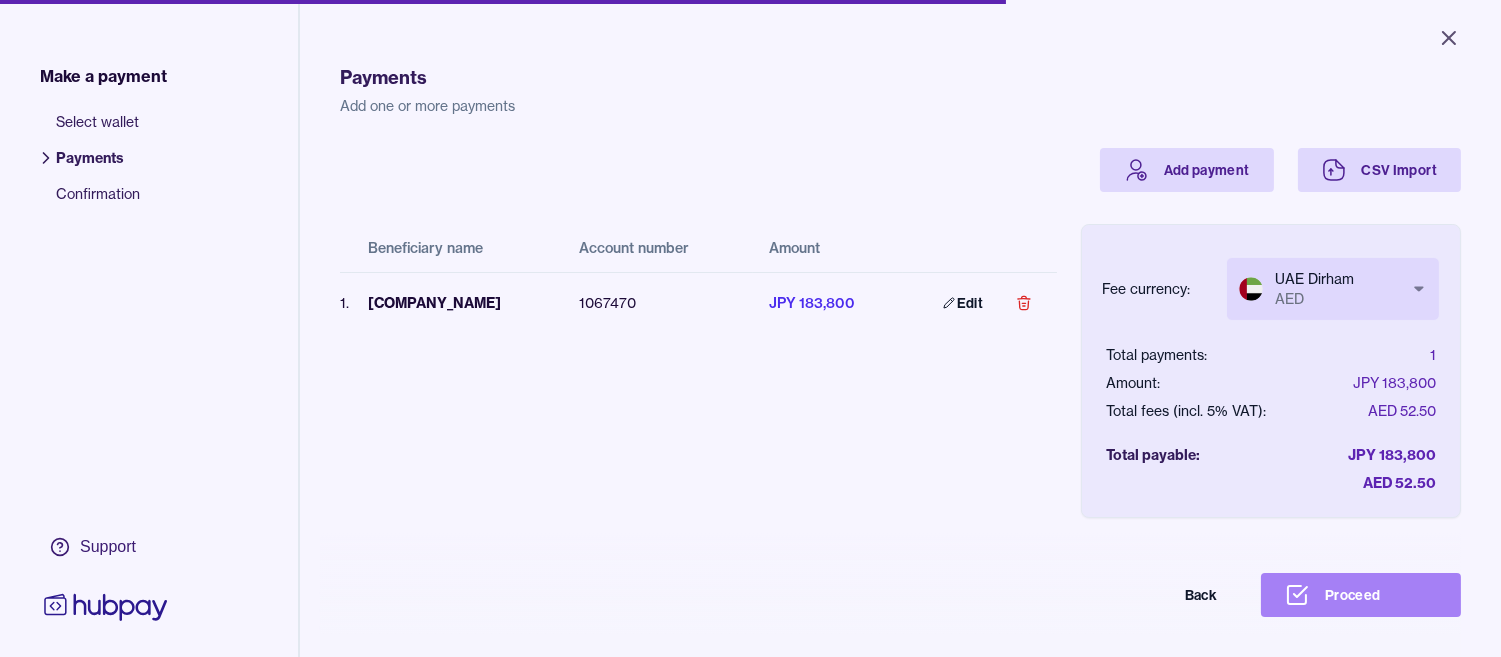 click on "Proceed" at bounding box center [1361, 595] 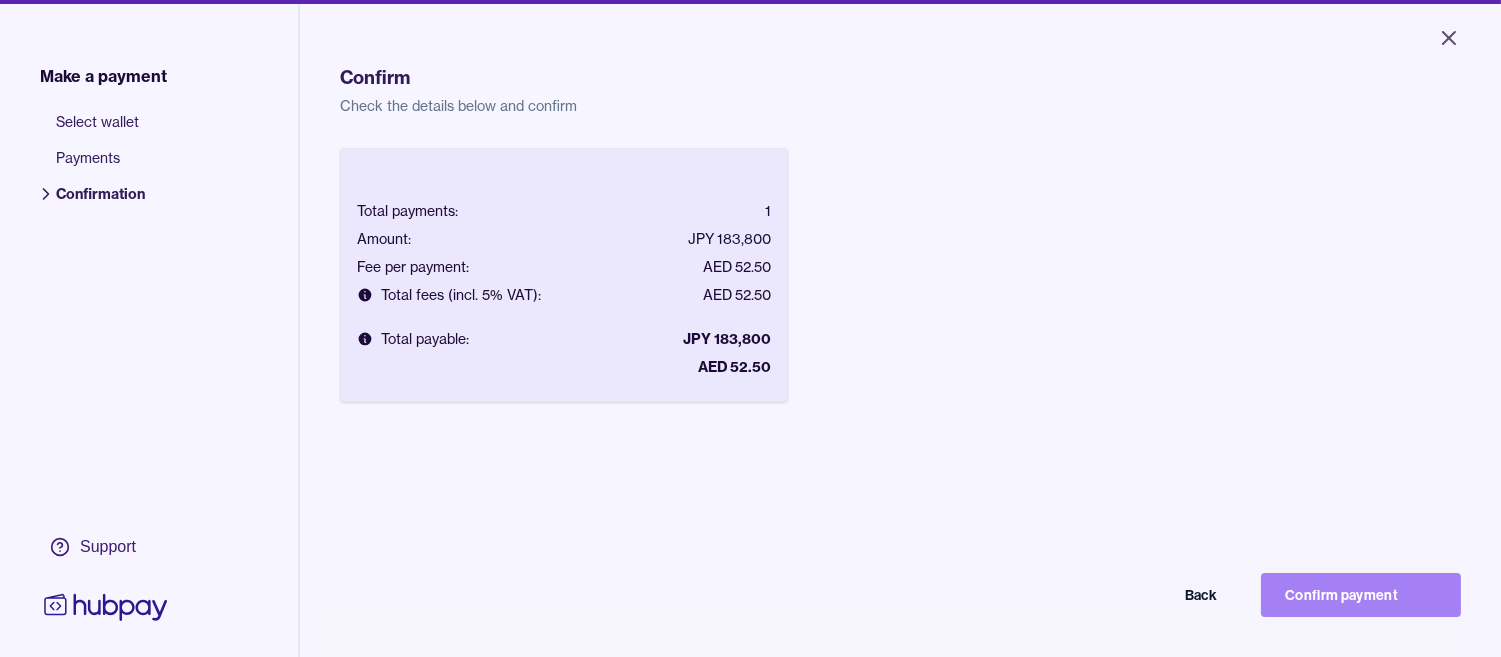 click on "Confirm payment" at bounding box center (1361, 595) 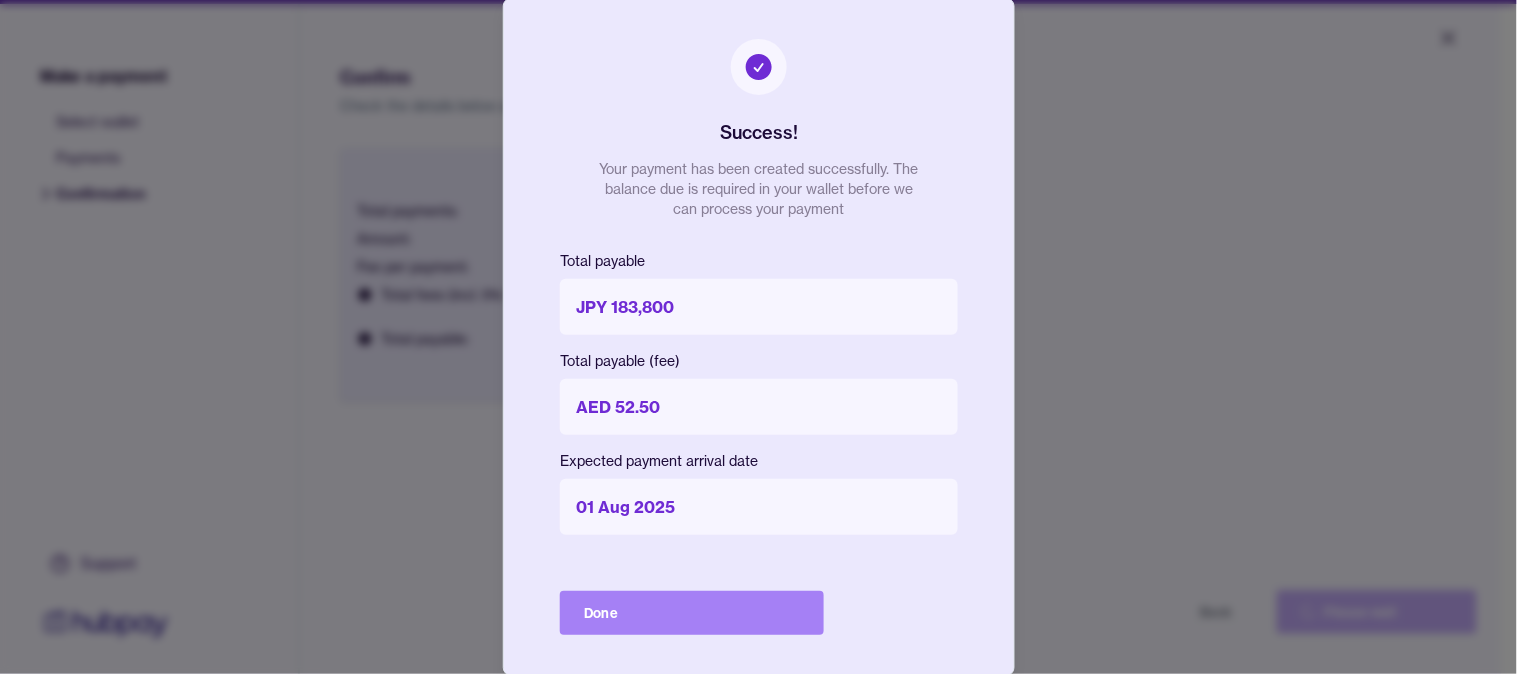 click on "Done" at bounding box center (692, 613) 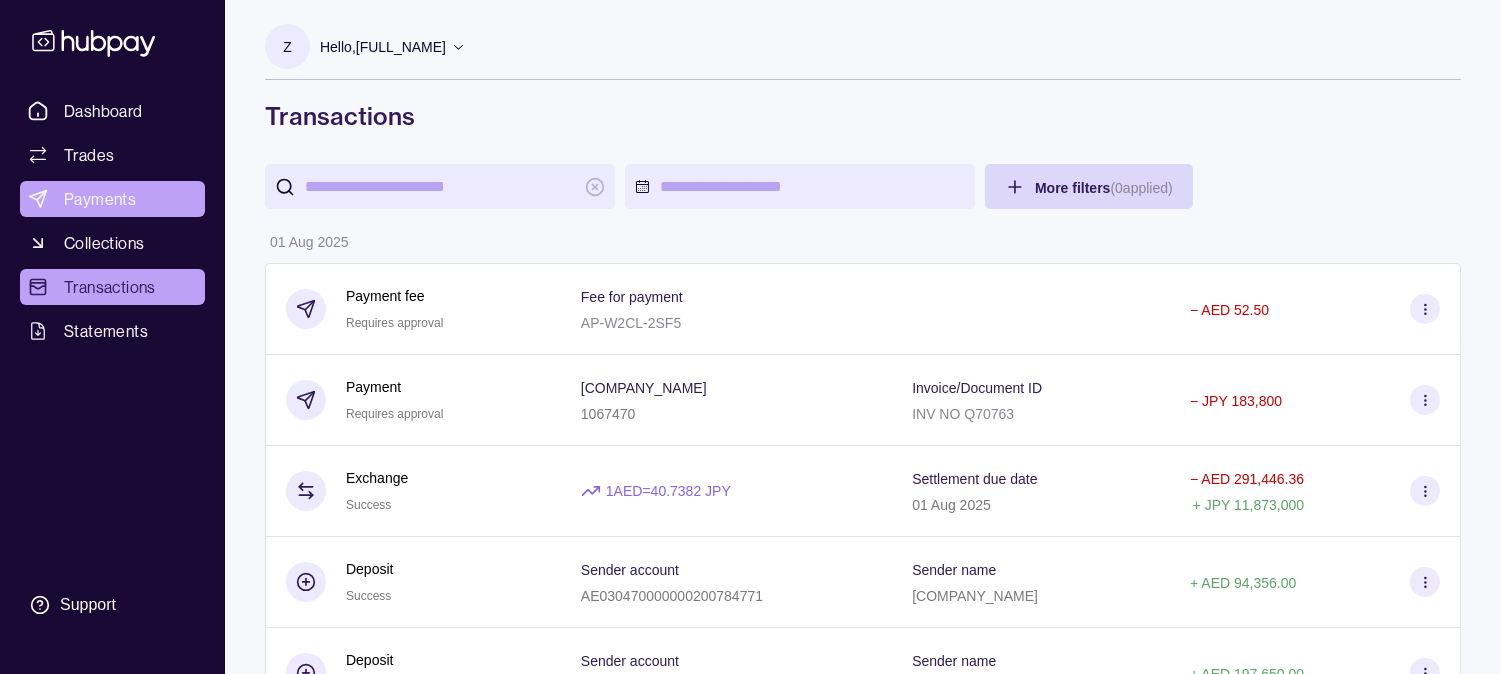 click on "Payments" at bounding box center (100, 199) 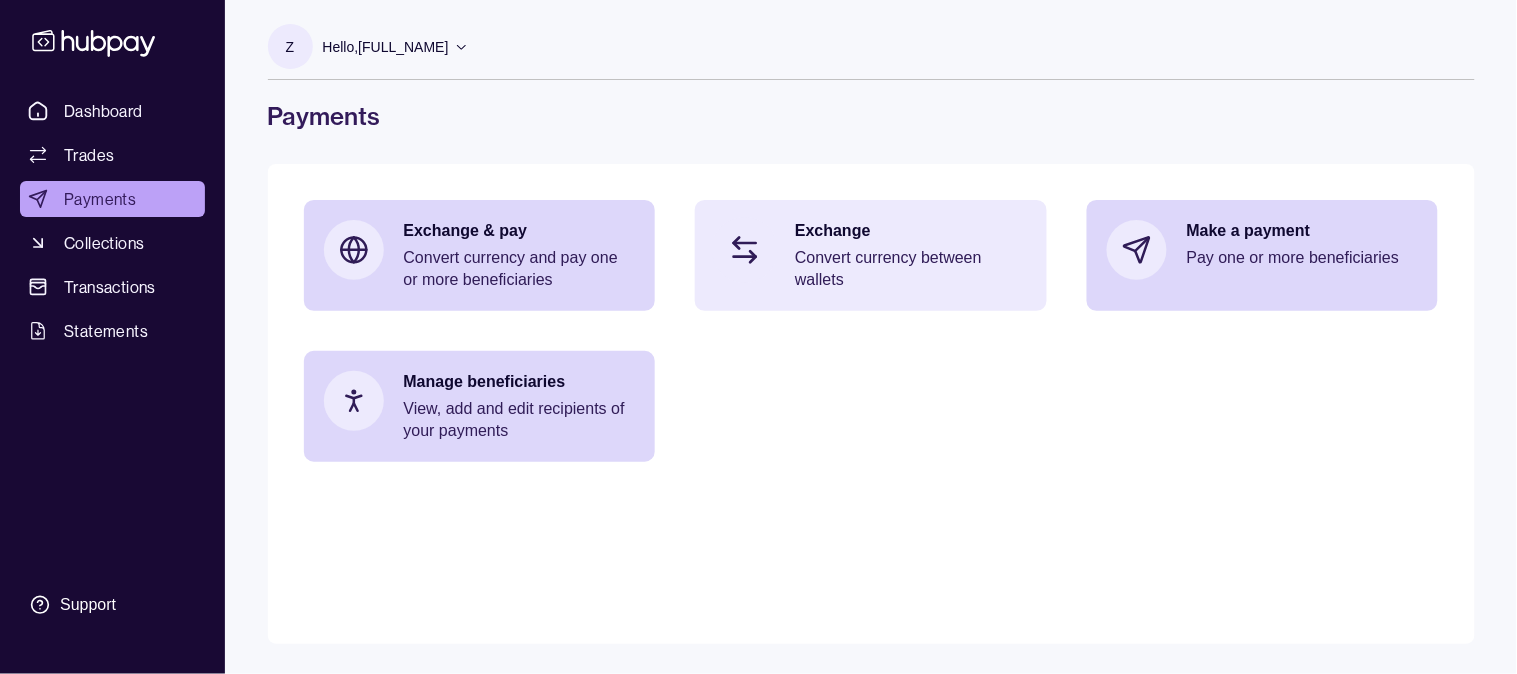 click on "Convert currency between wallets" at bounding box center [911, 269] 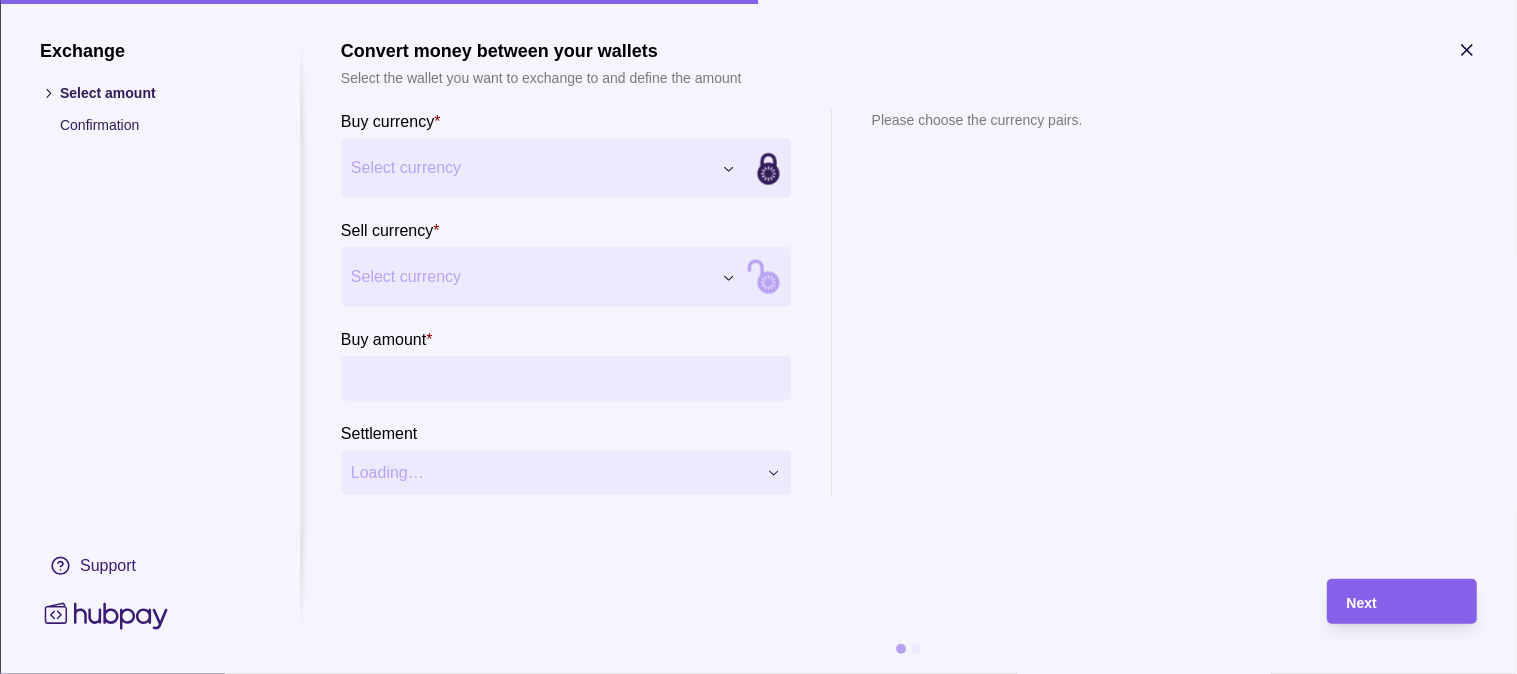 click on "Select currency" at bounding box center [531, 168] 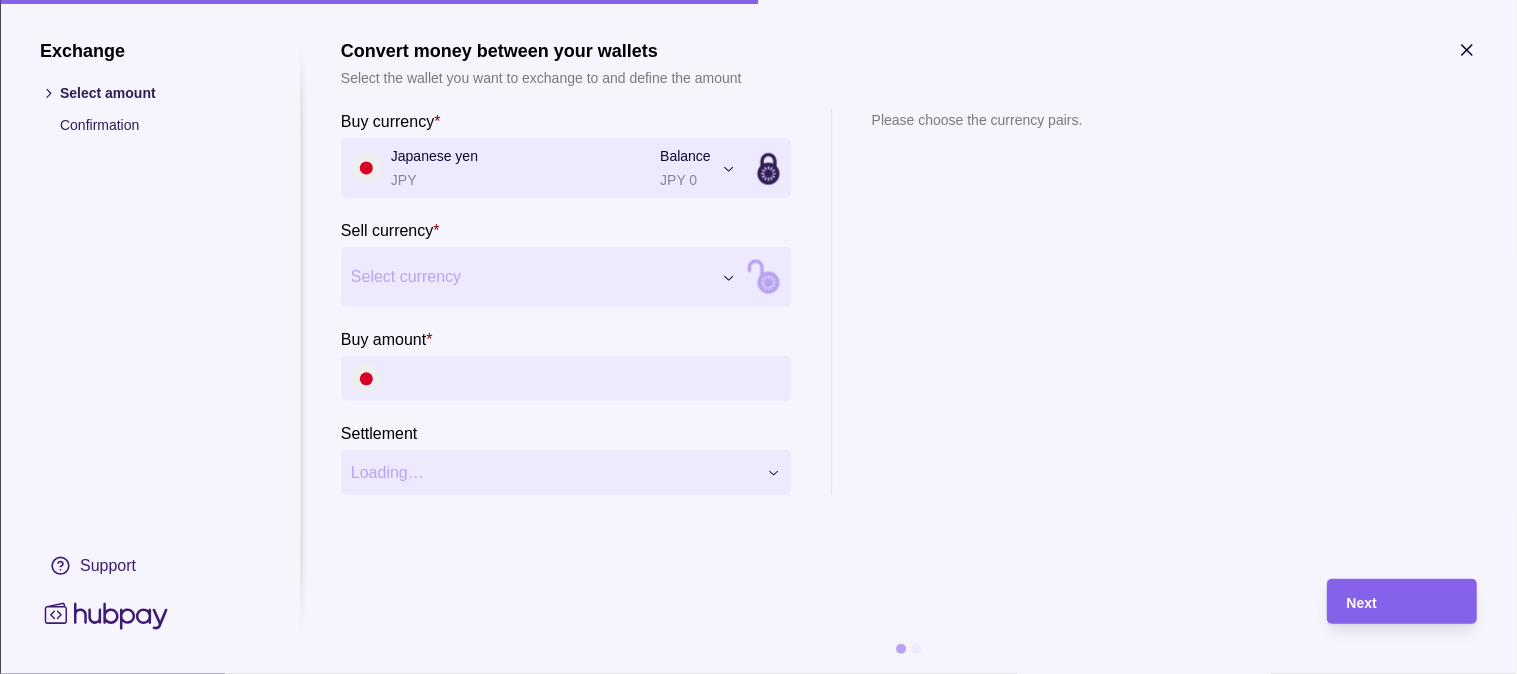 click on "Exchange Select amount Confirmation Support Convert money between your wallets Select the wallet you want to exchange to and define the amount Buy currency  * Japanese yen JPY Balance JPY 0 *** *** *** Sell currency  * Select currency *** *** *** Buy amount  * Settlement Loading… Please choose the currency pairs. Next" at bounding box center (758, 674) 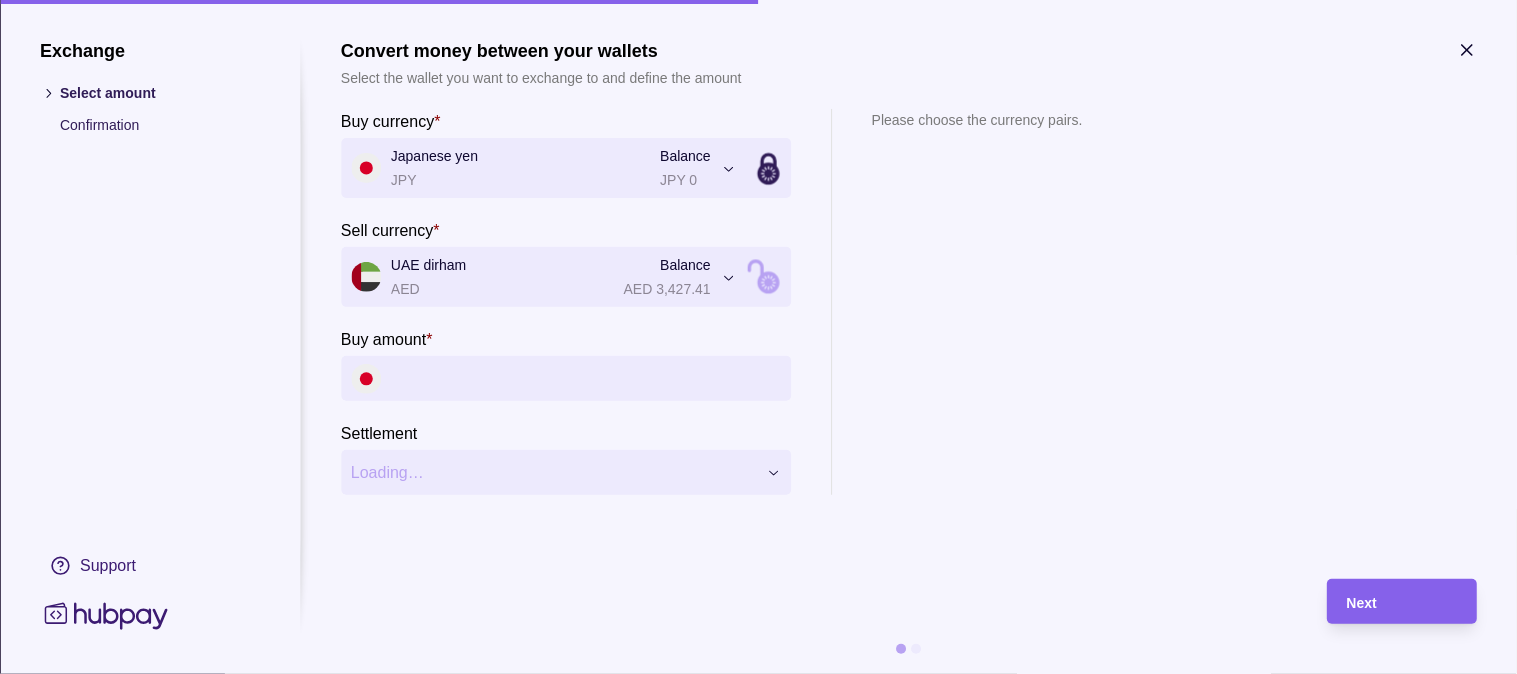 click on "Buy amount  *" at bounding box center (586, 378) 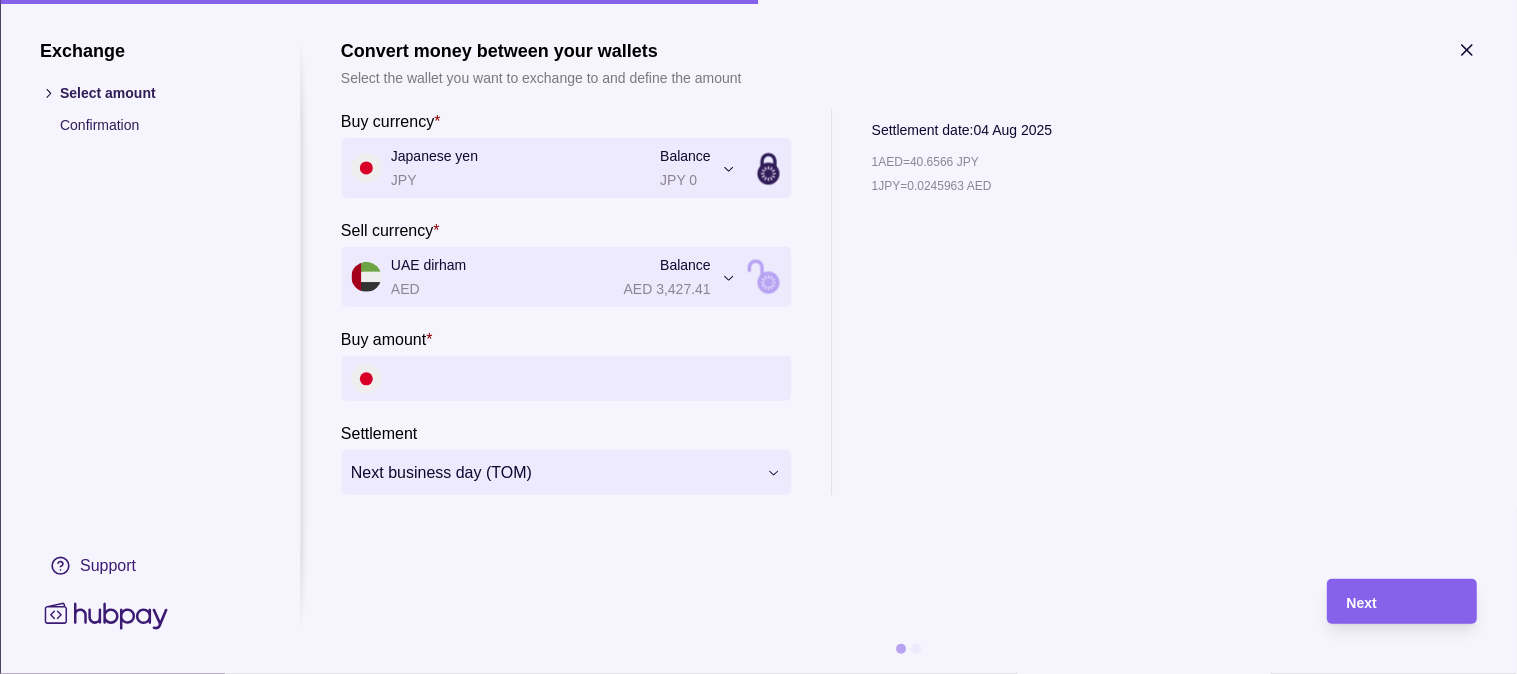 click on "Buy amount  *" at bounding box center (586, 378) 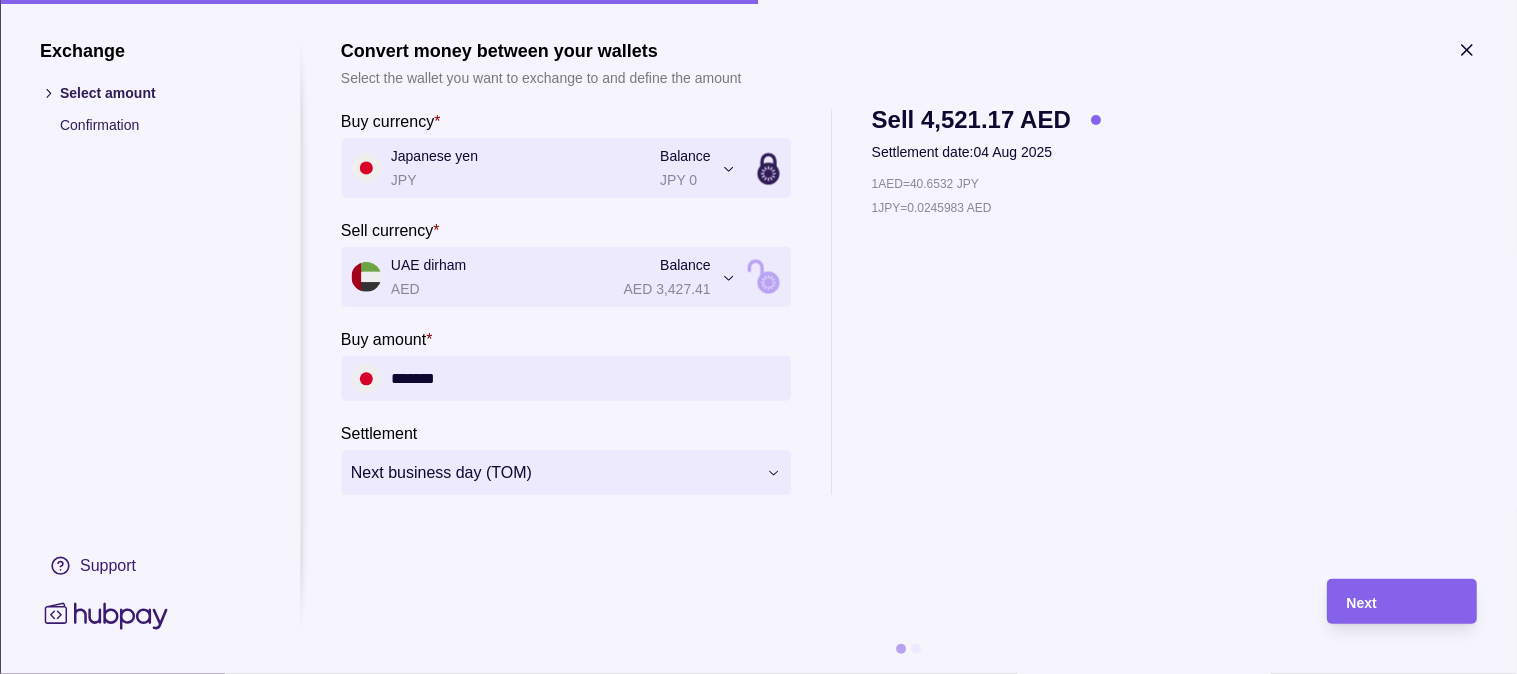 type on "*******" 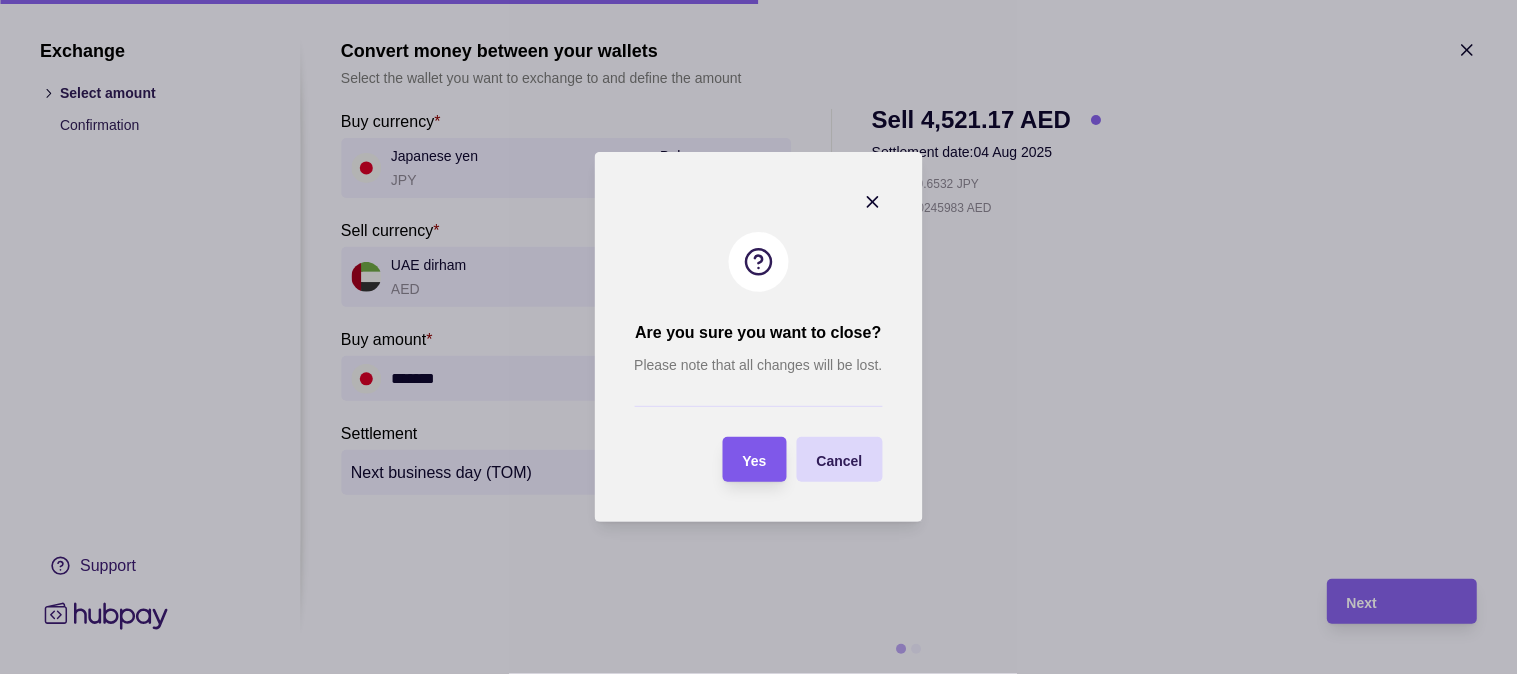 click on "Yes" at bounding box center [755, 461] 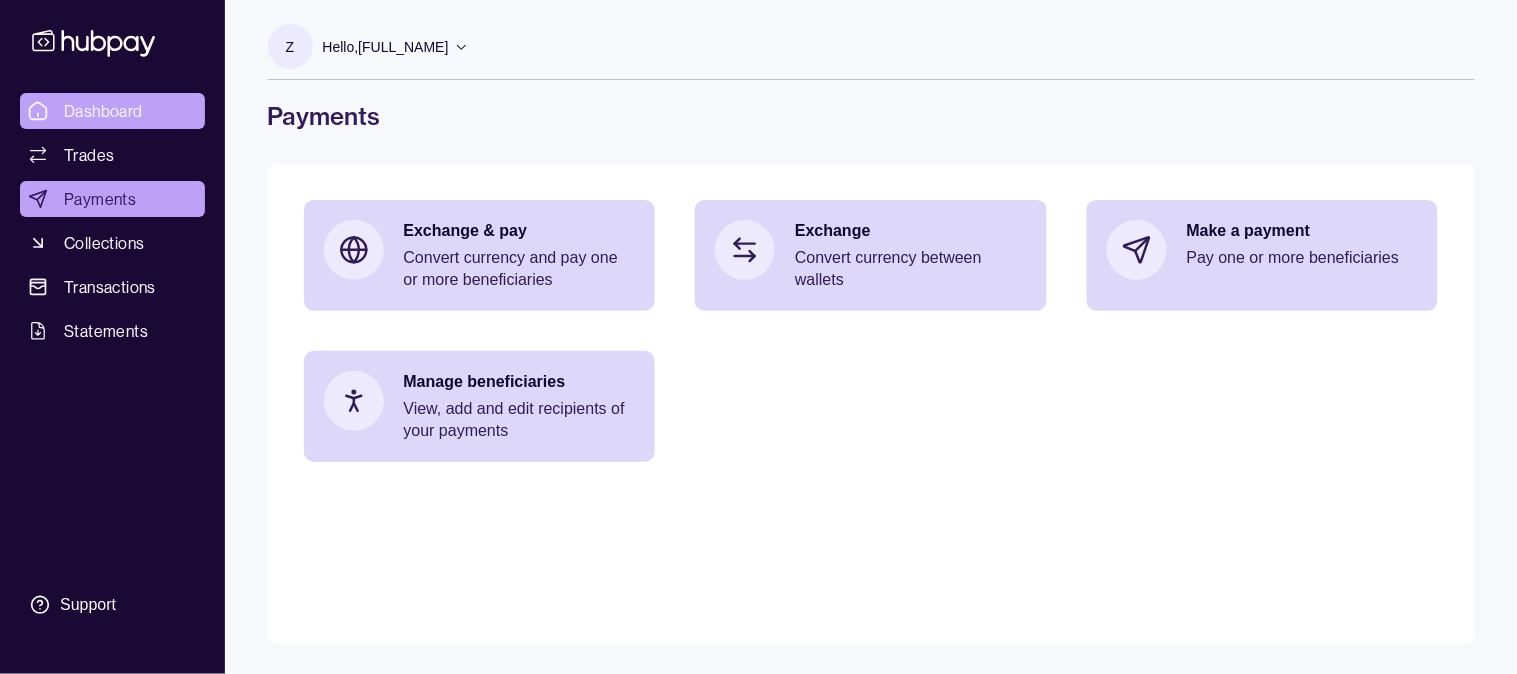 click on "Dashboard" at bounding box center [103, 111] 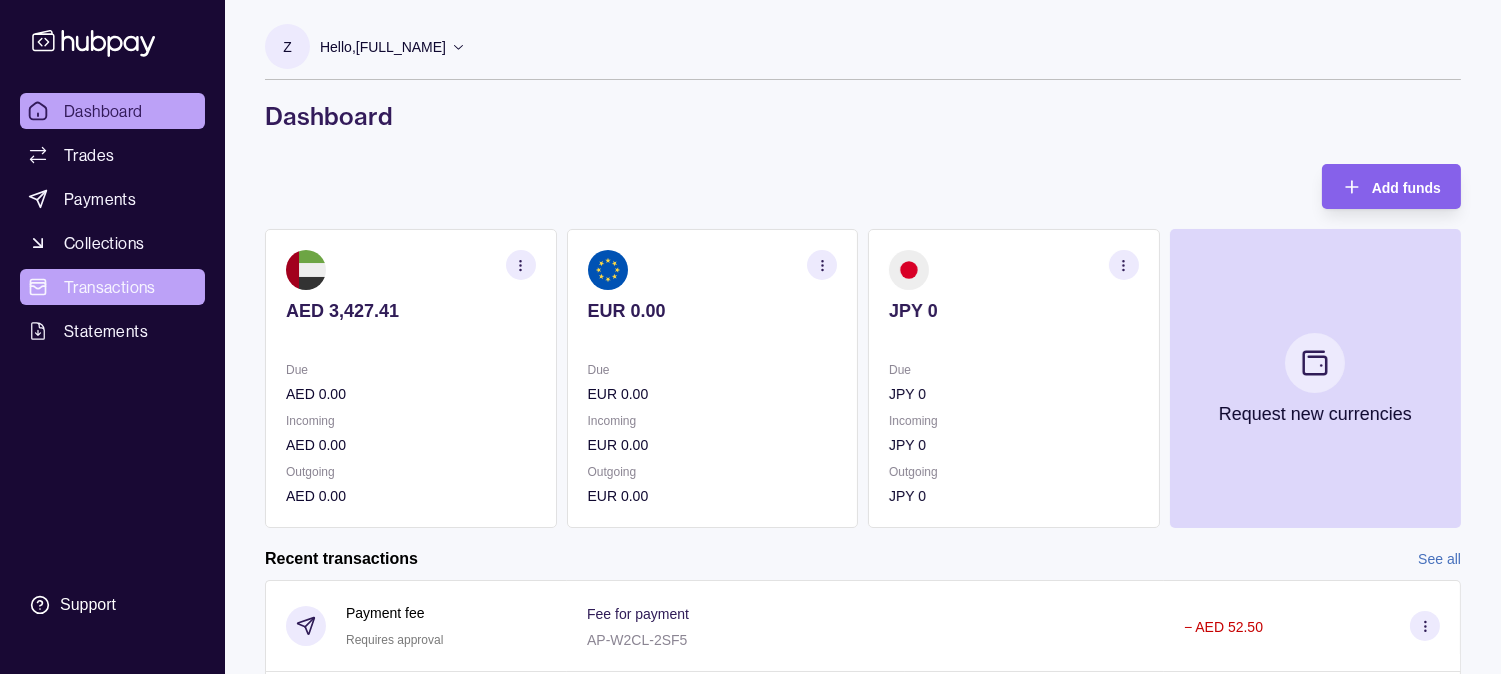 click on "Transactions" at bounding box center (110, 287) 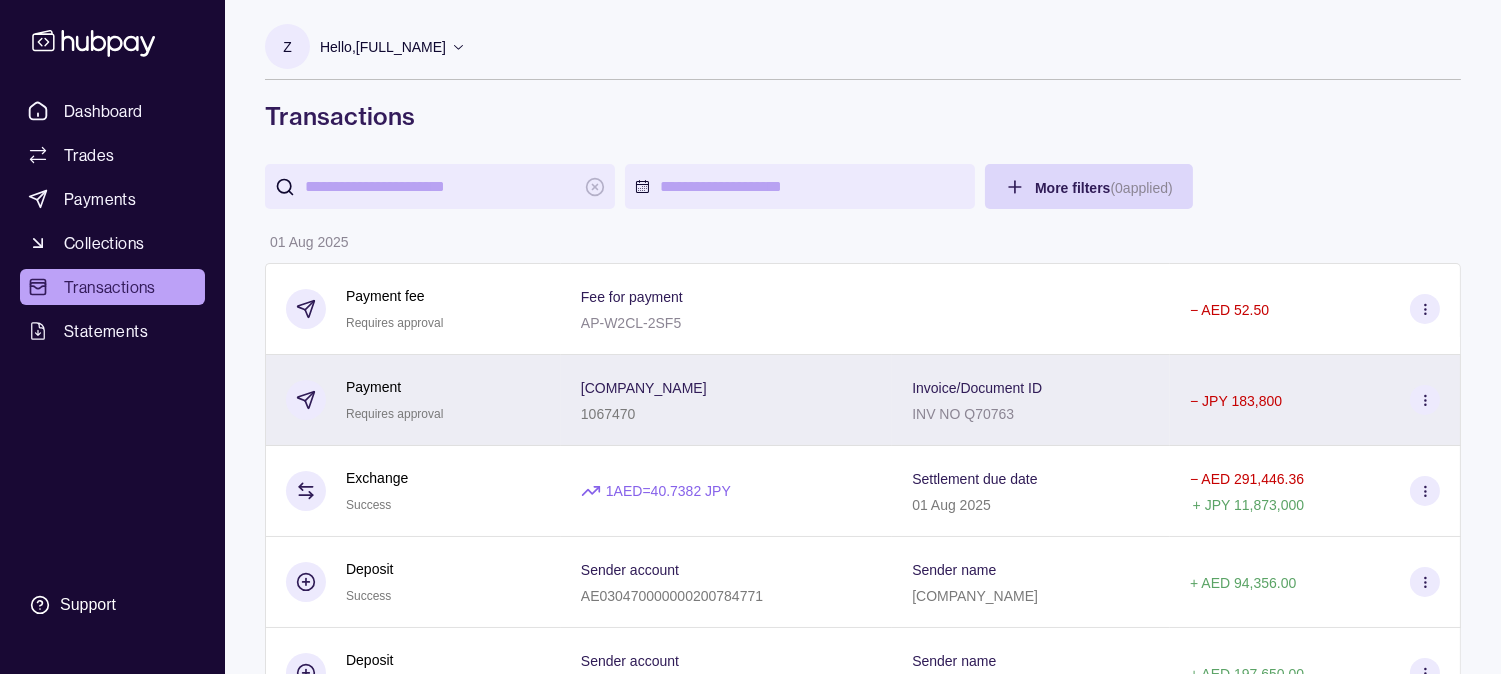 click on "Invoice/Document ID INV NO Q70763" at bounding box center [1031, 400] 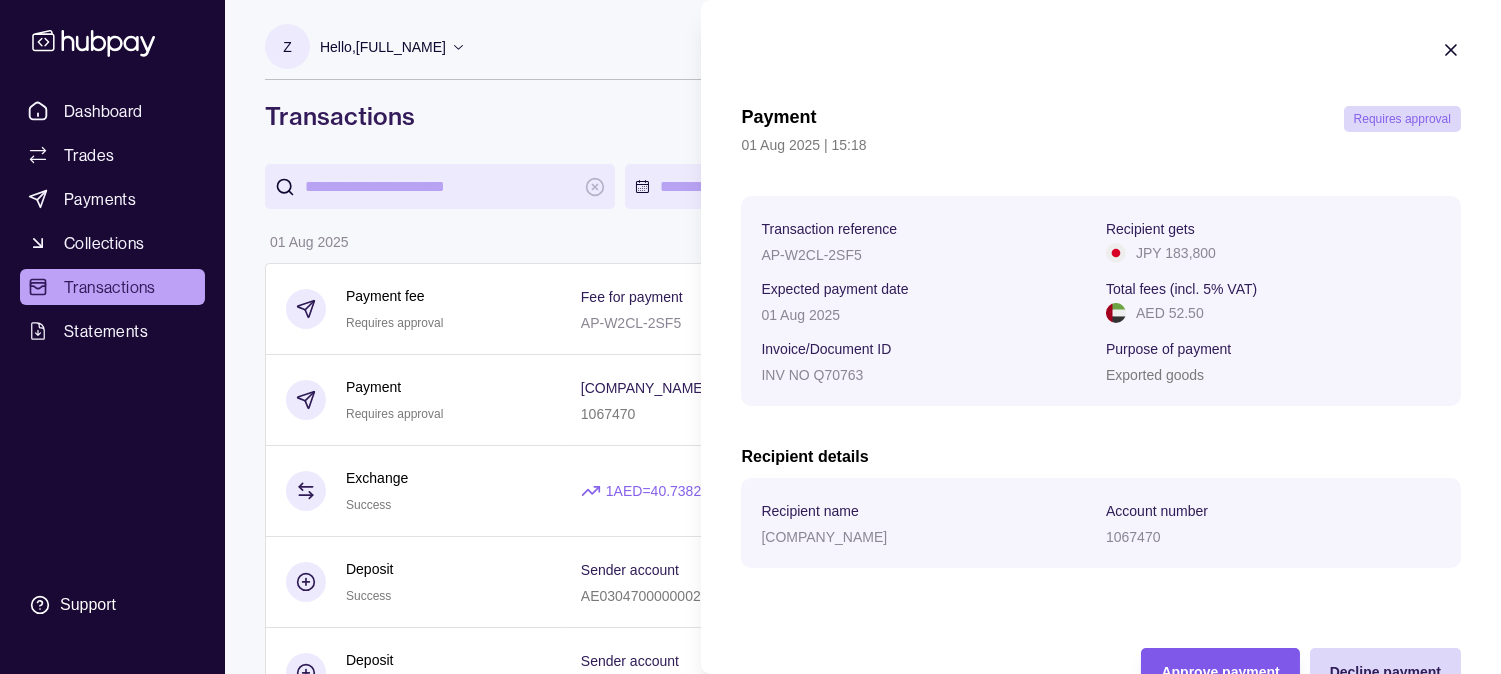 click on "Approve payment" at bounding box center (1220, 672) 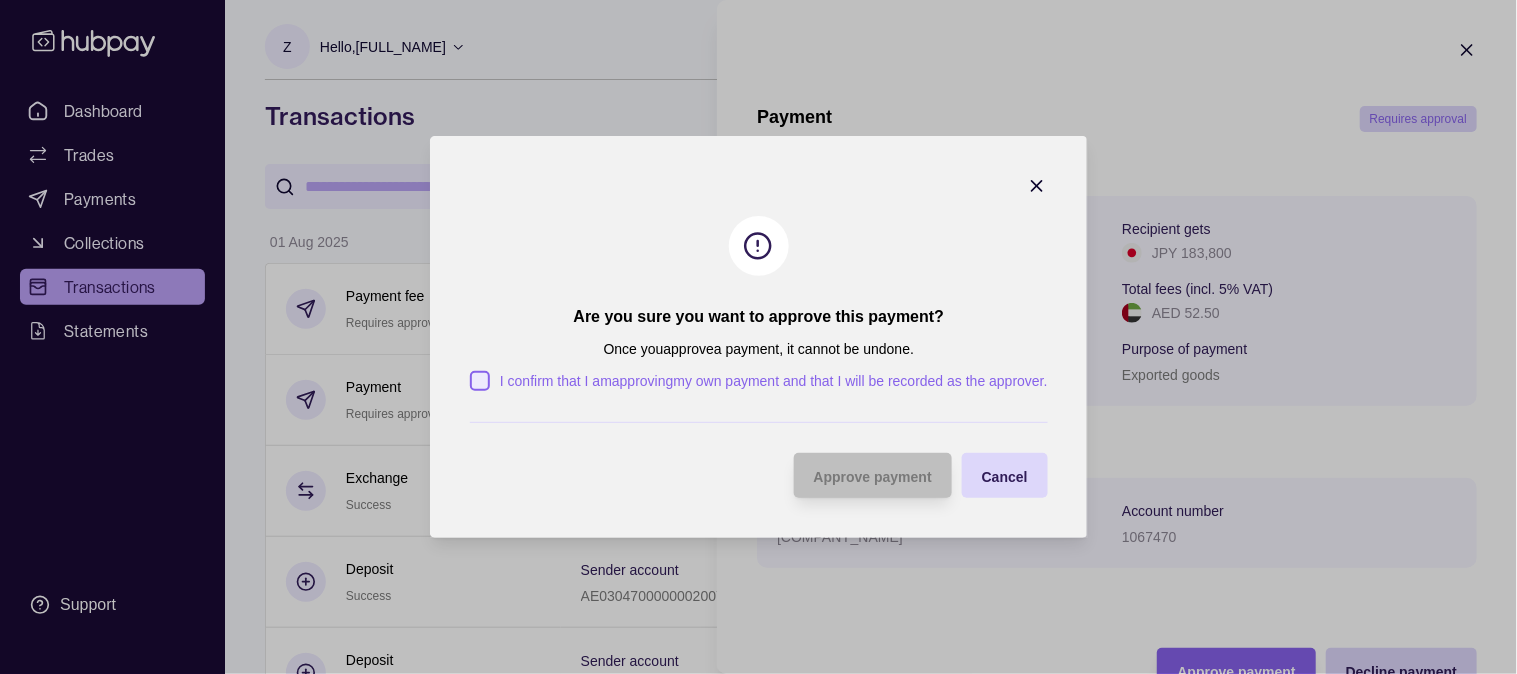 click on "I confirm that I am  approving  my own payment and that I will be recorded as the   approver ." at bounding box center [769, 381] 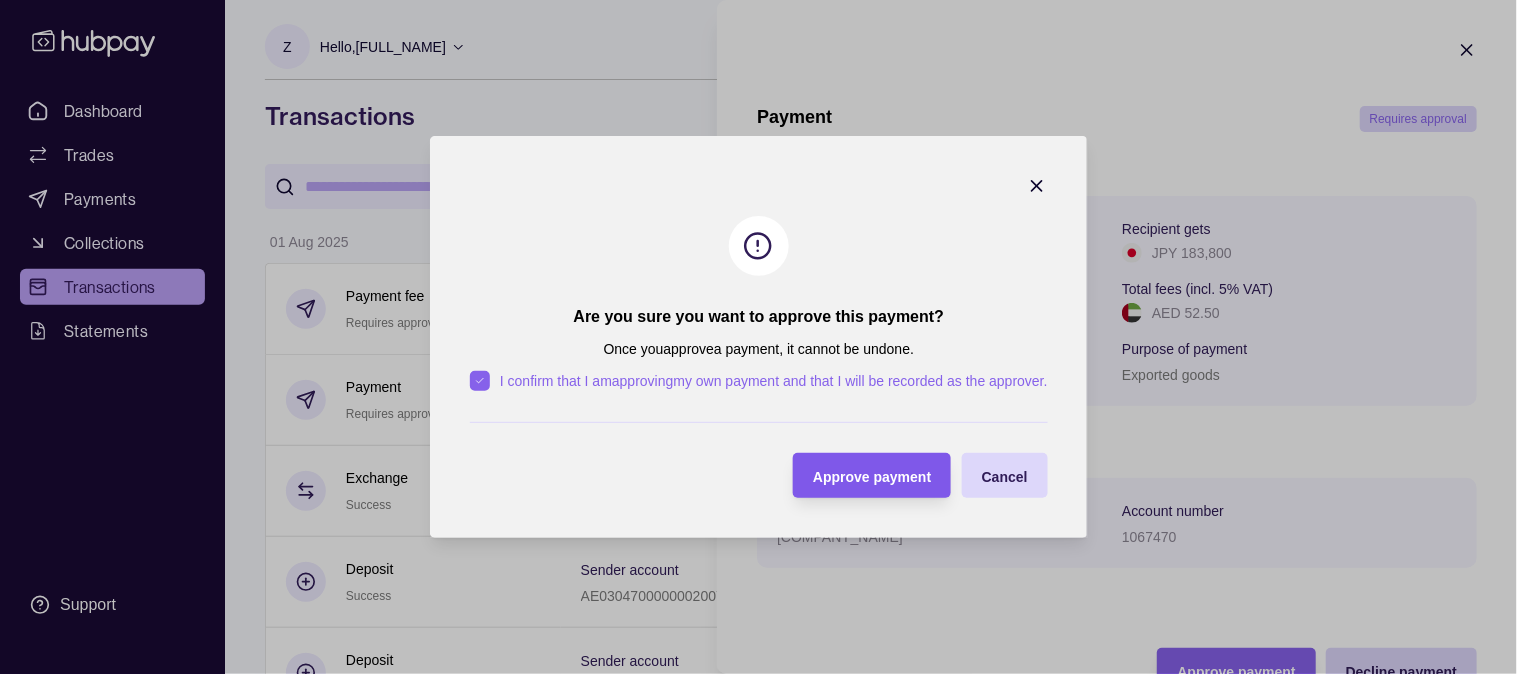 click on "Approve payment" at bounding box center [857, 475] 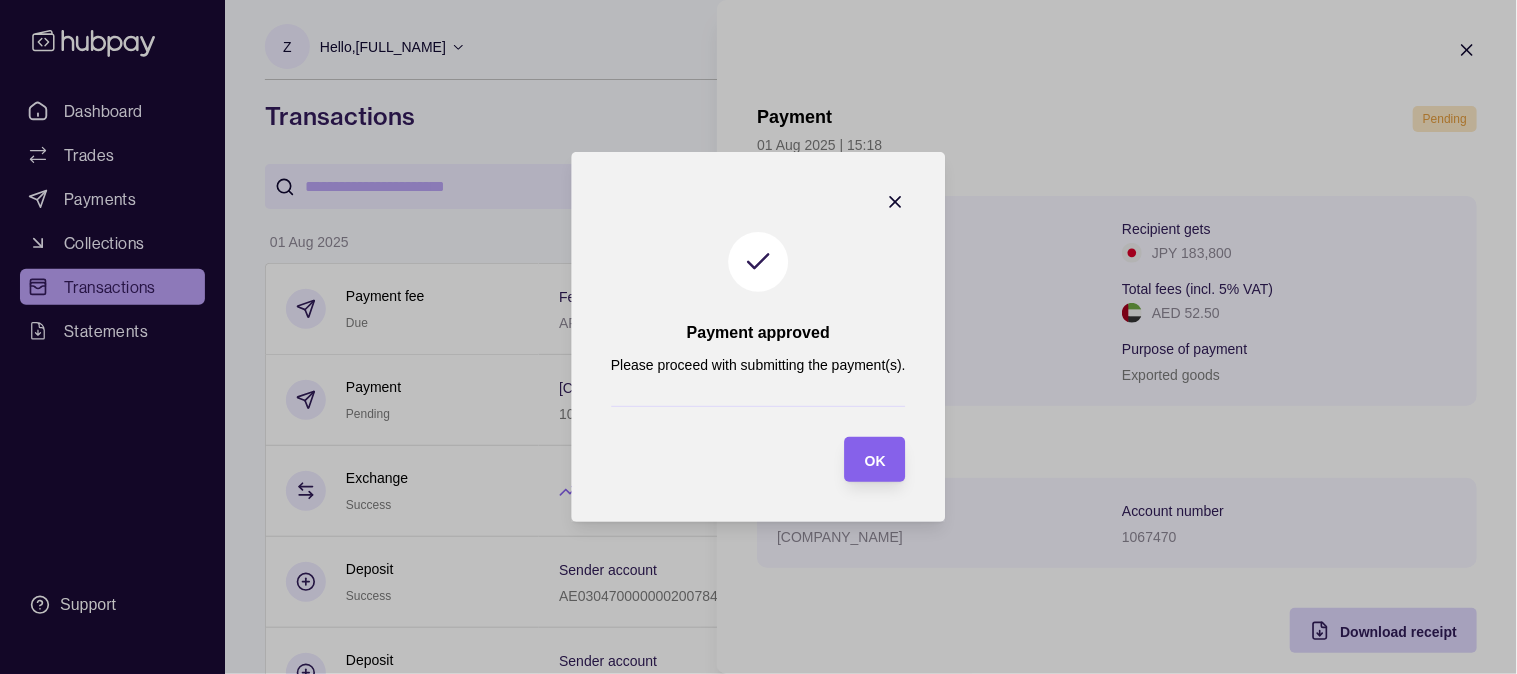 click 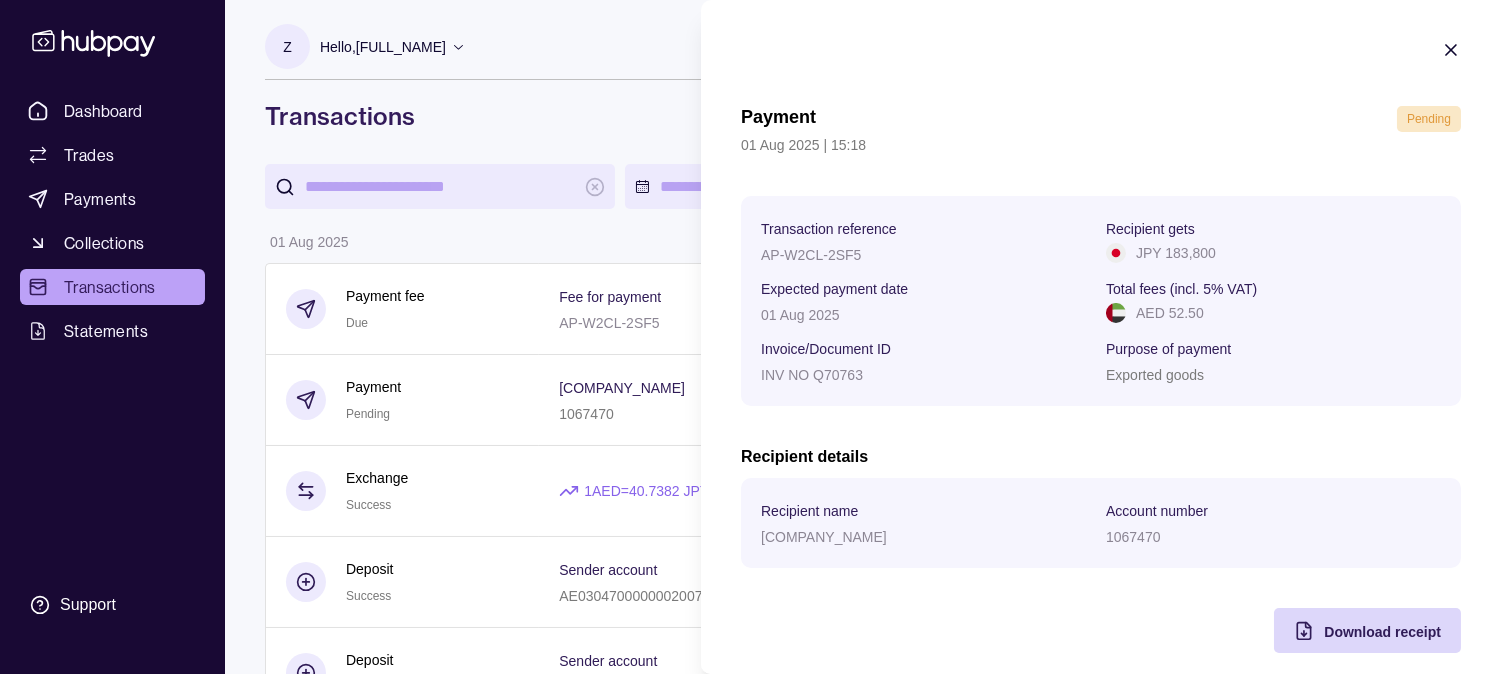 click 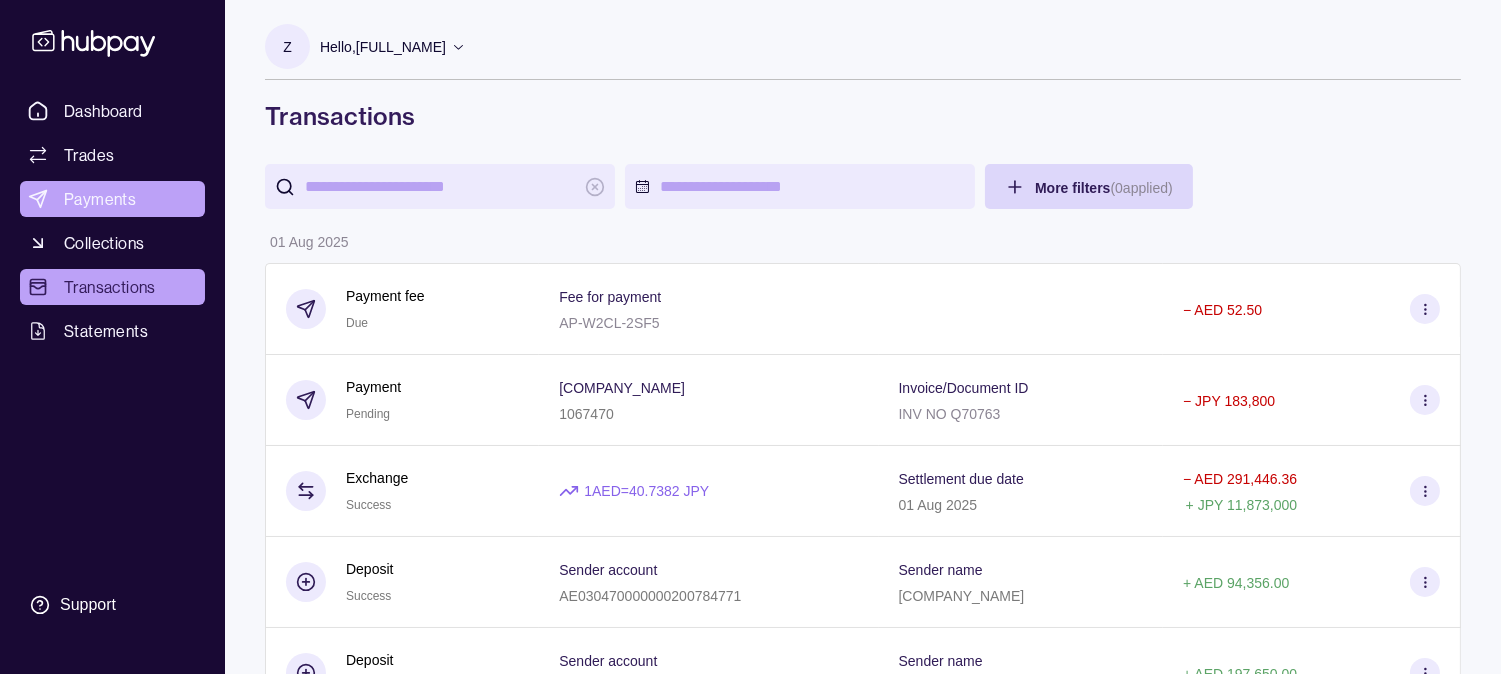 click on "Payments" at bounding box center [100, 199] 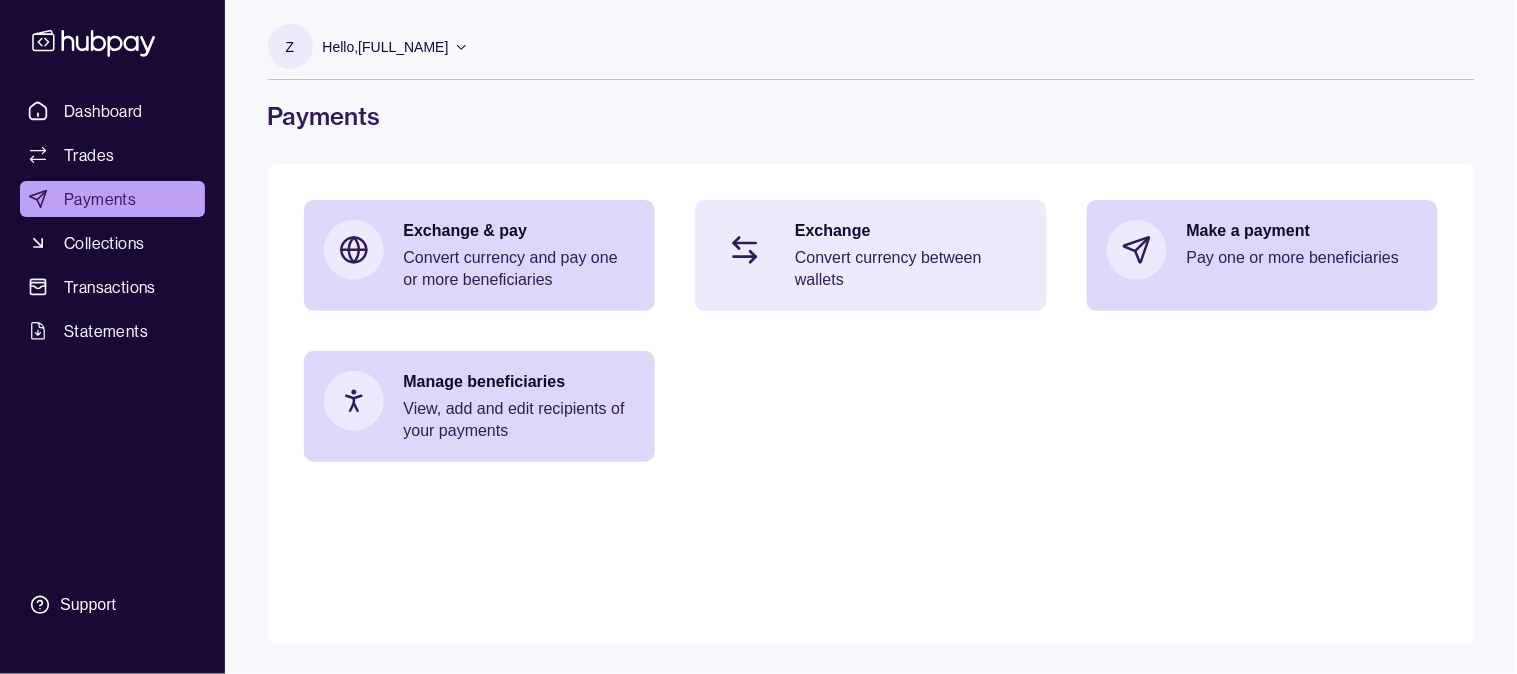click on "Convert currency between wallets" at bounding box center (911, 269) 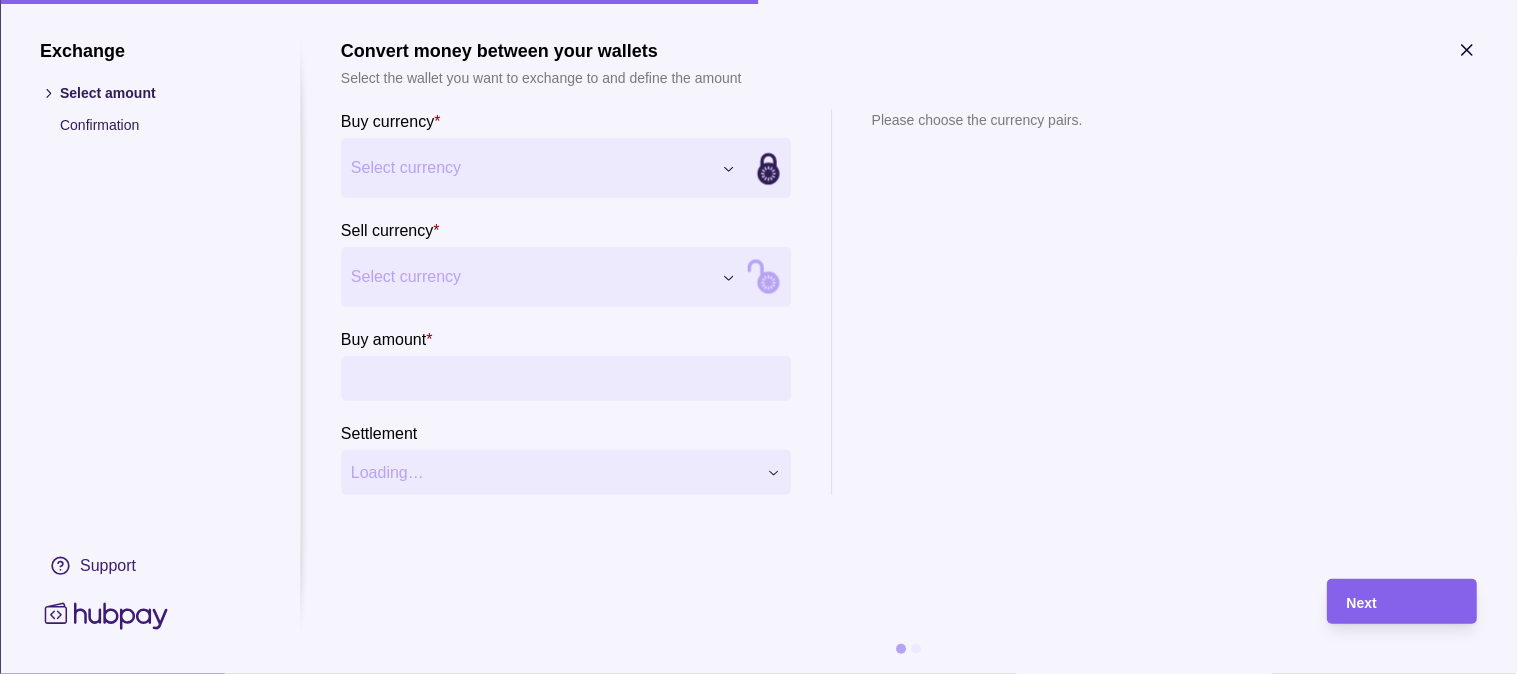 click on "Select currency" at bounding box center [543, 168] 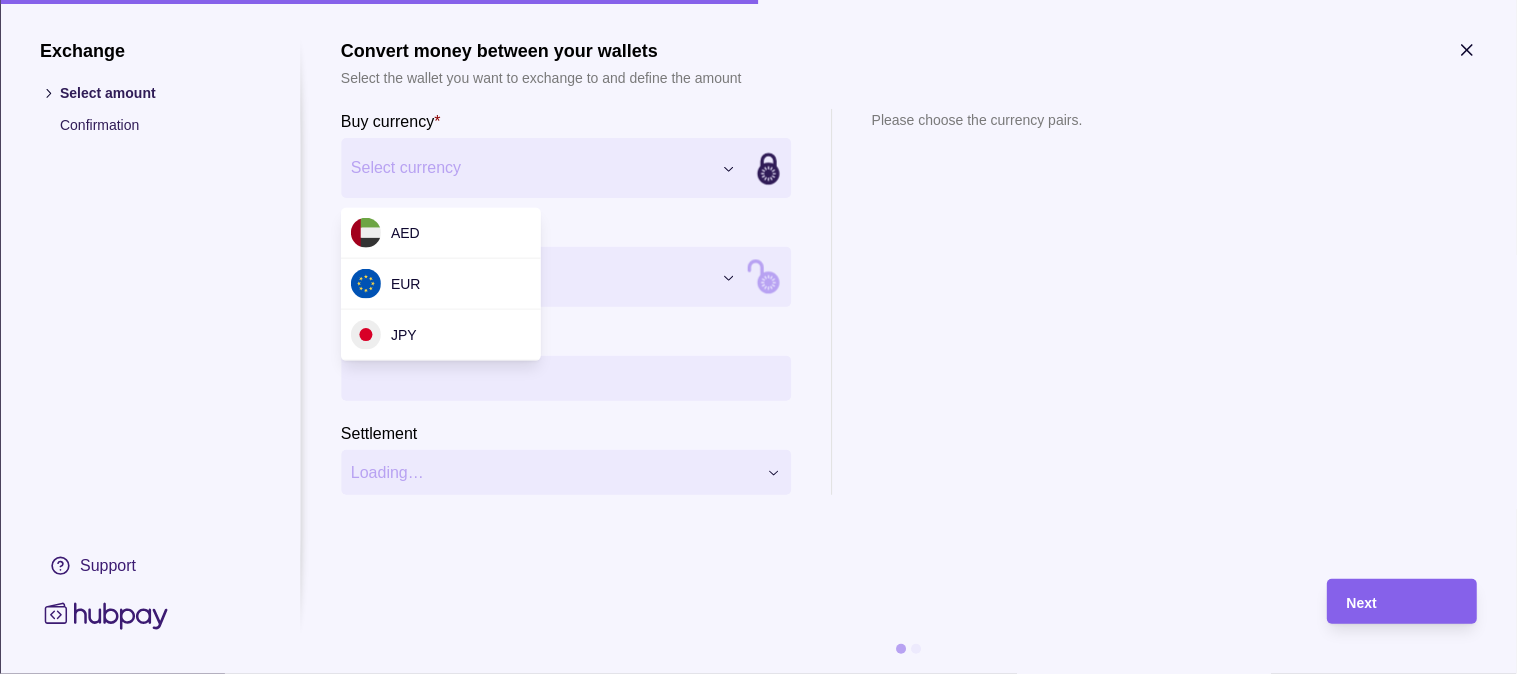 click on "Exchange Select amount Confirmation Support Convert money between your wallets Select the wallet you want to exchange to and define the amount Buy currency  * Select currency *** *** *** Sell currency  * Select currency *** *** *** Buy amount  * Settlement Loading… Please choose the currency pairs. Next" at bounding box center [758, 674] 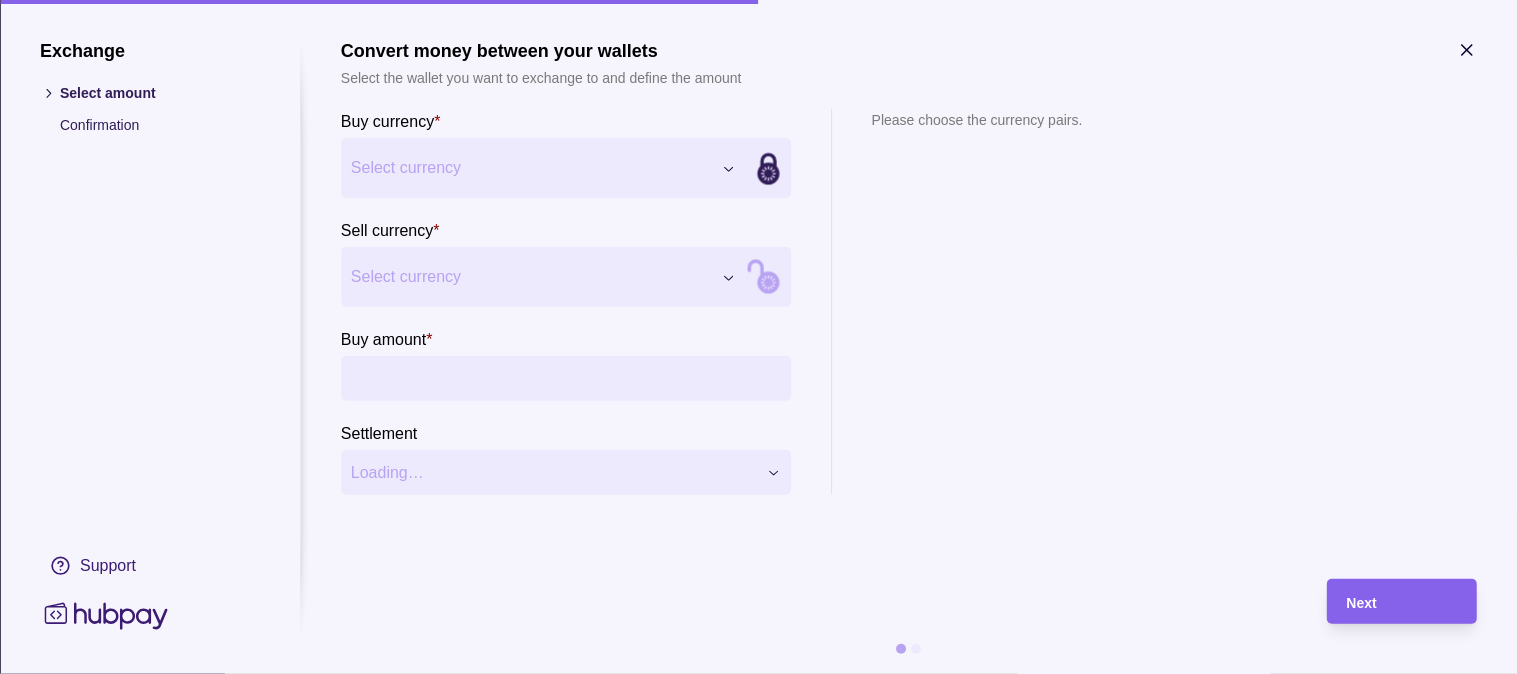 click 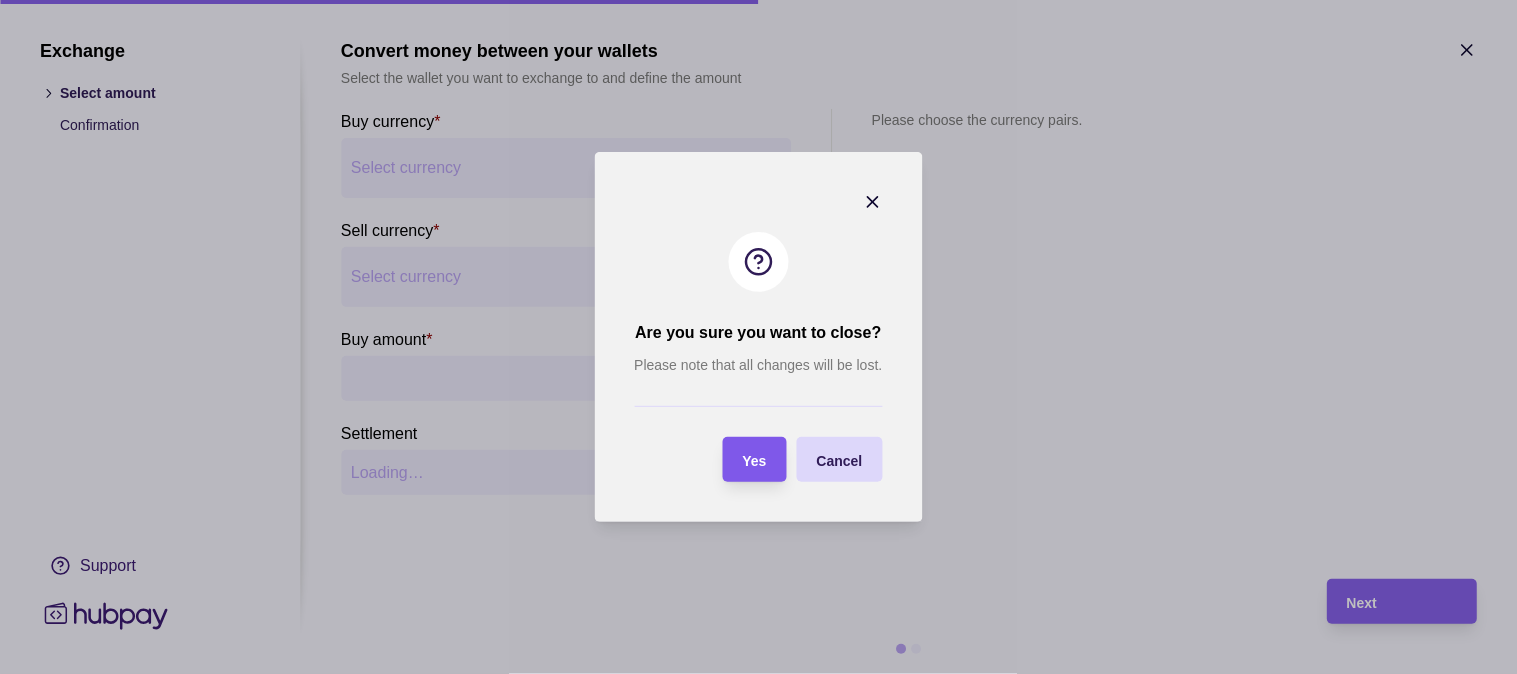 click on "Yes" at bounding box center (755, 461) 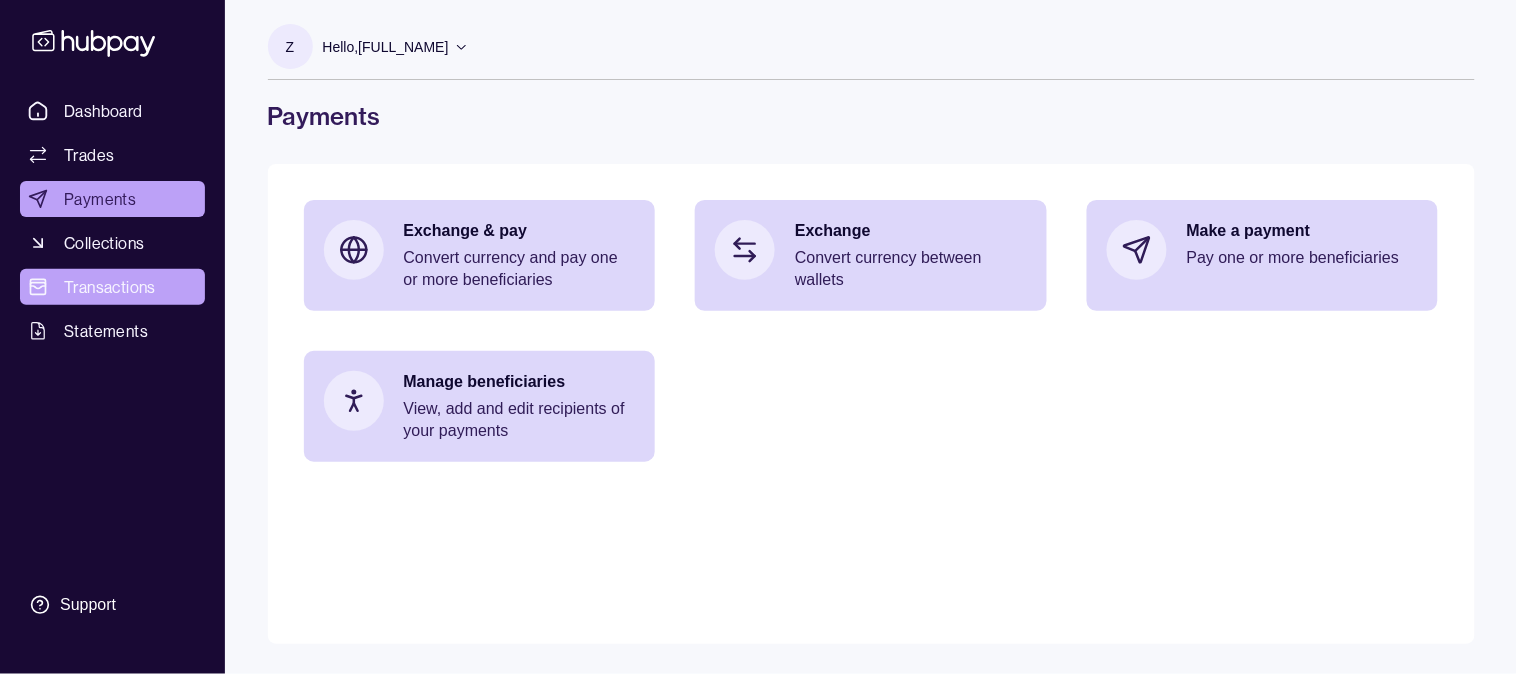 click on "Transactions" at bounding box center (110, 287) 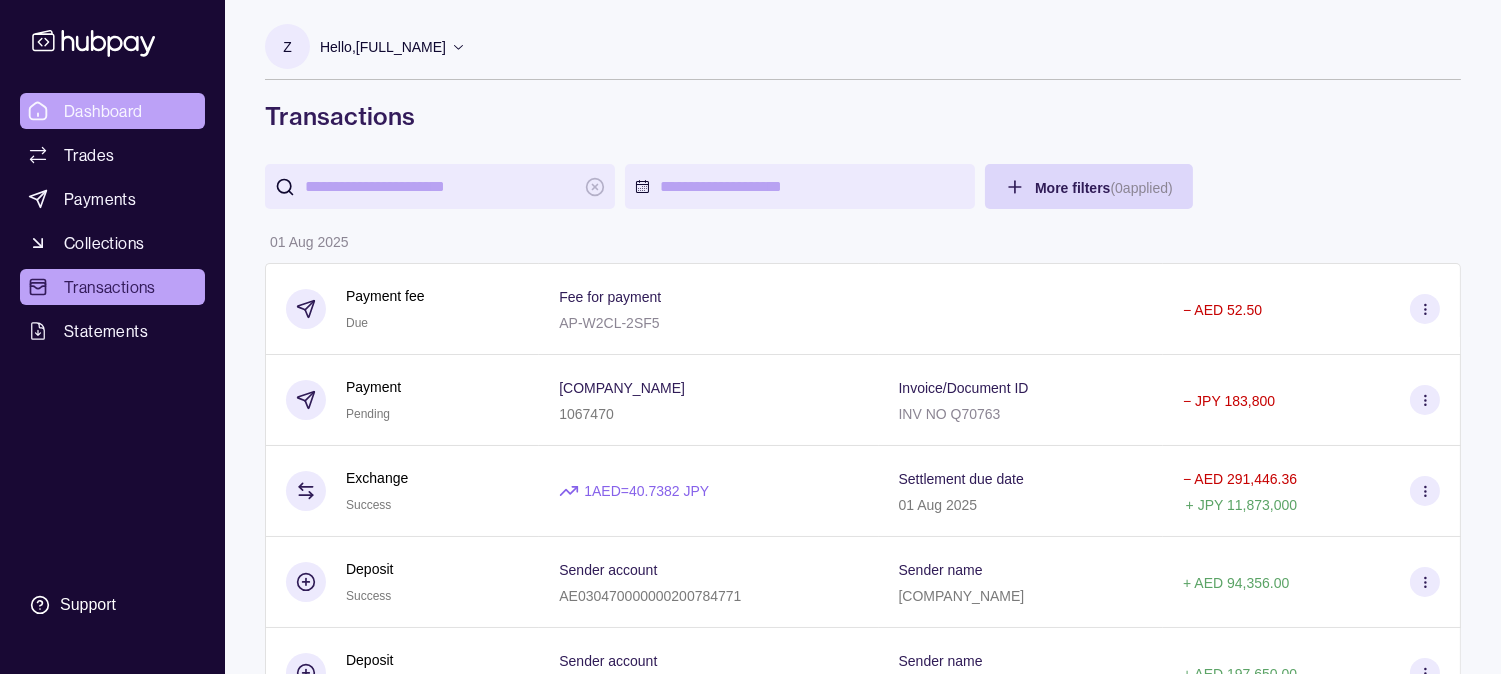 click on "Dashboard" at bounding box center [103, 111] 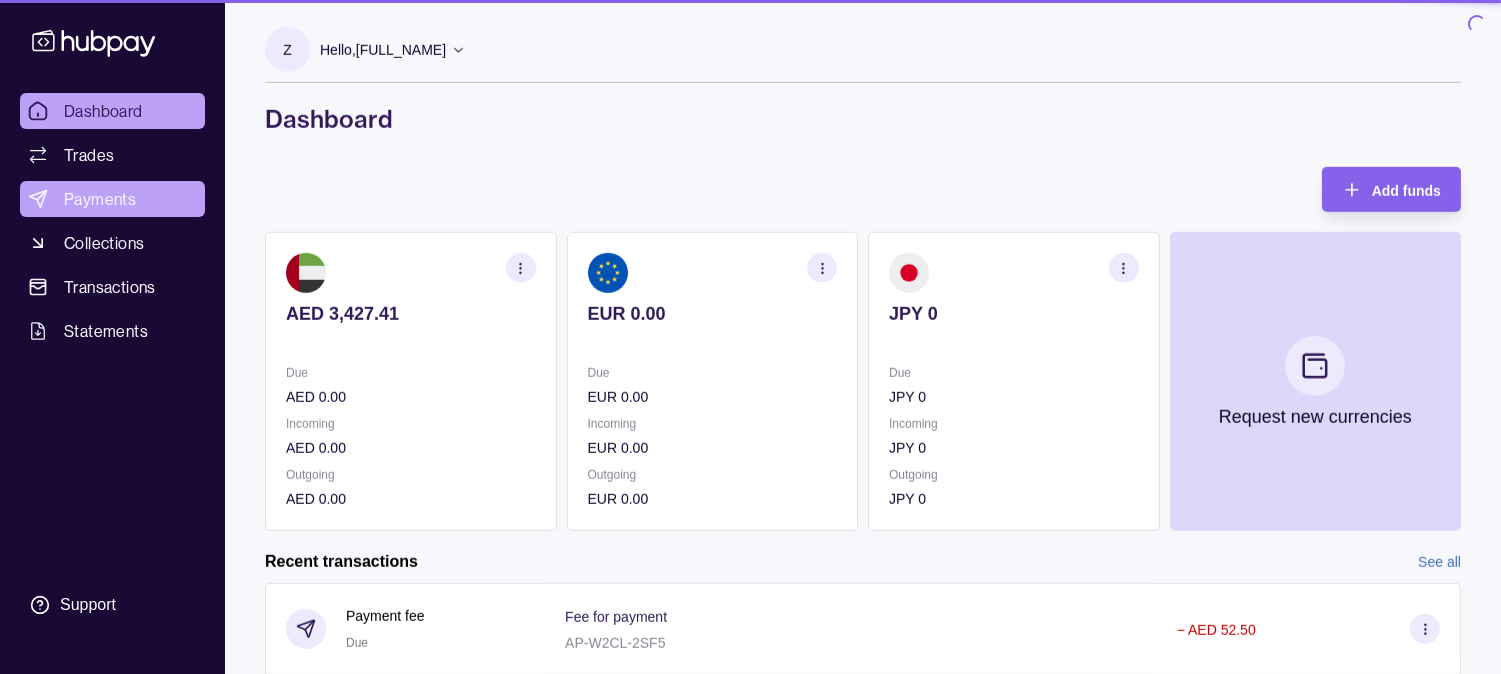 click on "Payments" at bounding box center (100, 199) 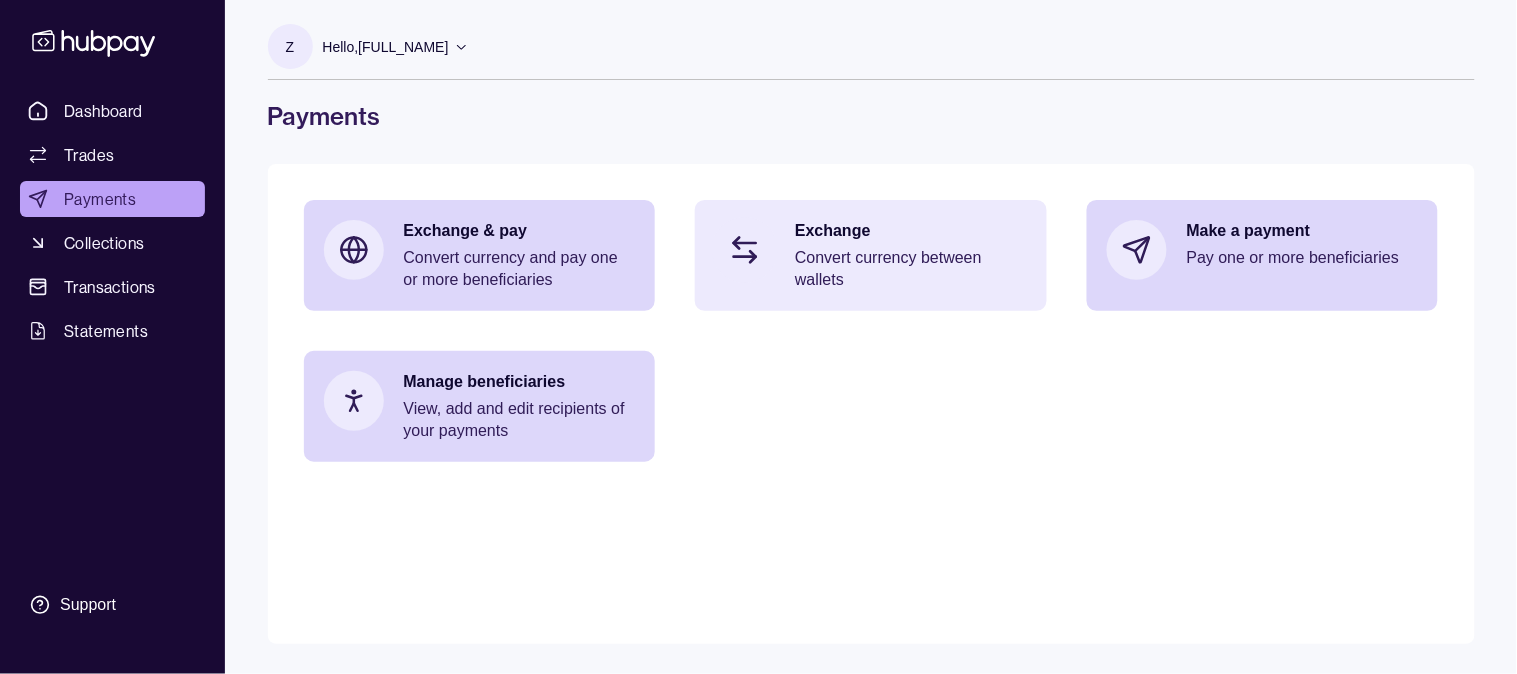 click on "Convert currency between wallets" at bounding box center (911, 269) 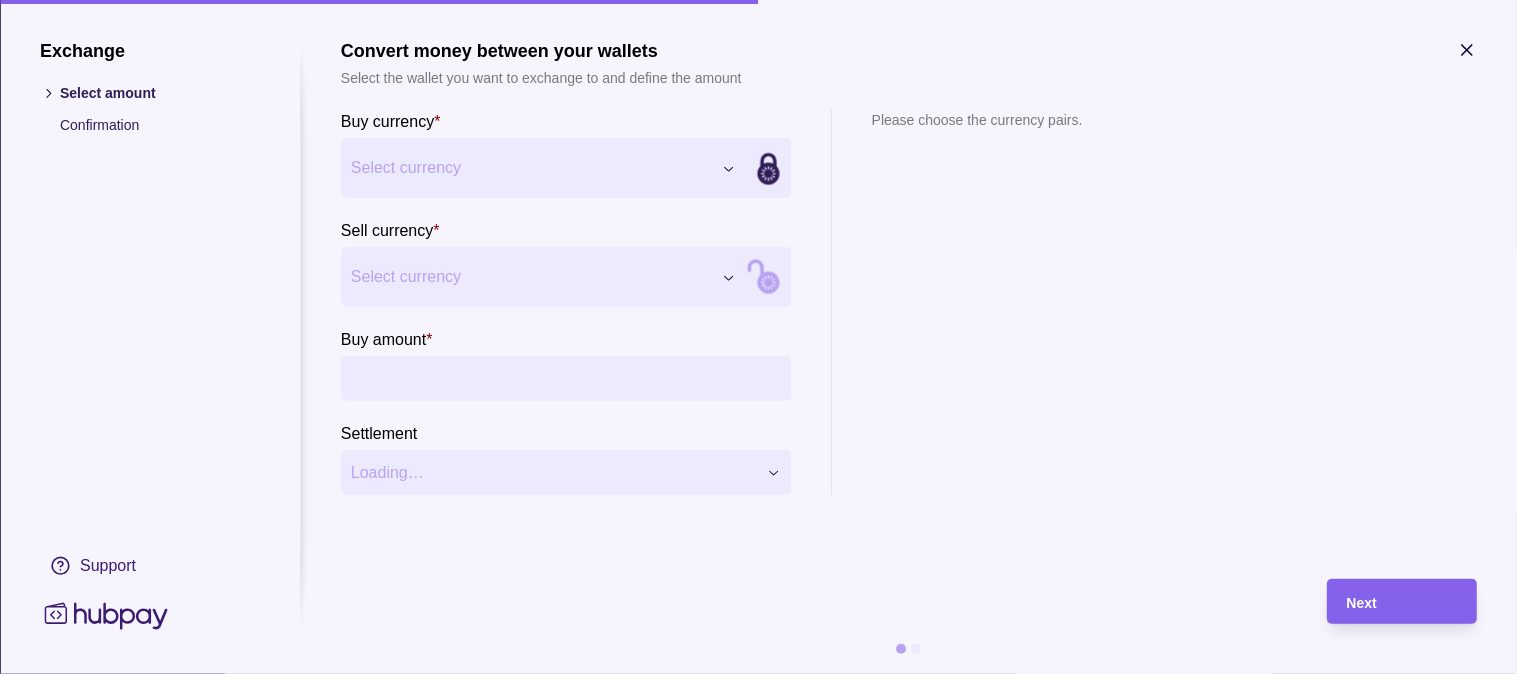 click on "Select currency" at bounding box center [543, 168] 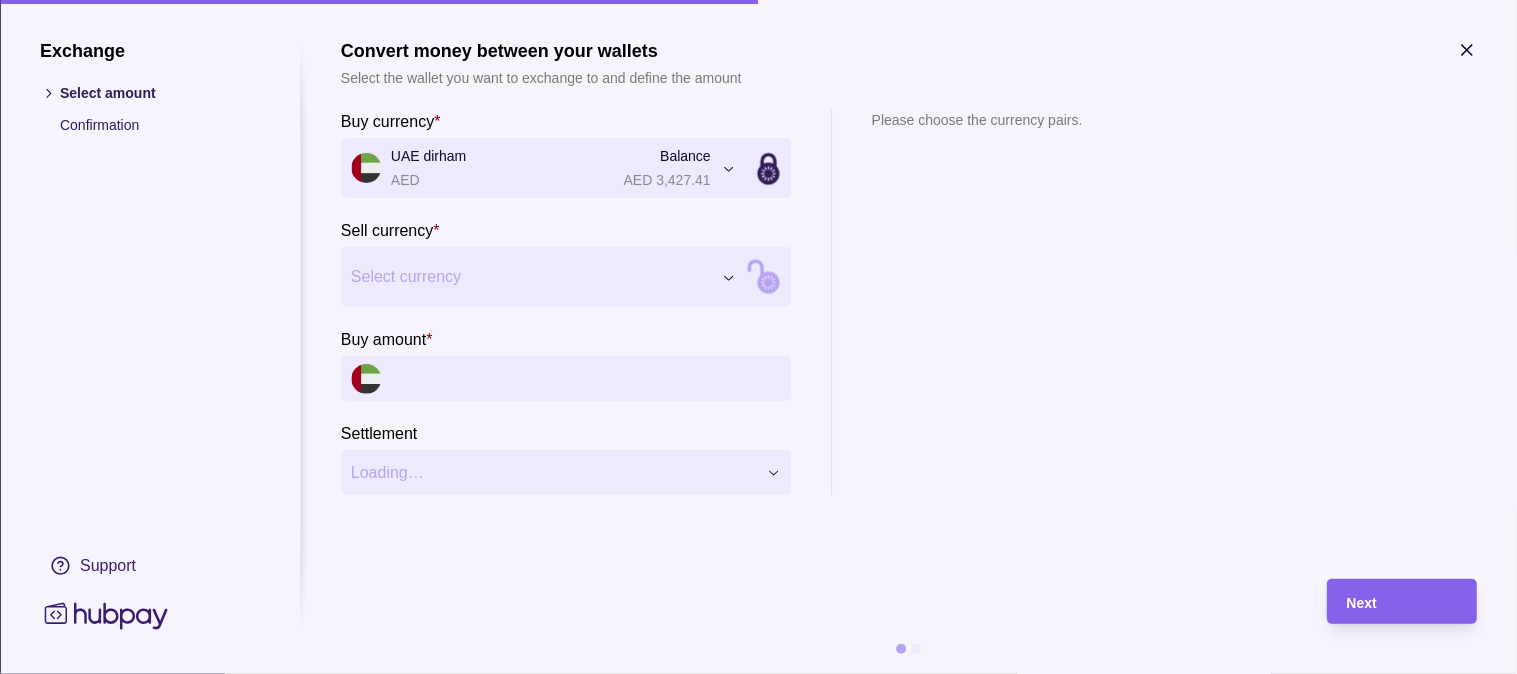 click on "UAE dirham AED Balance AED 3,427.41" at bounding box center (531, 168) 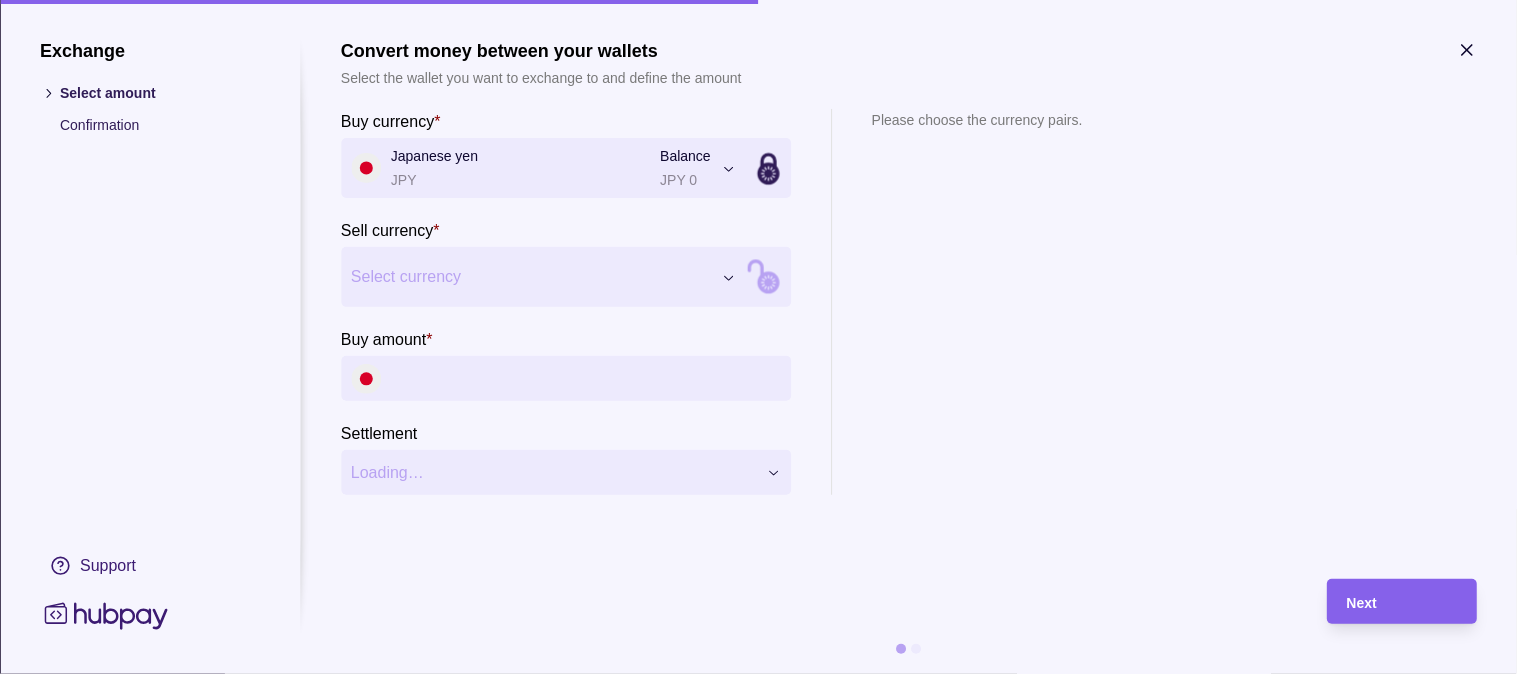 click on "Exchange Select amount Confirmation Support Convert money between your wallets Select the wallet you want to exchange to and define the amount Buy currency  * Japanese yen JPY Balance JPY 0 *** *** *** Sell currency  * Select currency *** *** *** Buy amount  * Settlement Loading… Please choose the currency pairs. Next" at bounding box center (758, 674) 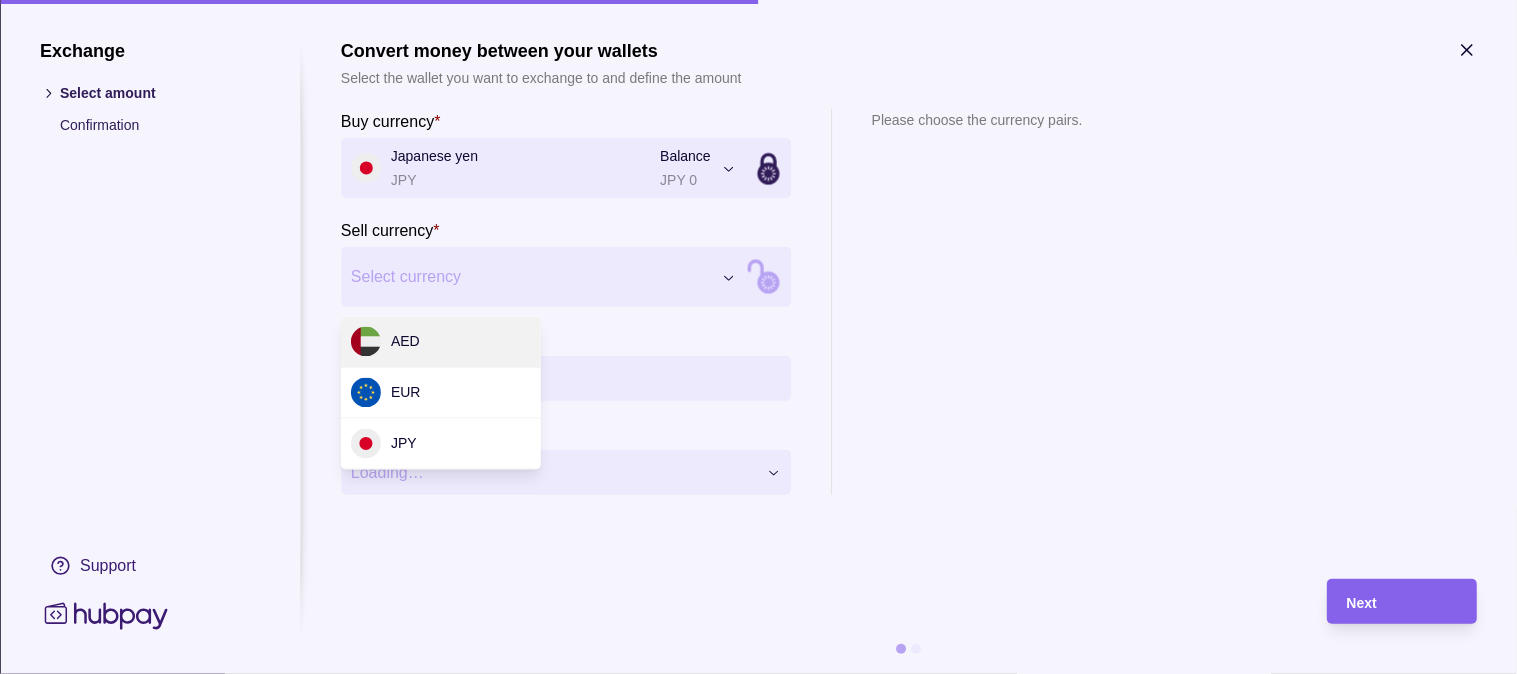 drag, startPoint x: 423, startPoint y: 432, endPoint x: 443, endPoint y: 337, distance: 97.082436 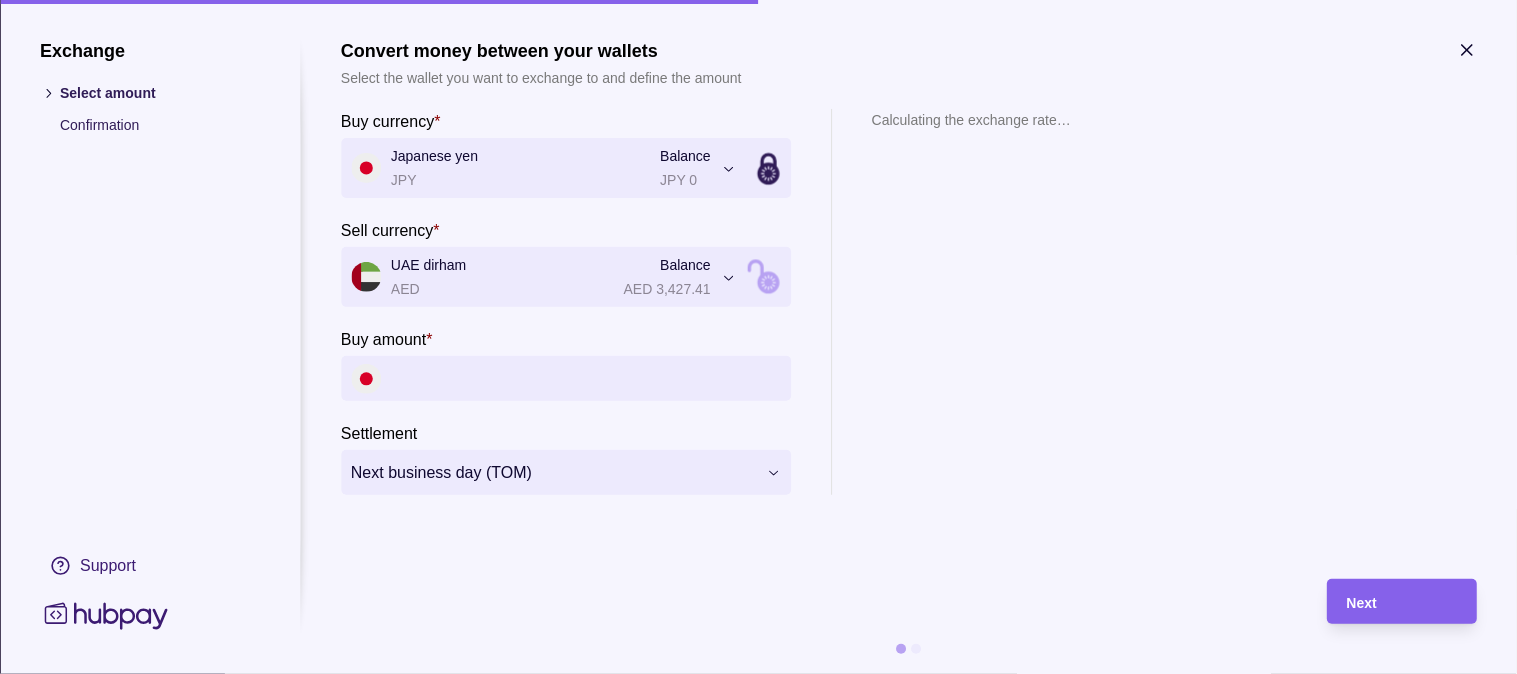 click on "Buy amount  *" at bounding box center (586, 378) 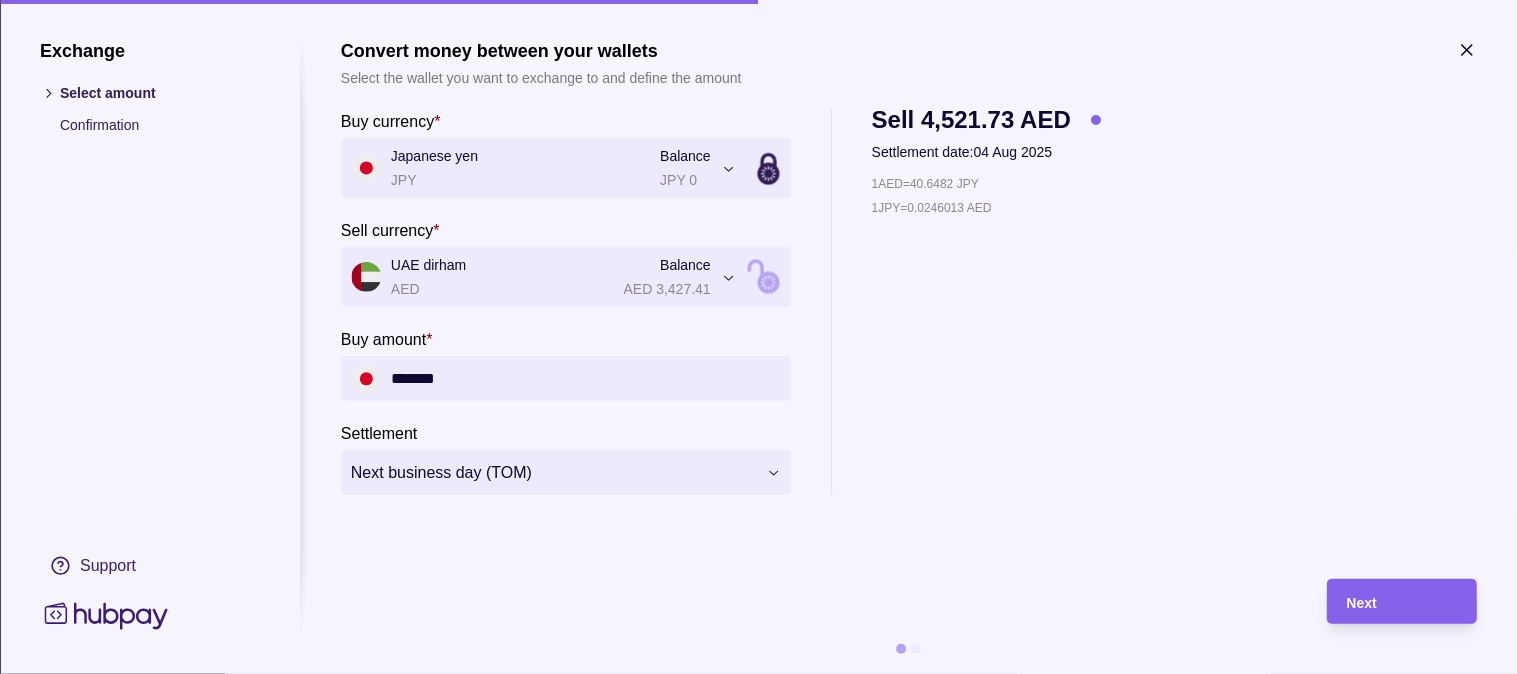 type on "*******" 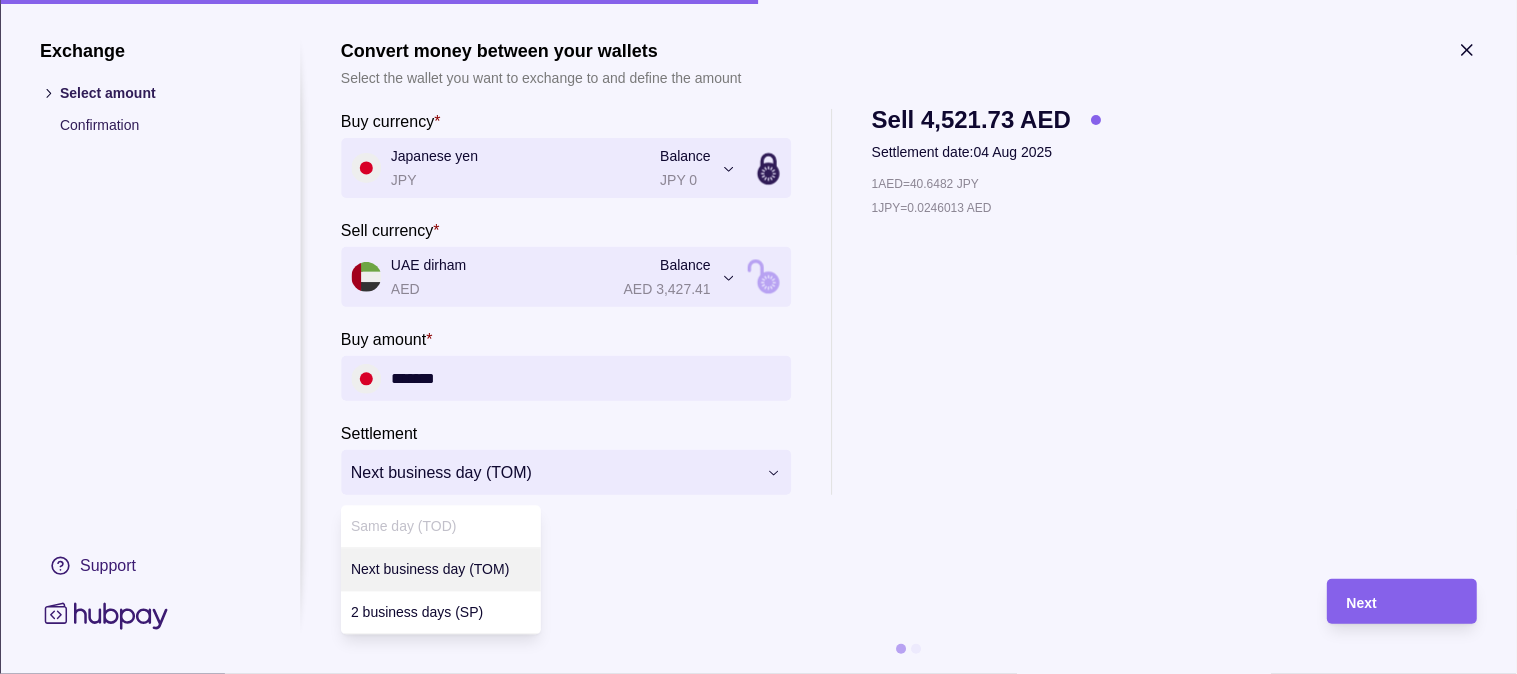 click on "**********" at bounding box center [758, 674] 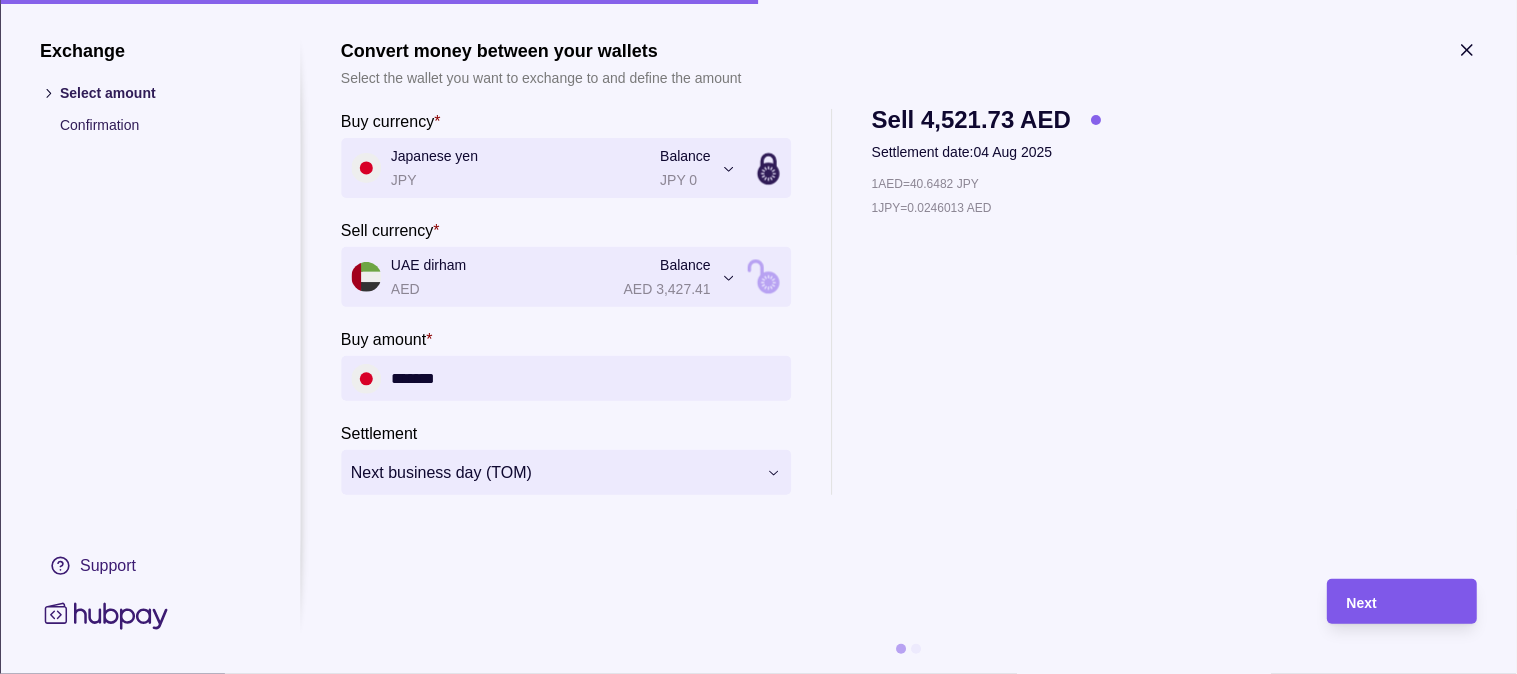 click on "Next" at bounding box center (1402, 602) 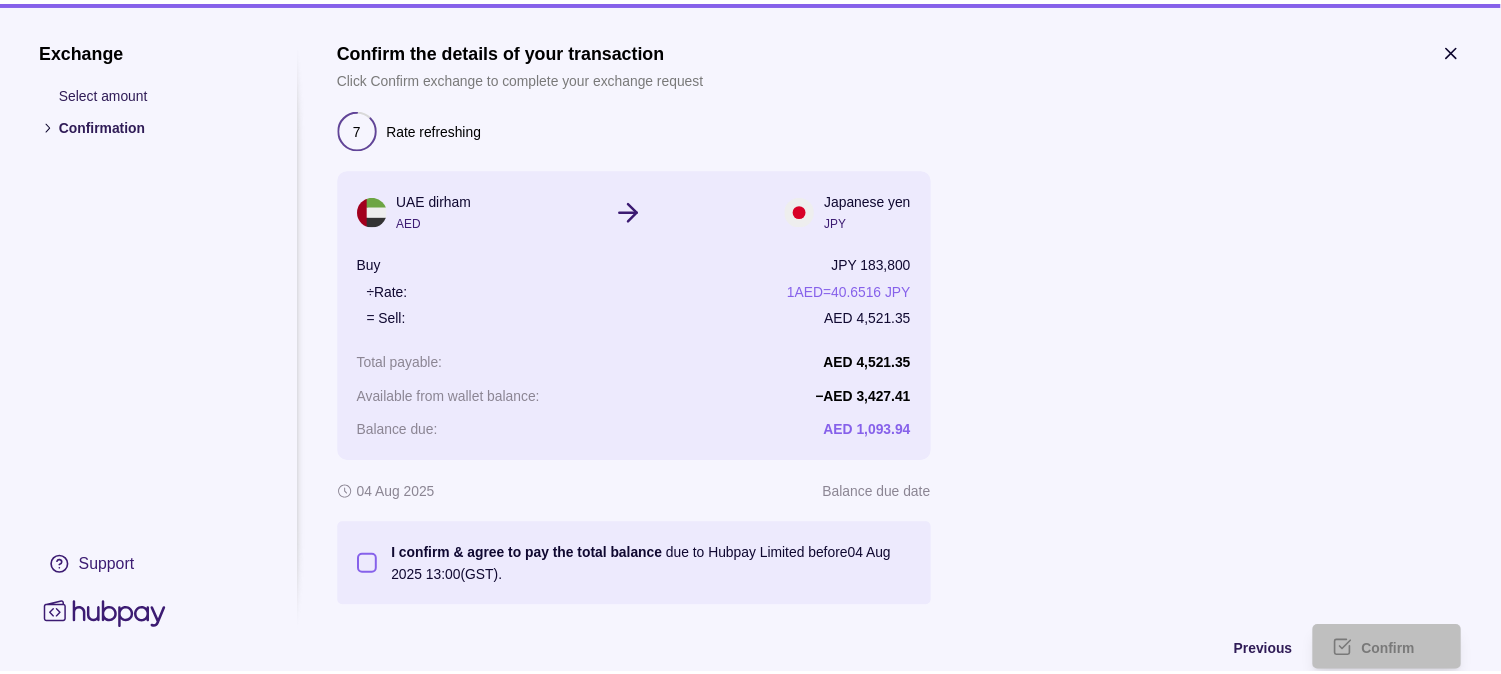 scroll, scrollTop: 64, scrollLeft: 0, axis: vertical 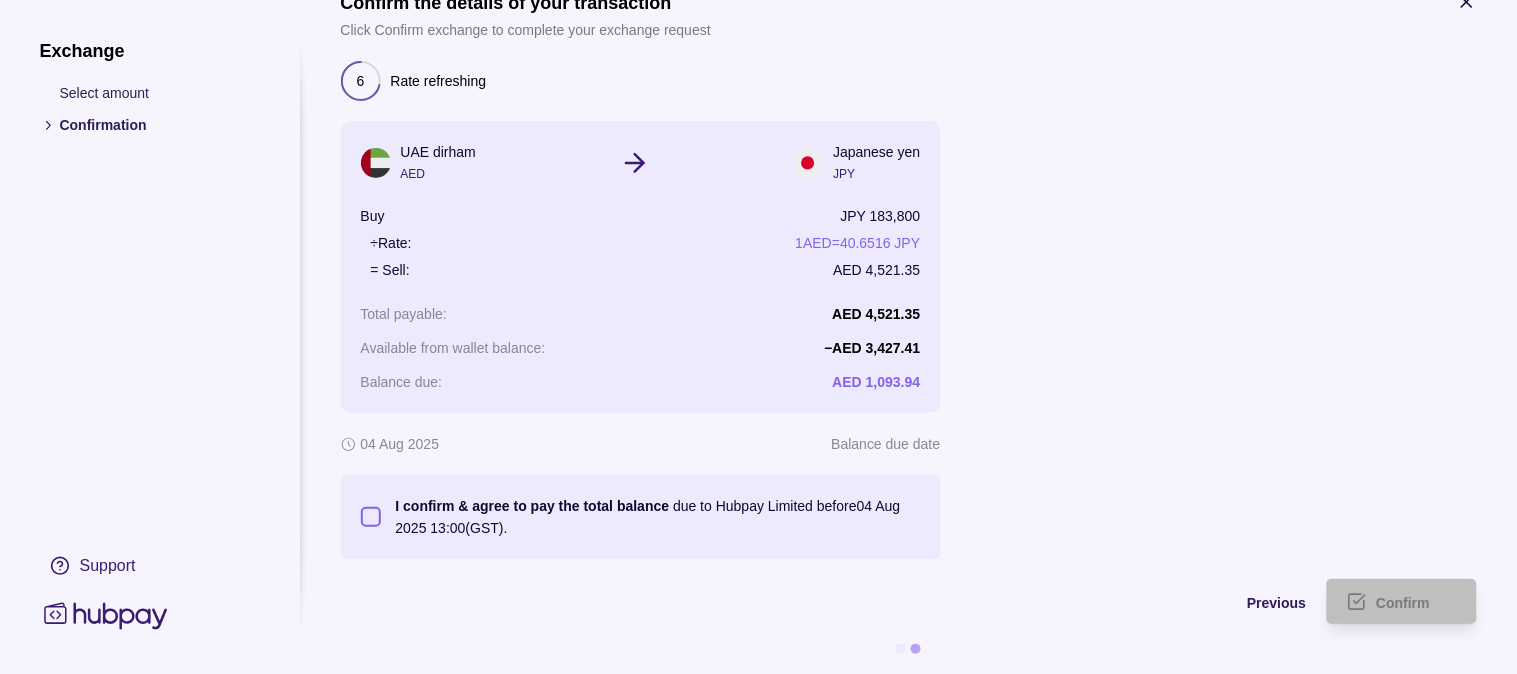 click on "I confirm & agree to pay the total balance   due to Hubpay Limited before  04 Aug 2025   13:00  (GST)." at bounding box center [371, 517] 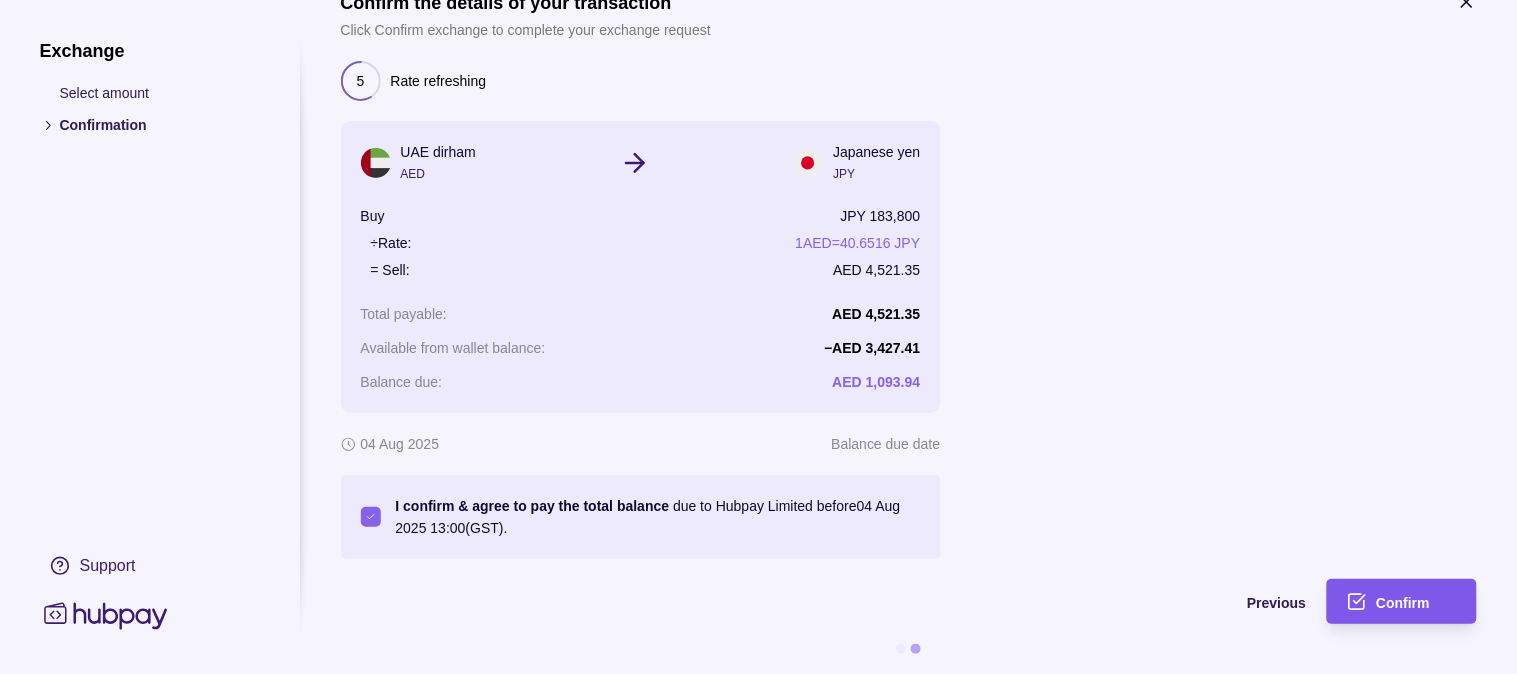 click on "Confirm" at bounding box center (1404, 603) 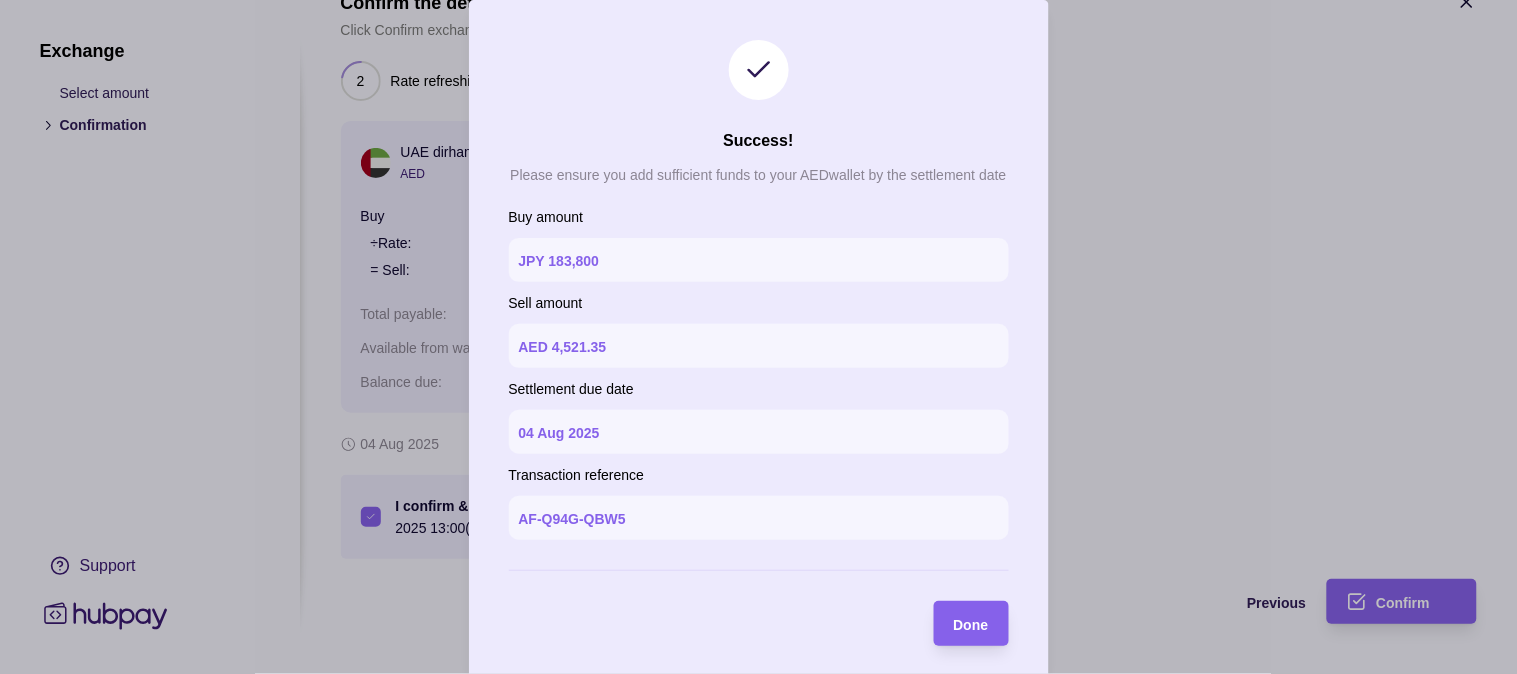 drag, startPoint x: 951, startPoint y: 636, endPoint x: 1184, endPoint y: -135, distance: 805.43774 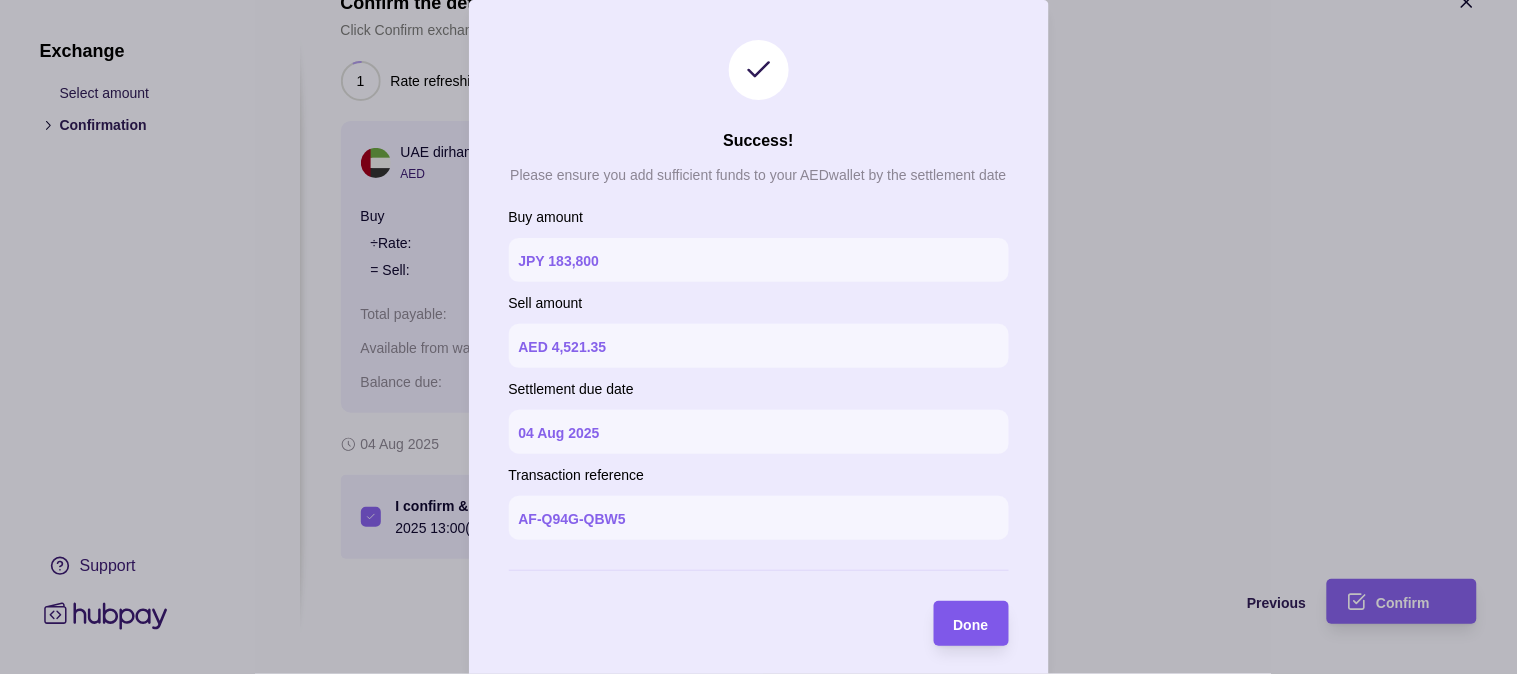 click on "Done" at bounding box center [971, 624] 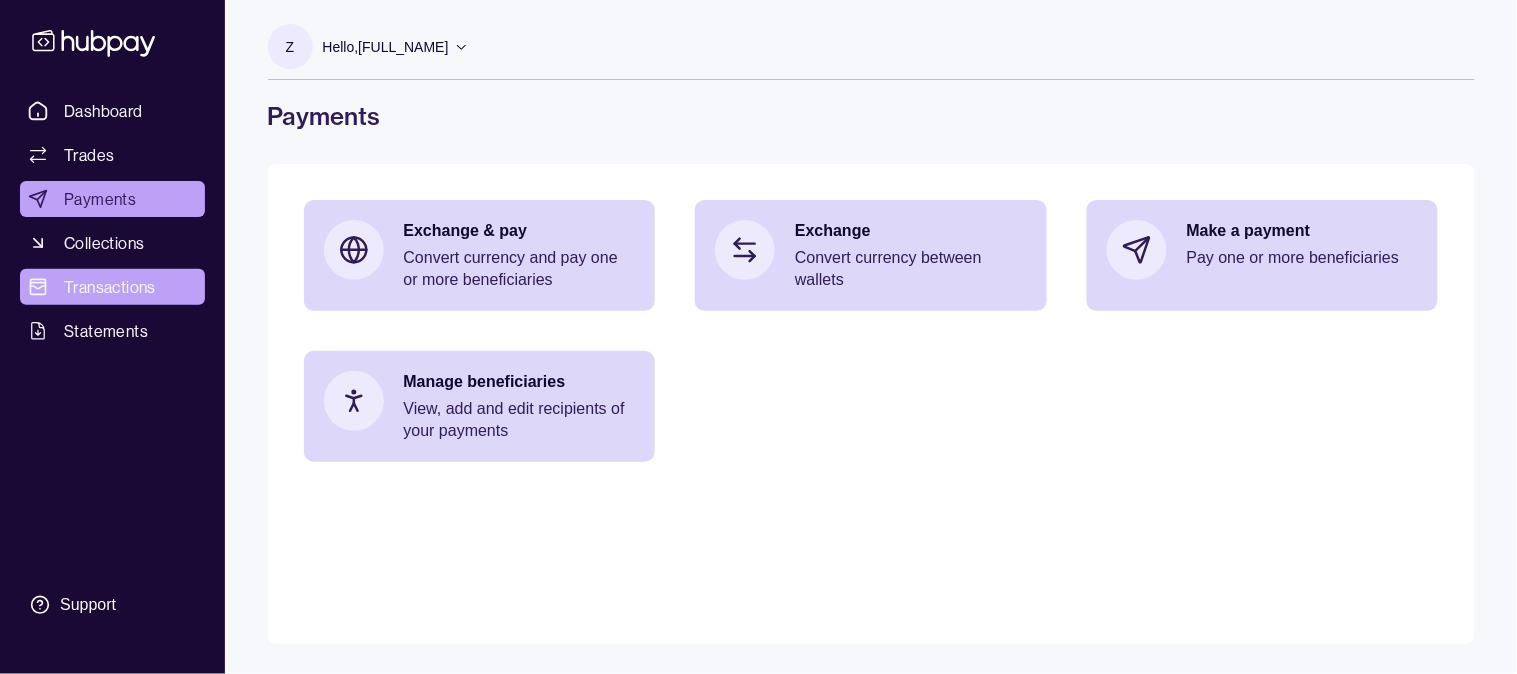 click on "Transactions" at bounding box center [110, 287] 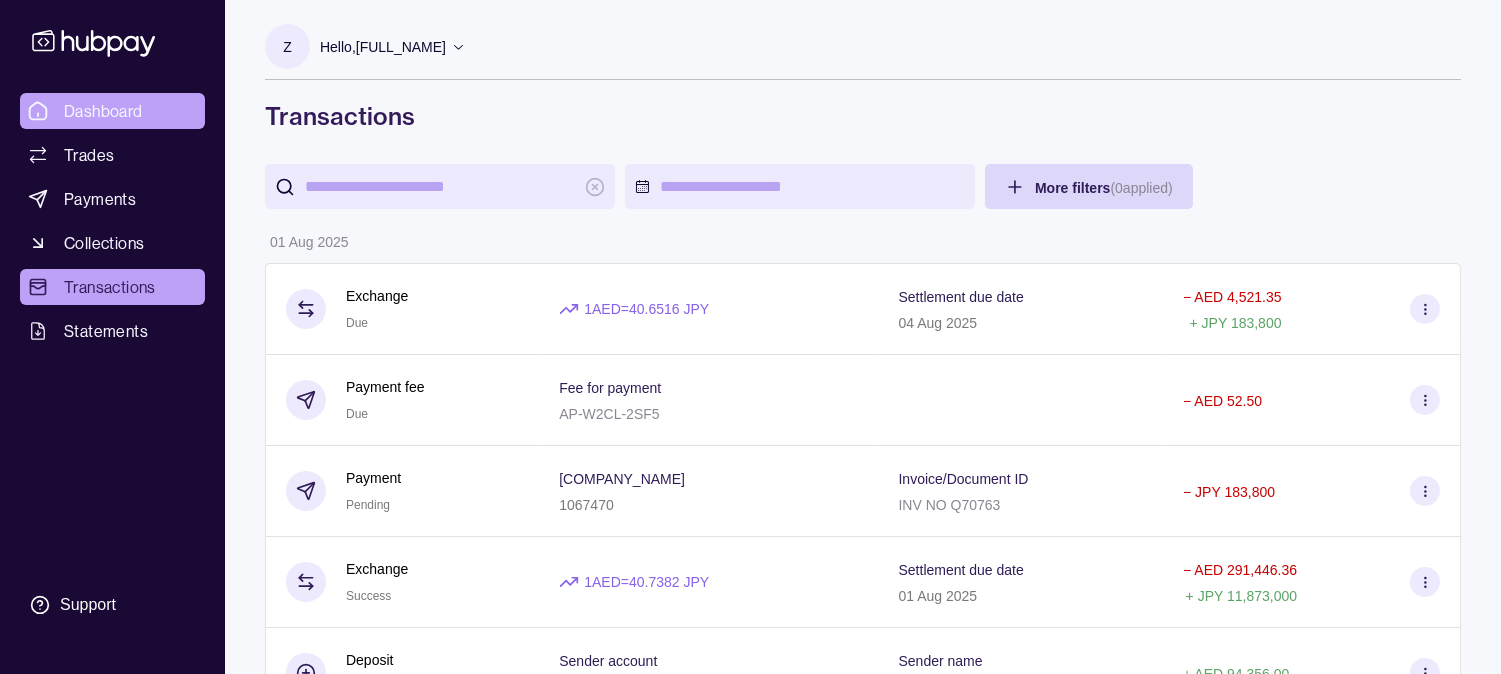 click on "Dashboard" at bounding box center (103, 111) 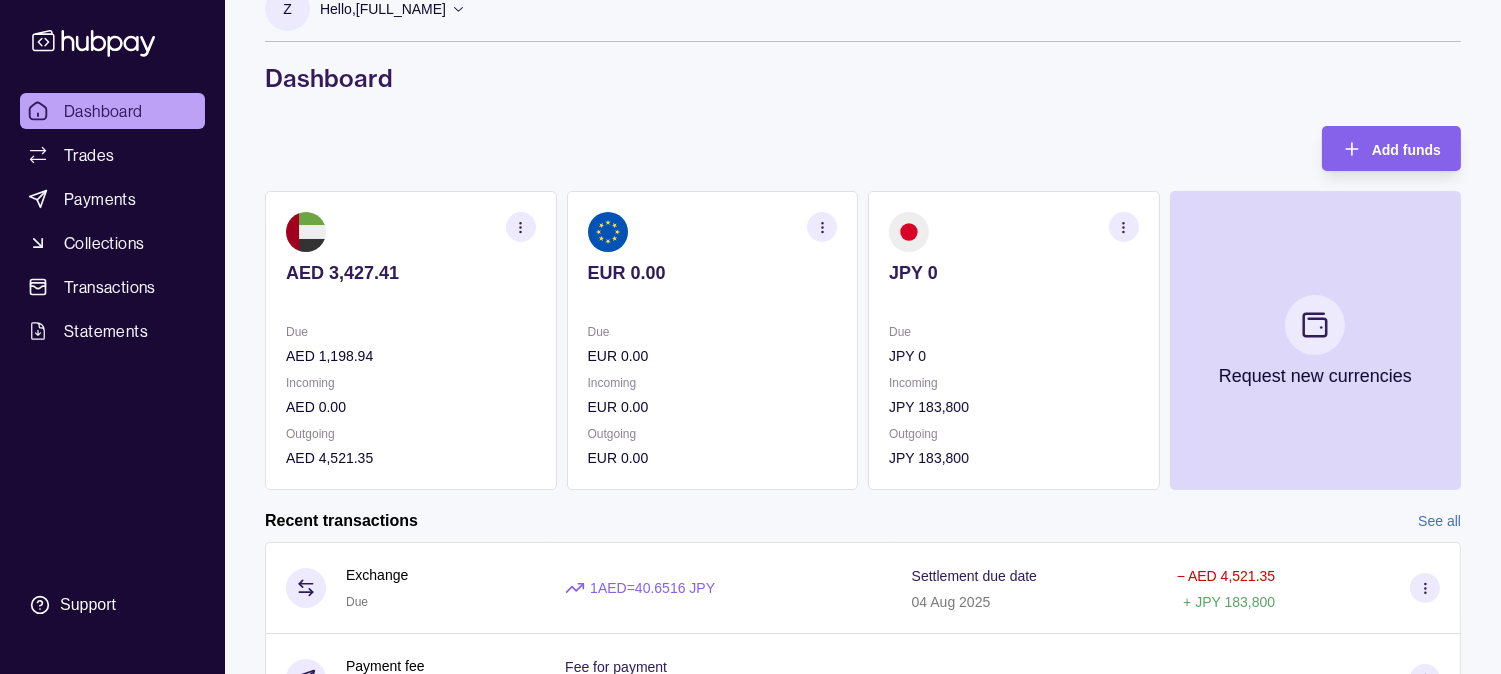 scroll, scrollTop: 0, scrollLeft: 0, axis: both 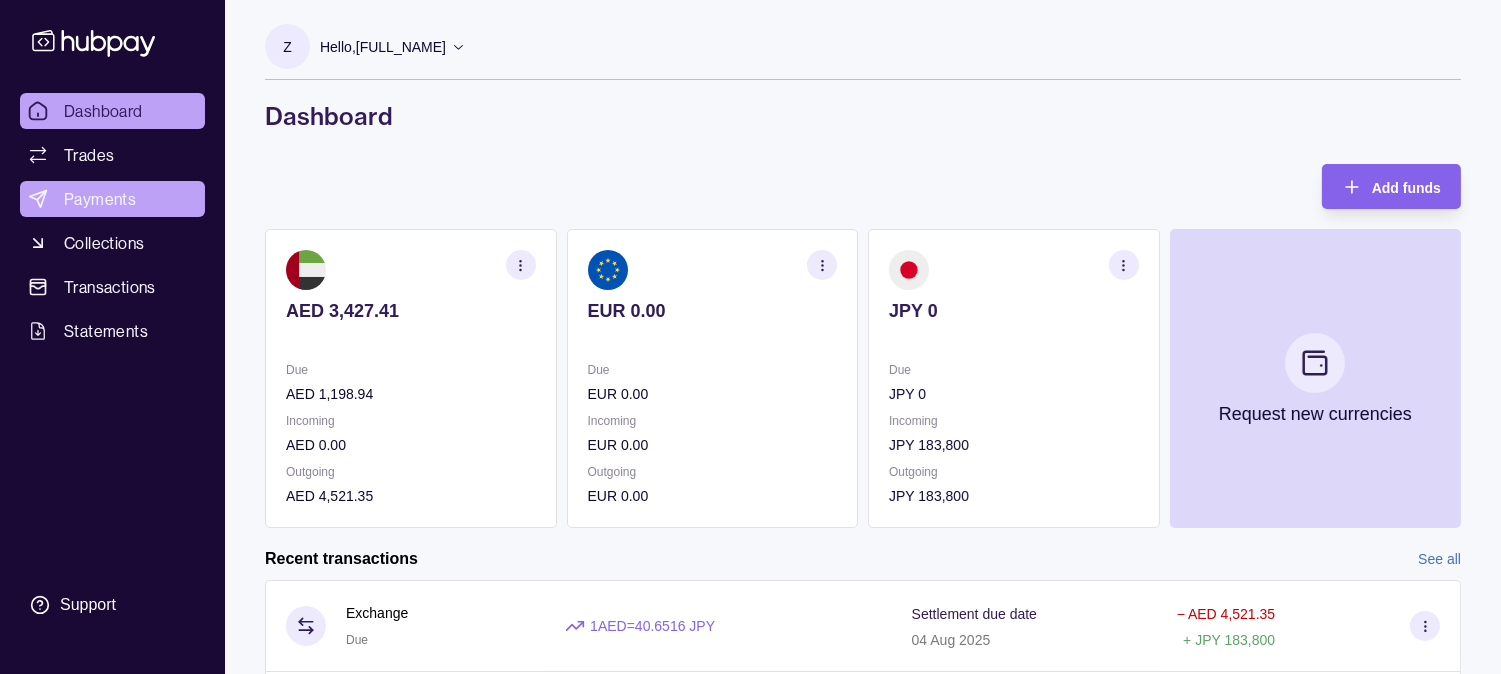 click on "Payments" at bounding box center (100, 199) 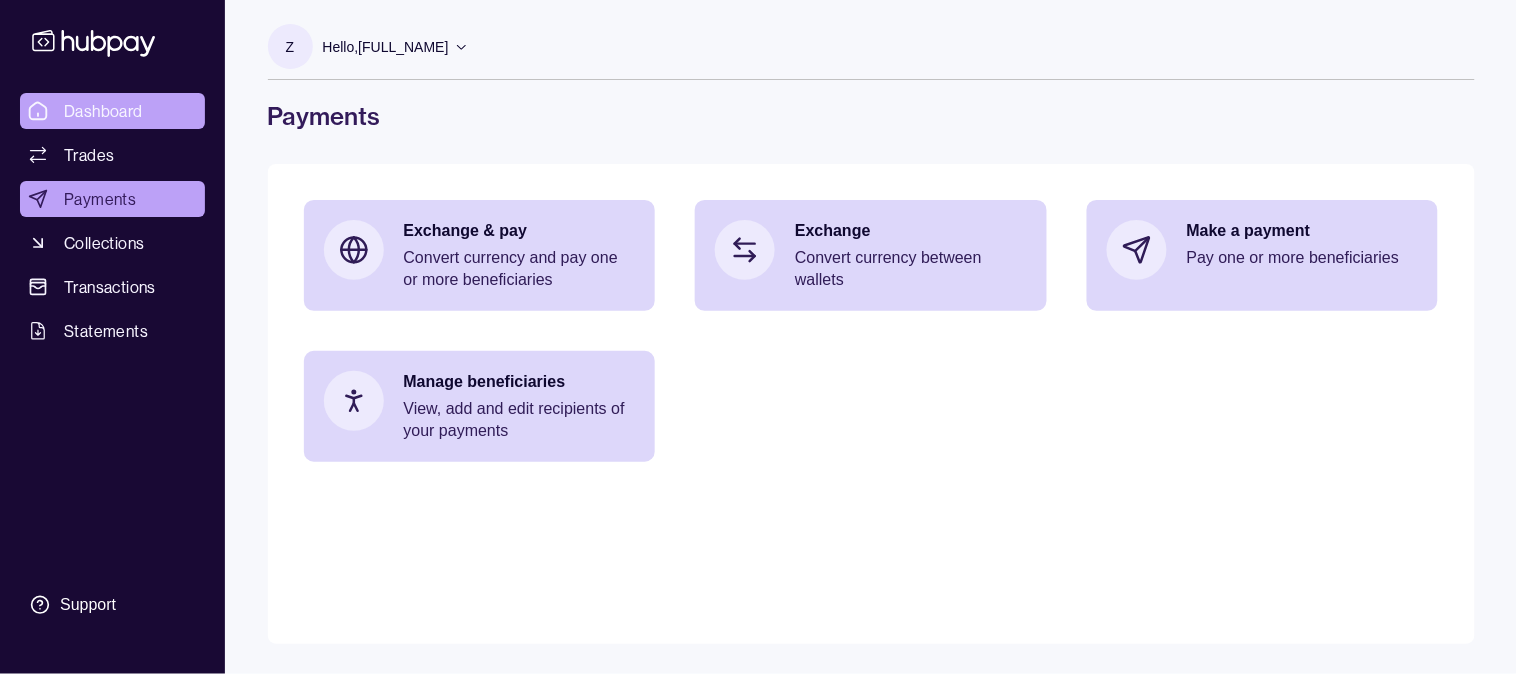 click on "Dashboard" at bounding box center [112, 111] 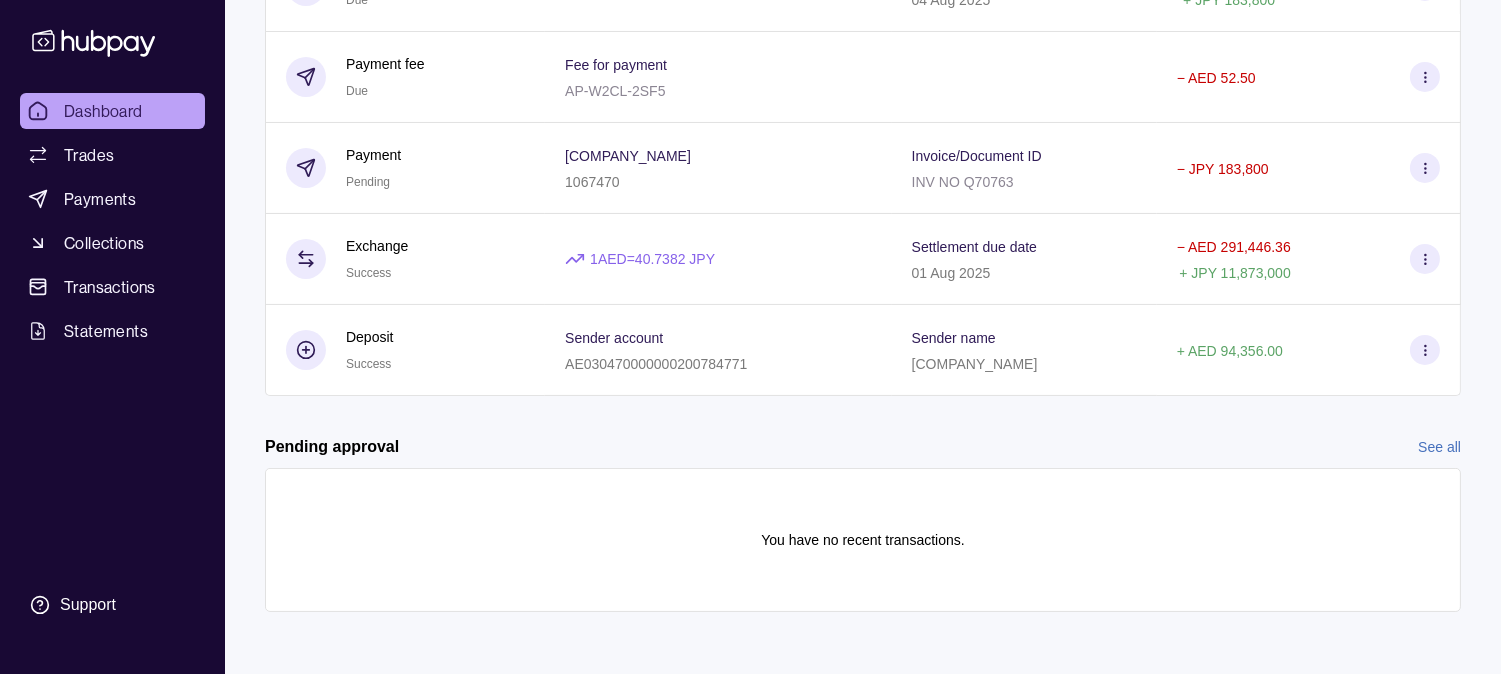 scroll, scrollTop: 0, scrollLeft: 0, axis: both 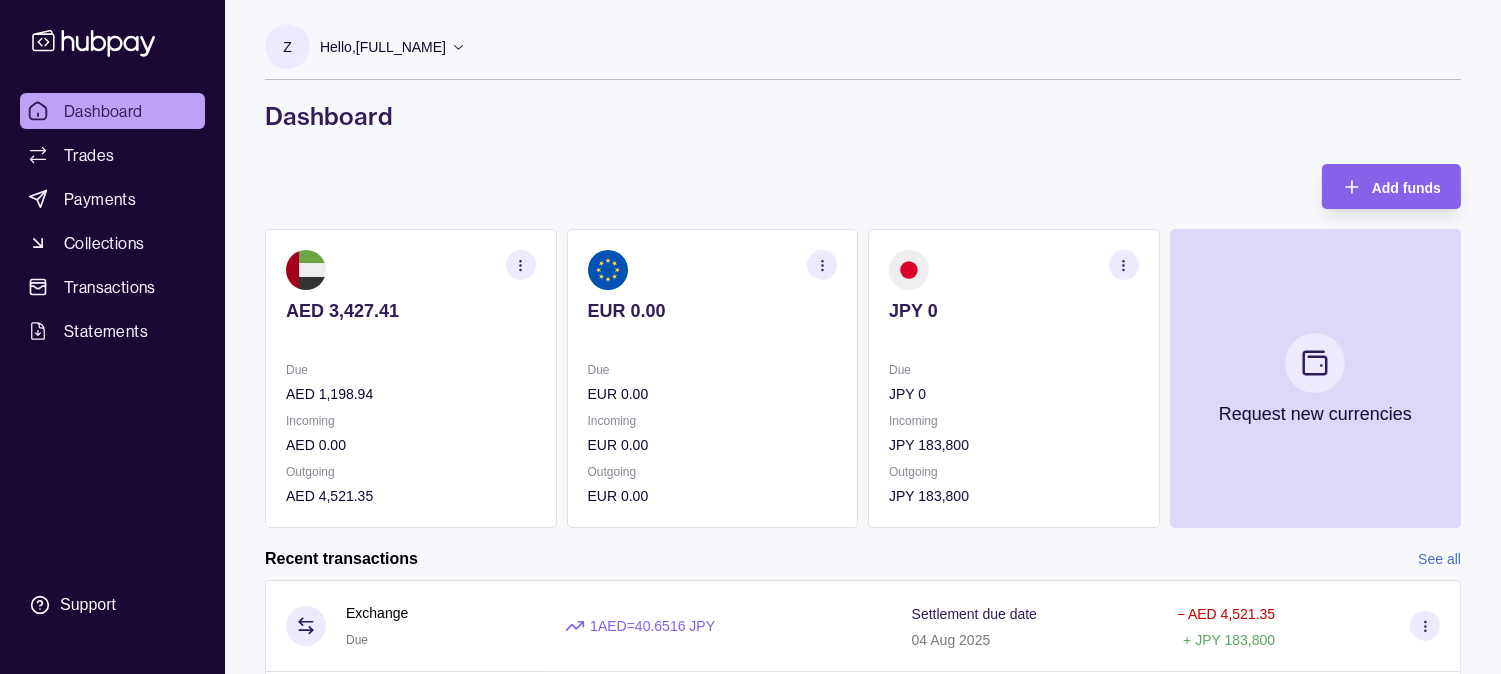 click 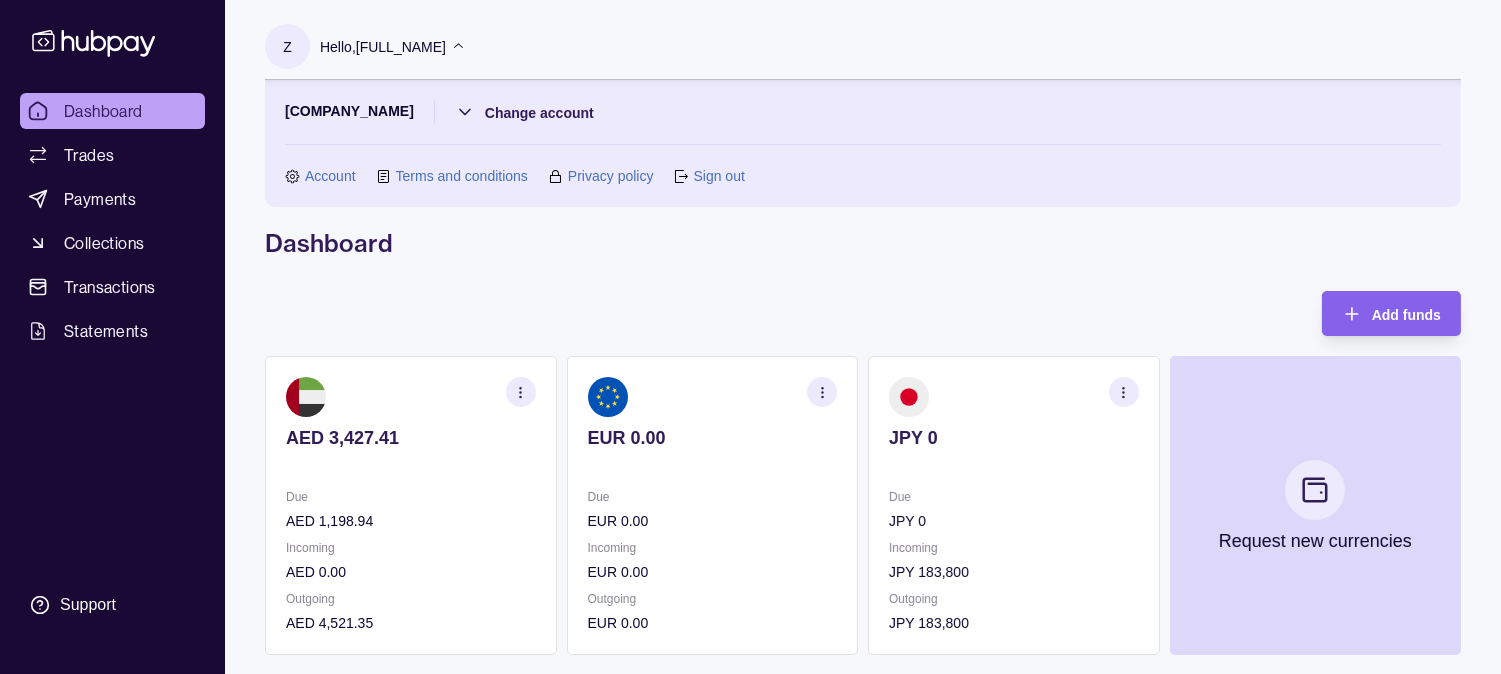 click on "Sign out" at bounding box center (718, 176) 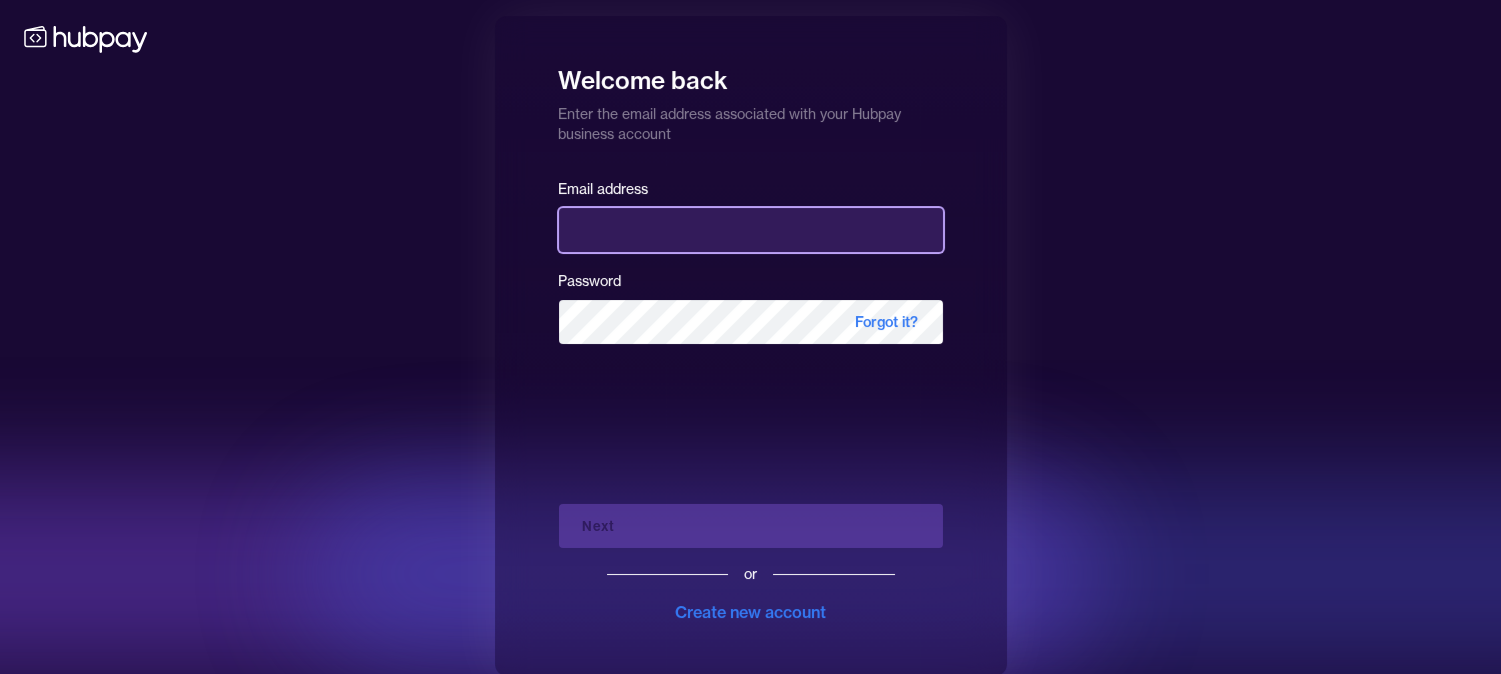 click at bounding box center (751, 230) 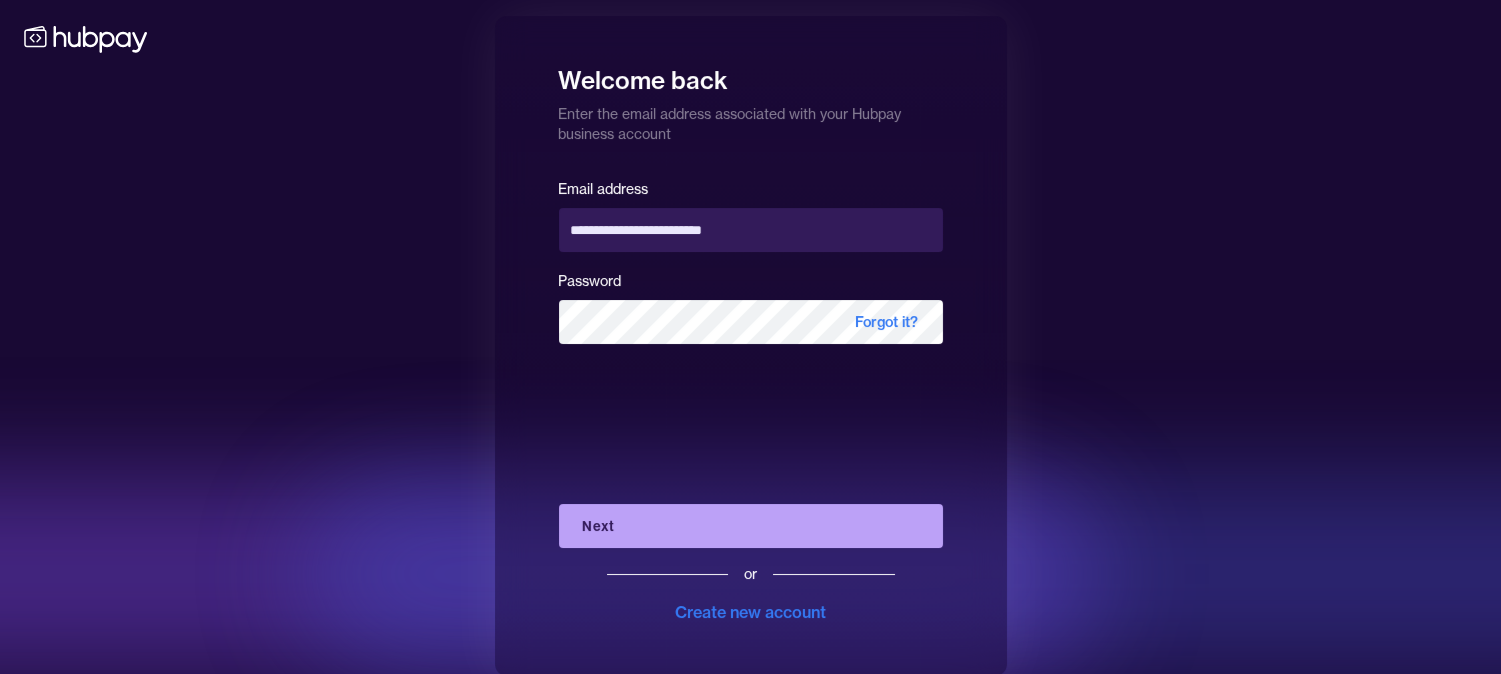 click on "Next" at bounding box center (751, 526) 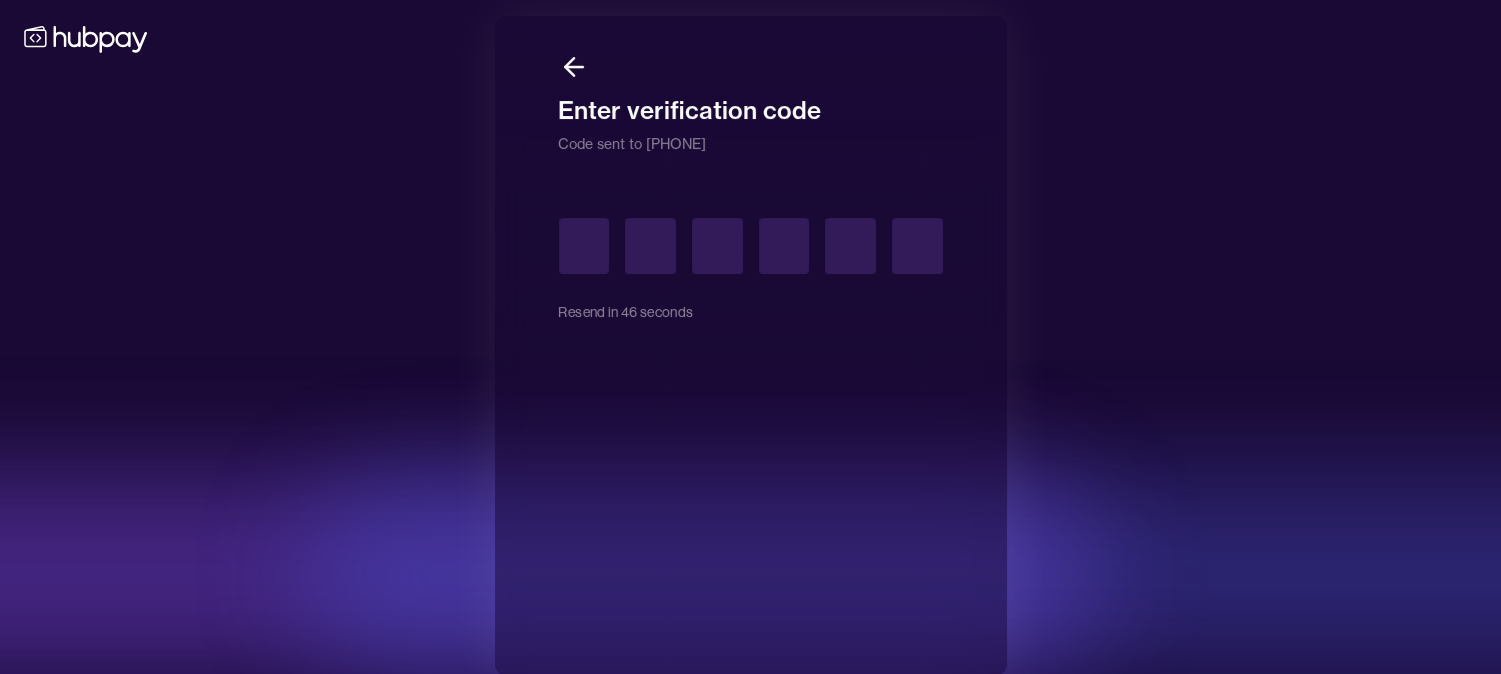 type on "*" 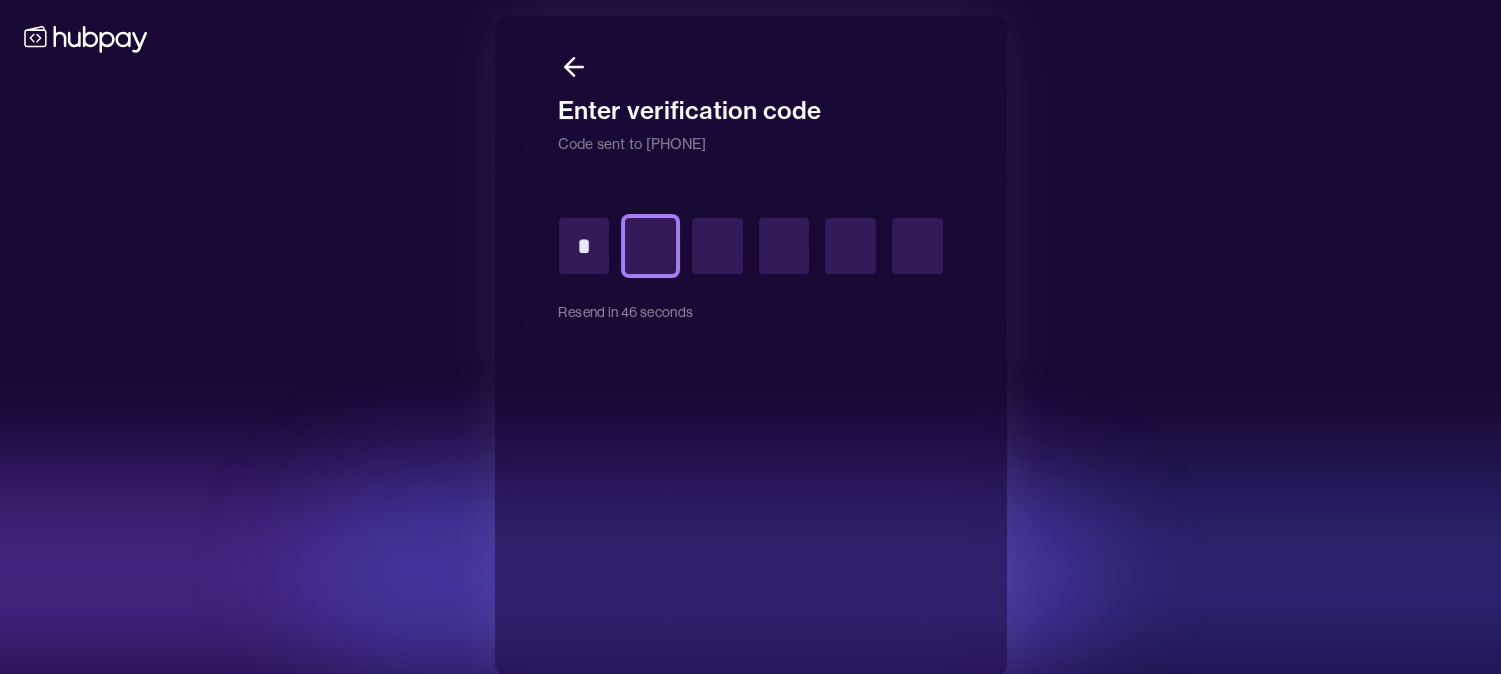 type on "*" 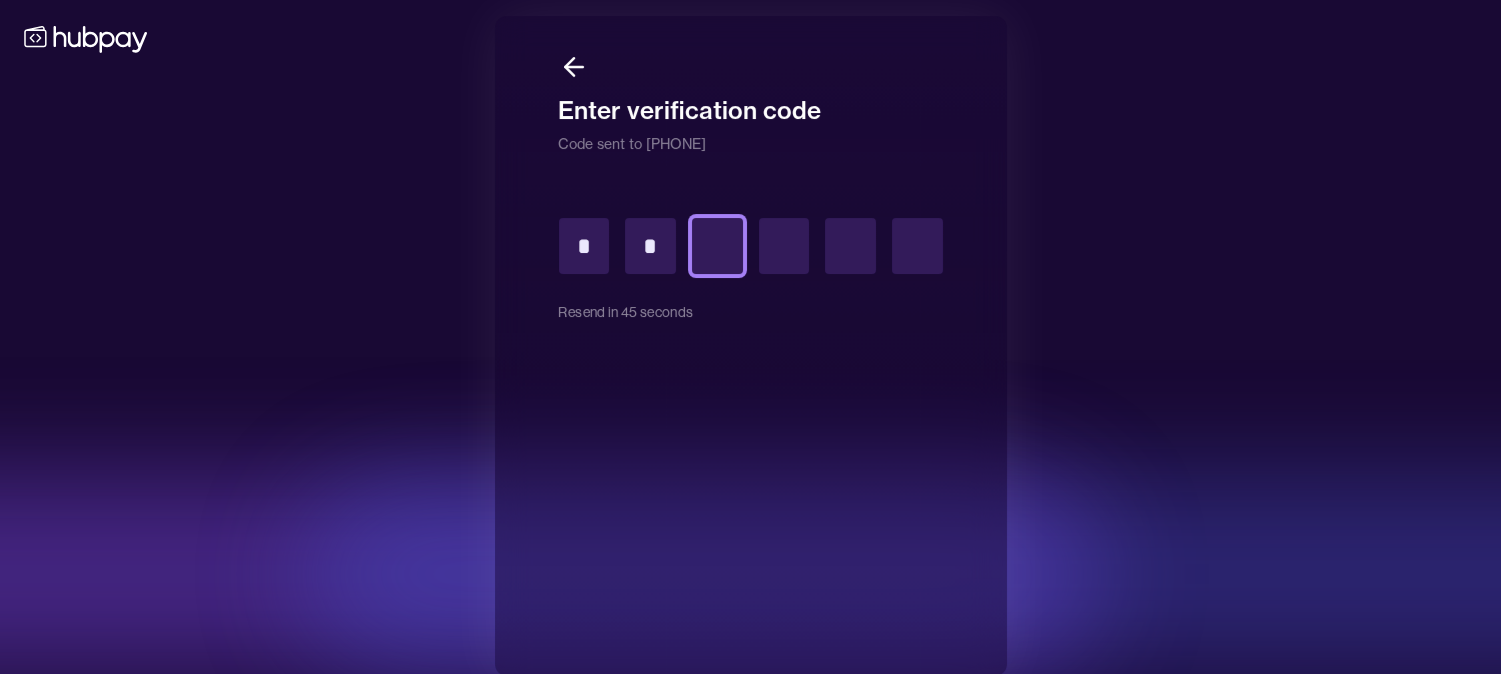 type on "*" 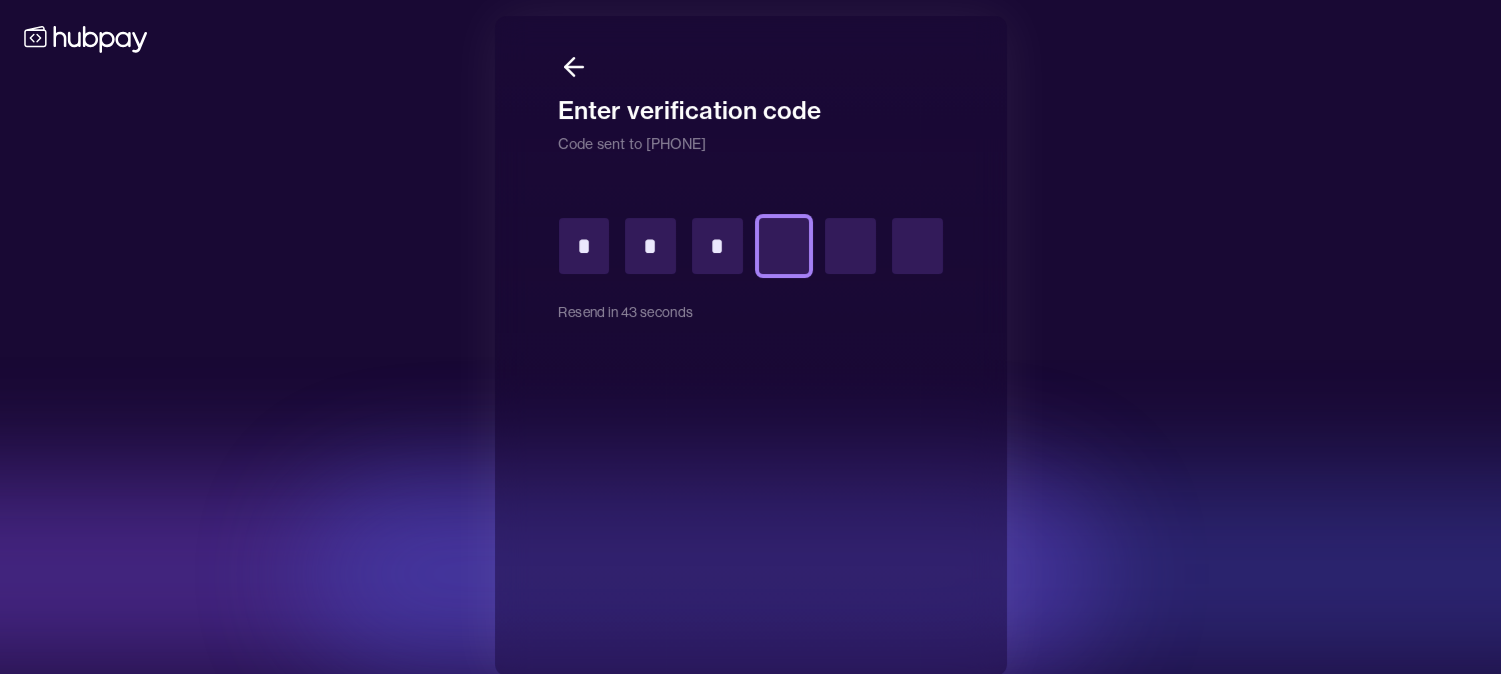type on "*" 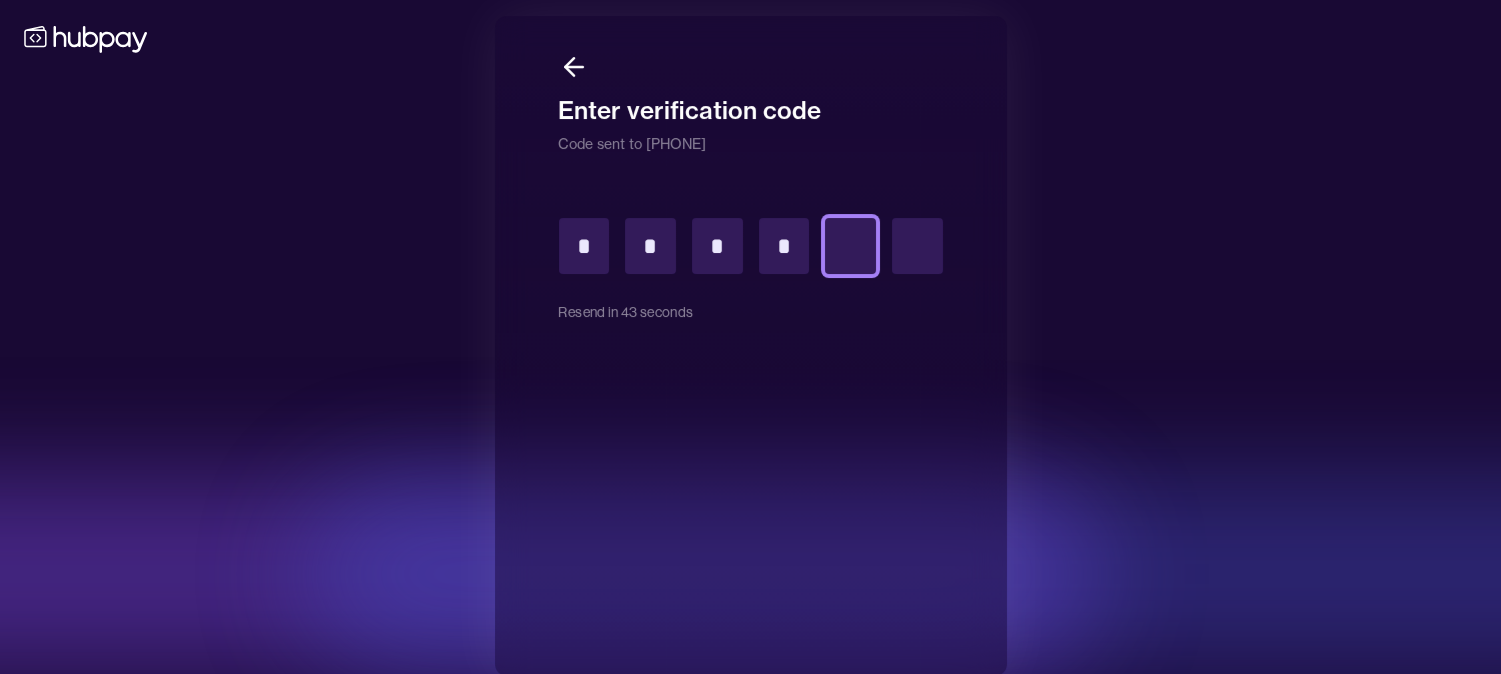 type on "*" 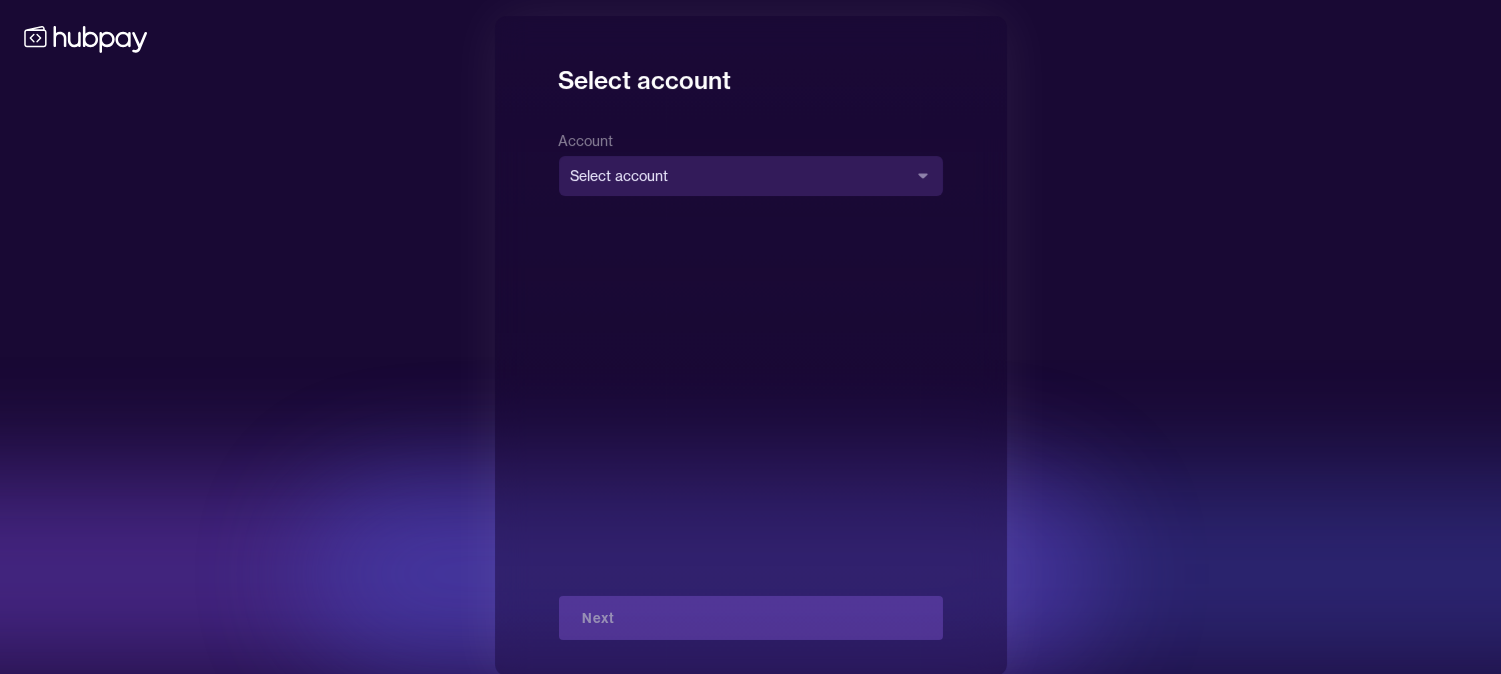 click on "**********" at bounding box center (750, 346) 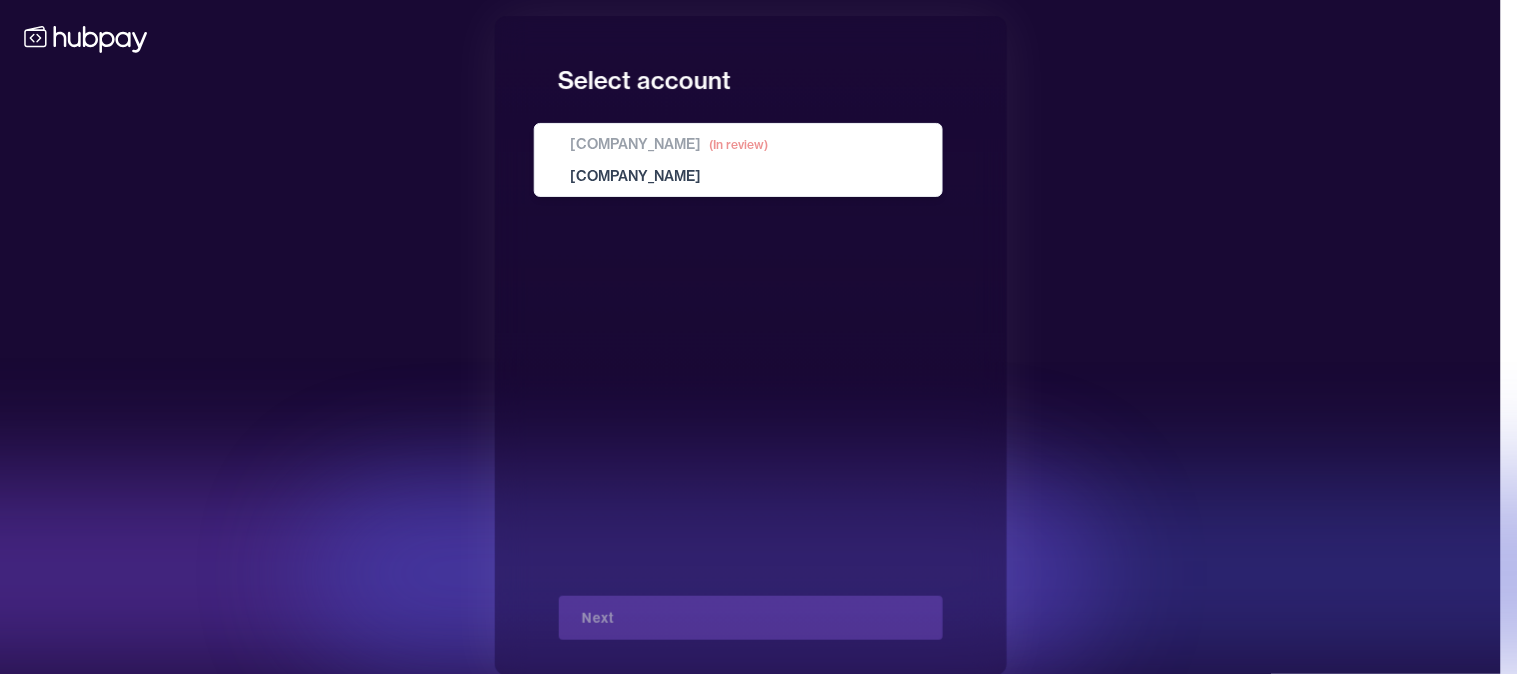 select on "**********" 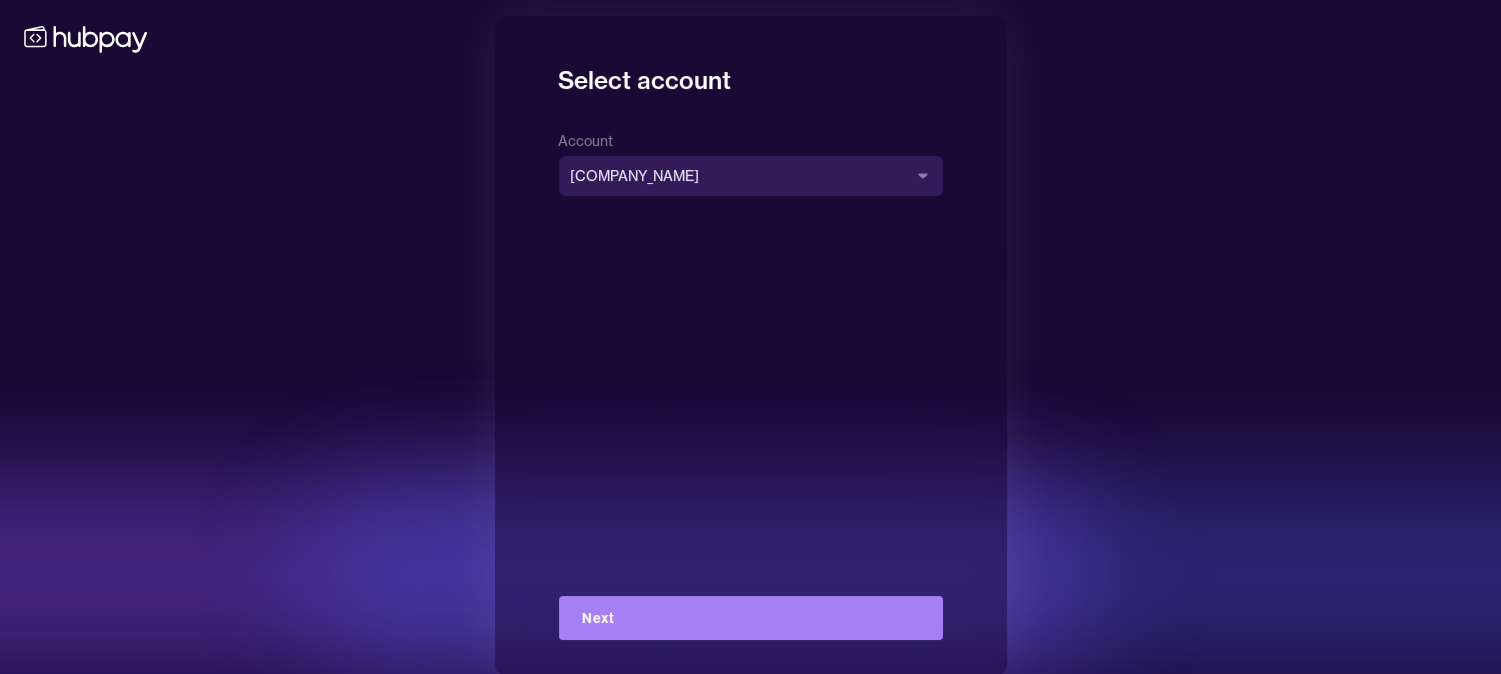 click on "Next" at bounding box center (751, 618) 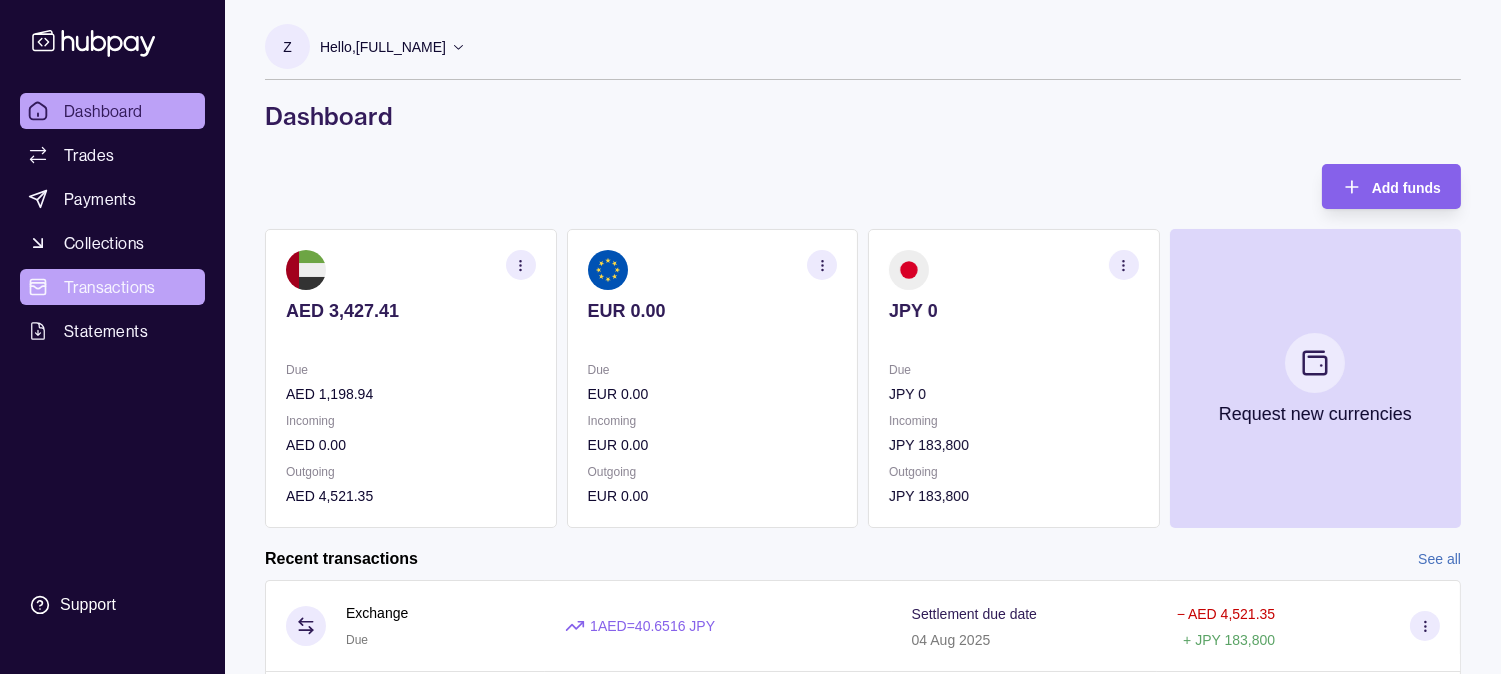click on "Transactions" at bounding box center [110, 287] 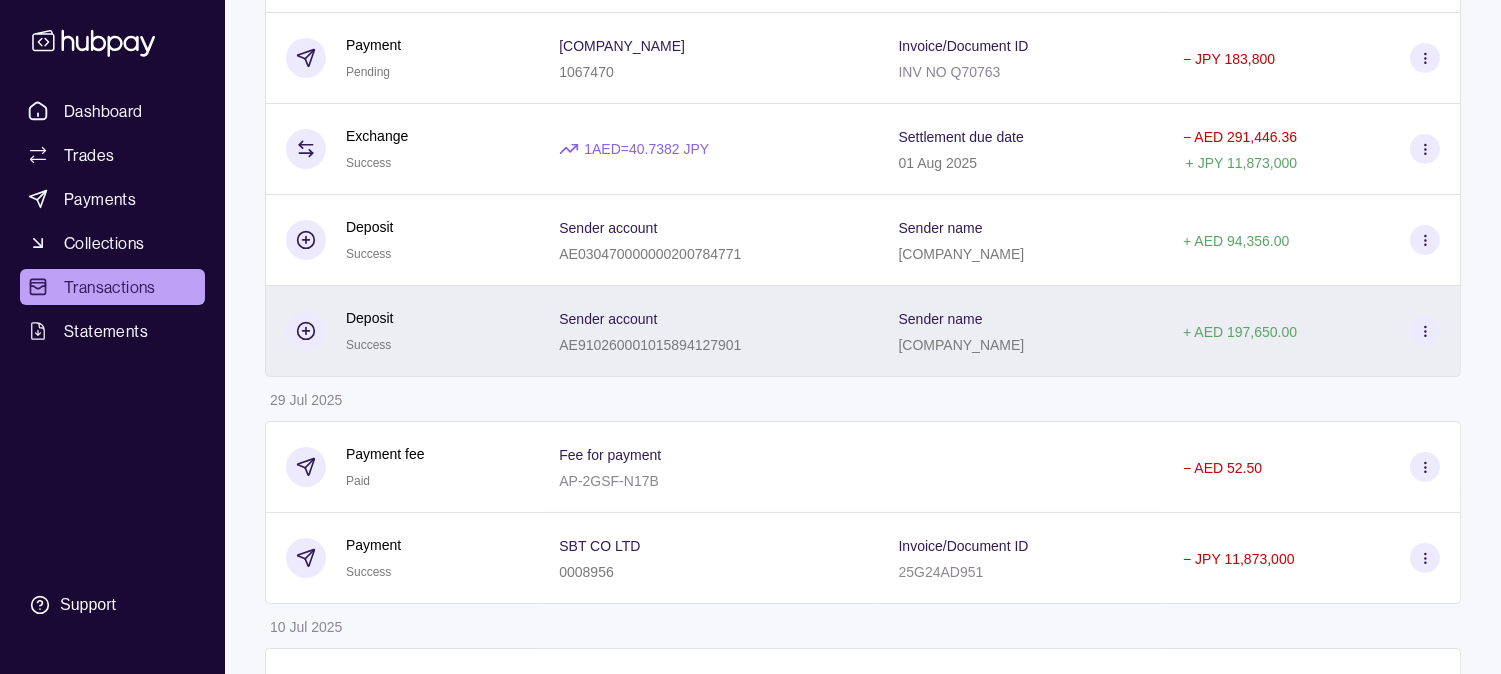 scroll, scrollTop: 555, scrollLeft: 0, axis: vertical 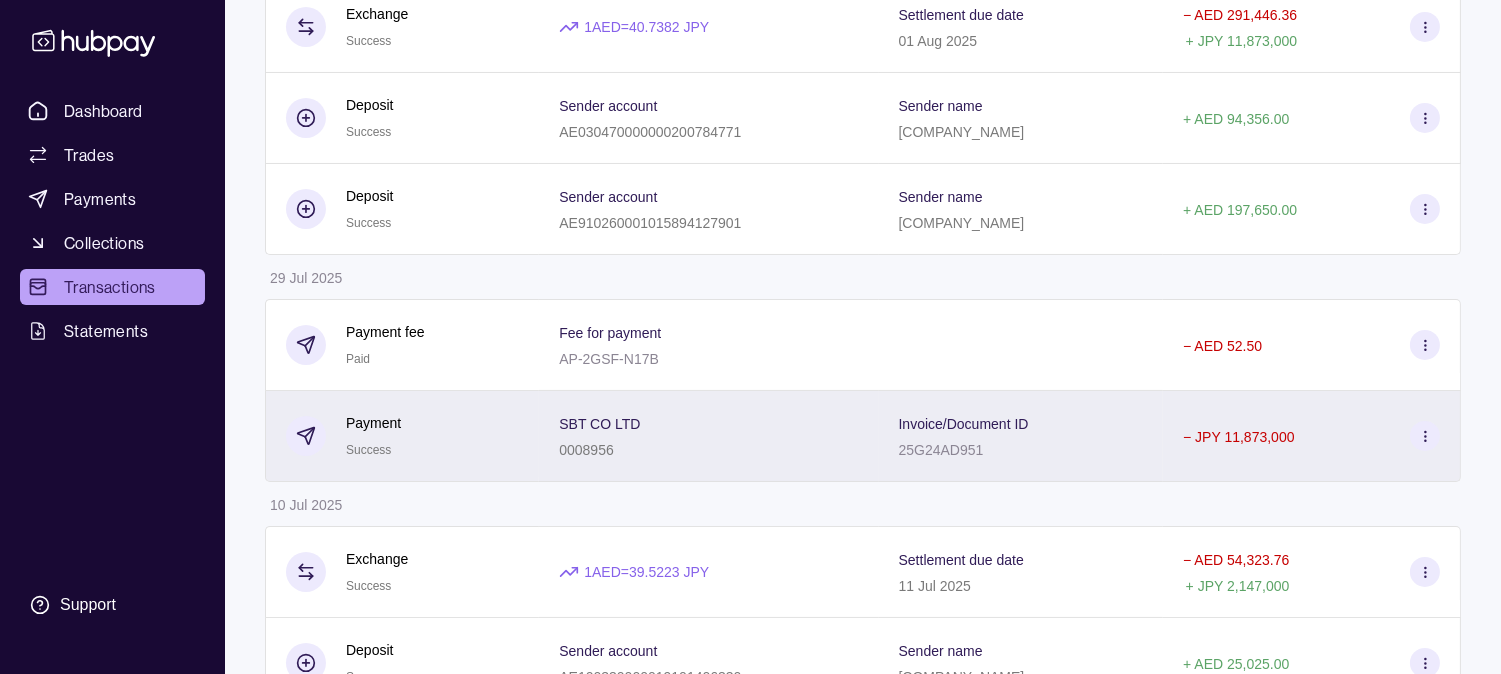 click on "Invoice/Document ID 25G24AD951" at bounding box center [1021, 436] 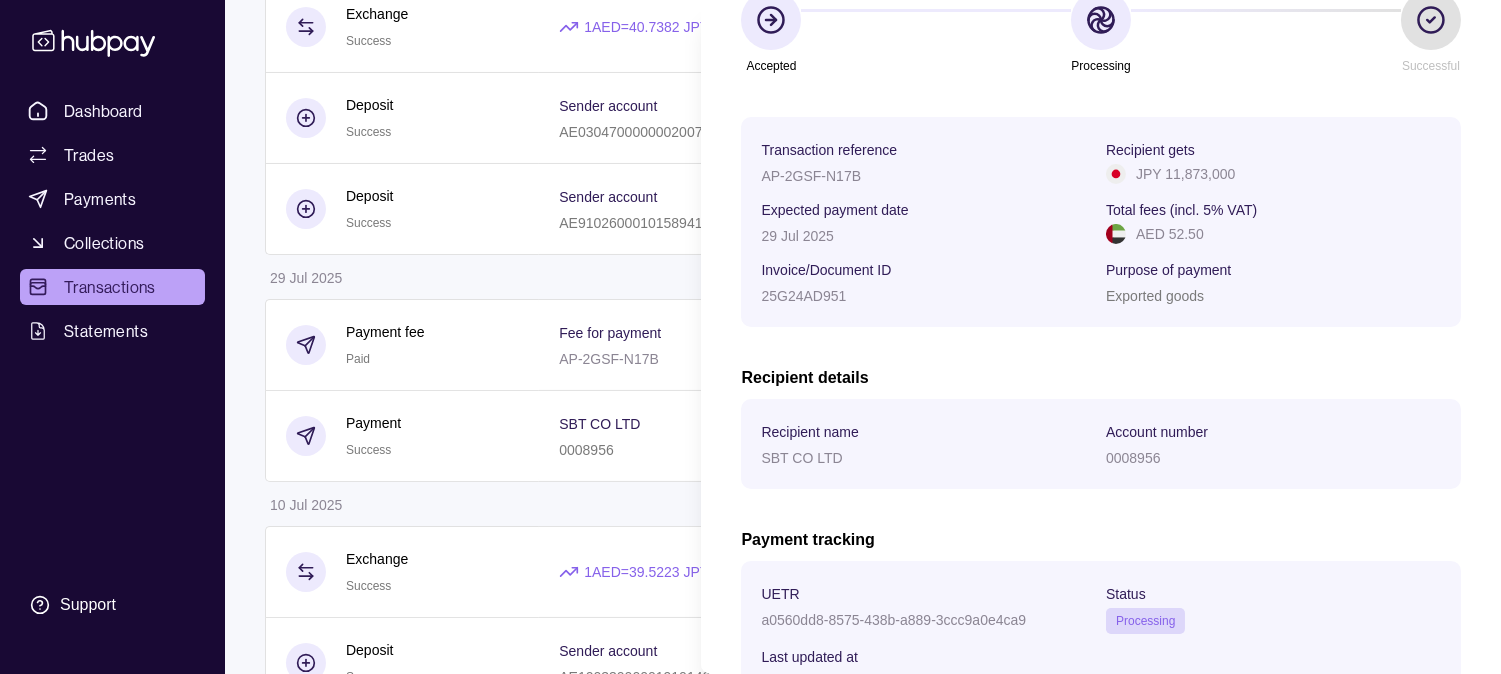 scroll, scrollTop: 373, scrollLeft: 0, axis: vertical 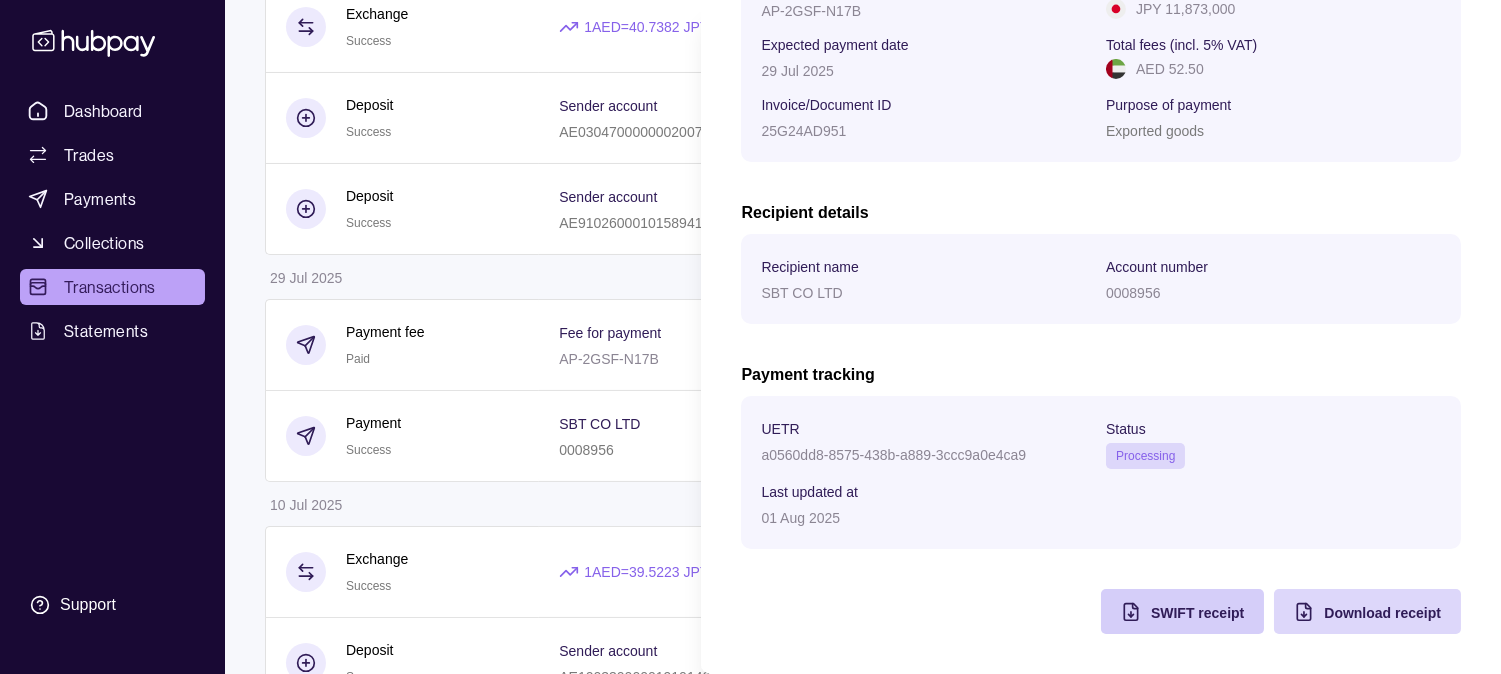 click on "SWIFT receipt" at bounding box center (1167, 611) 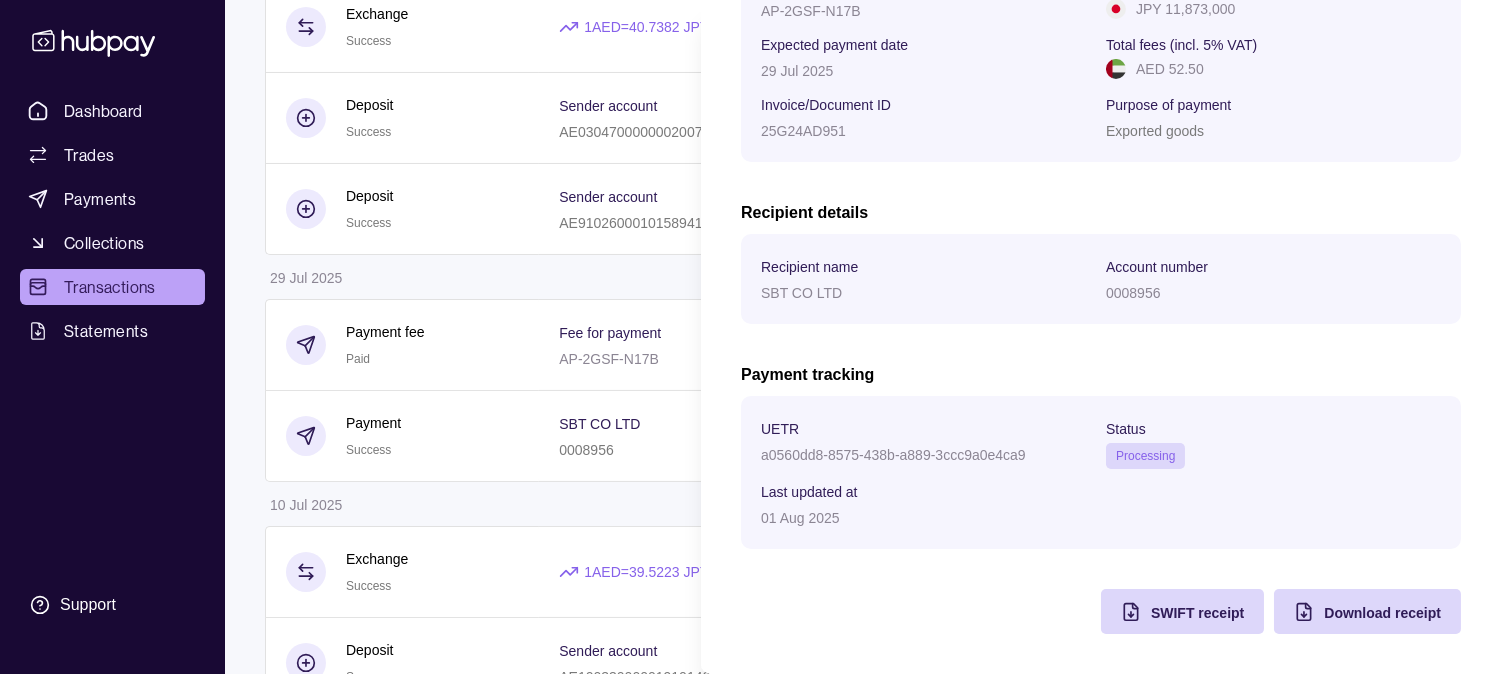 click on "Dashboard Trades Payments Collections Transactions Statements Support Z Hello,  [FULL_NAME] [COMPANY_NAME] Change account Account Terms and conditions Privacy policy Sign out Transactions More filters  ( 0  applied) Details Amount 01 Aug 2025 Exchange Due 1  AED  =  40.6516   JPY Settlement due date 04 Aug 2025 −   AED 4,521.35 +   JPY 183,800 Payment fee Due Fee for payment [TRANSACTION_ID] −   AED 52.50 Payment Pending [COMPANY_NAME] [ACCOUNT_NUMBER] Invoice/Document ID INV NO Q70763 −   JPY 183,800 Exchange Success 1  AED  =  40.7382   JPY Settlement due date 01 Aug 2025 −   AED 291,446.36 +   JPY 11,873,000 Deposit Success Sender account [ACCOUNT_NUMBER] Sender name [COMPANY_NAME] +   AED 94,356.00 Deposit Success Sender account [ACCOUNT_NUMBER] Sender name [COMPANY_NAME] +   AED 197,650.00 29 Jul 2025 Payment fee" at bounding box center [750, 597] 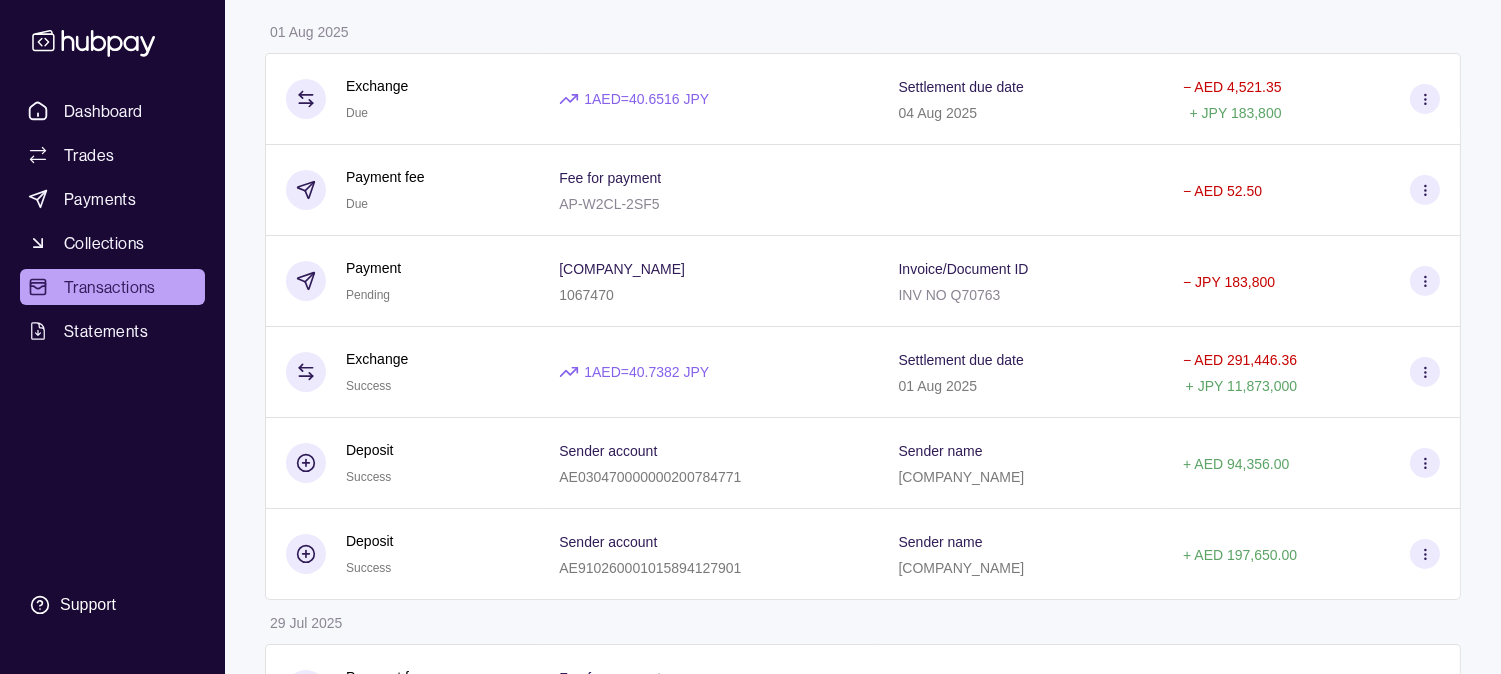 scroll, scrollTop: 0, scrollLeft: 0, axis: both 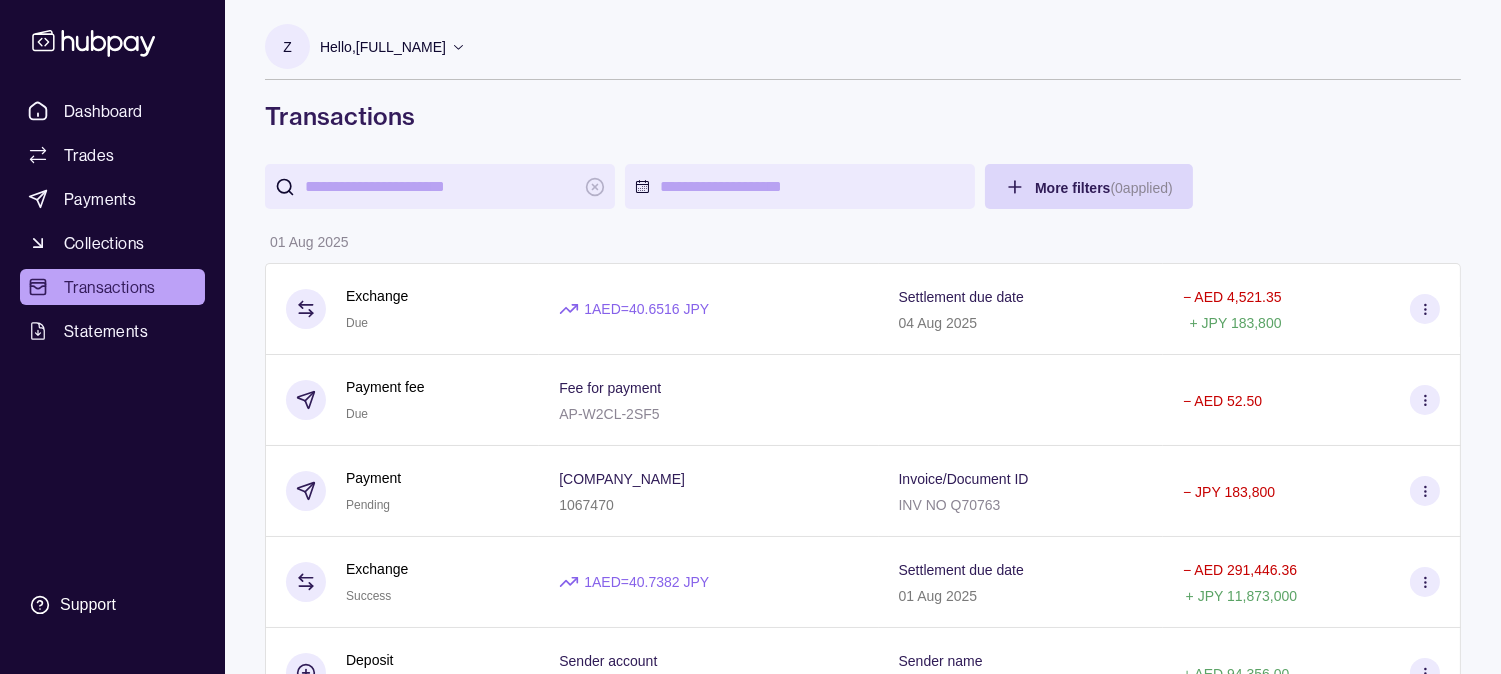 click on "Dashboard Trades Payments Collections Transactions Statements Support" at bounding box center [112, 337] 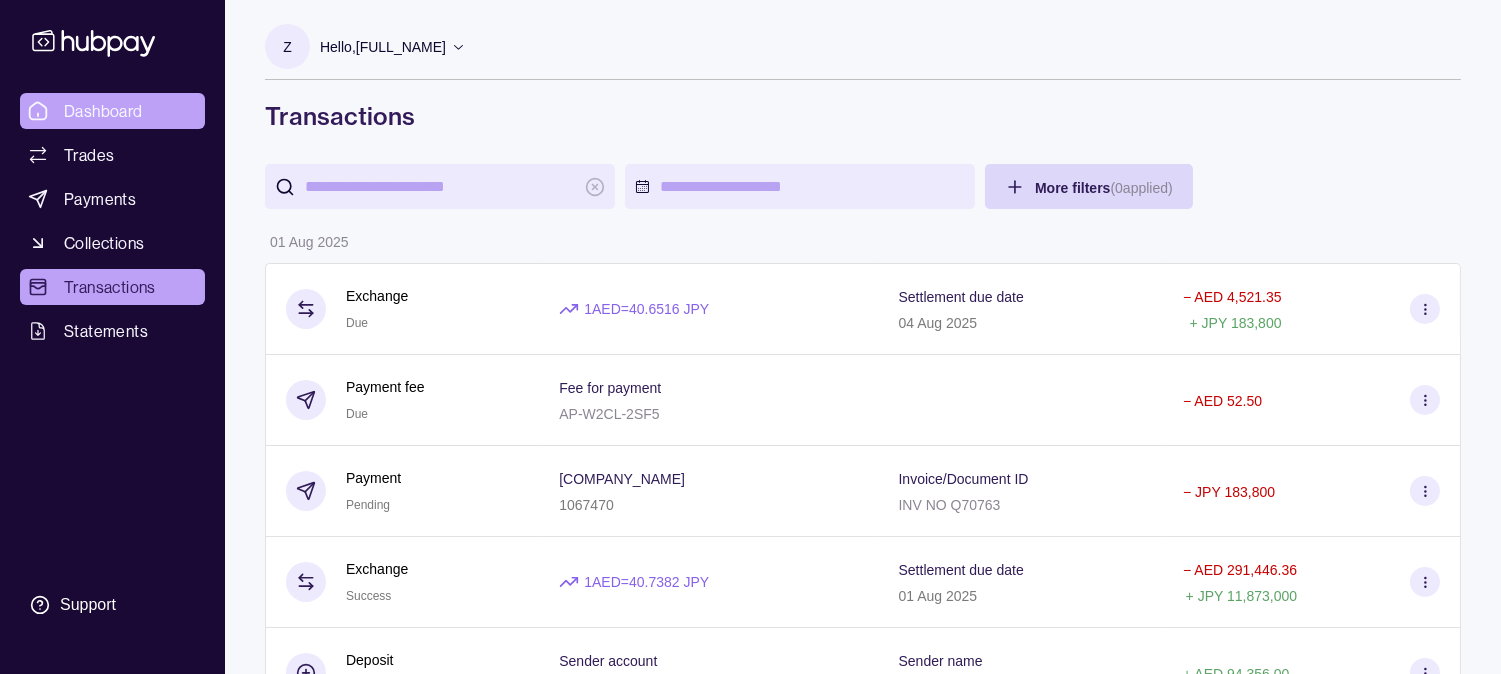 click on "Dashboard" at bounding box center [103, 111] 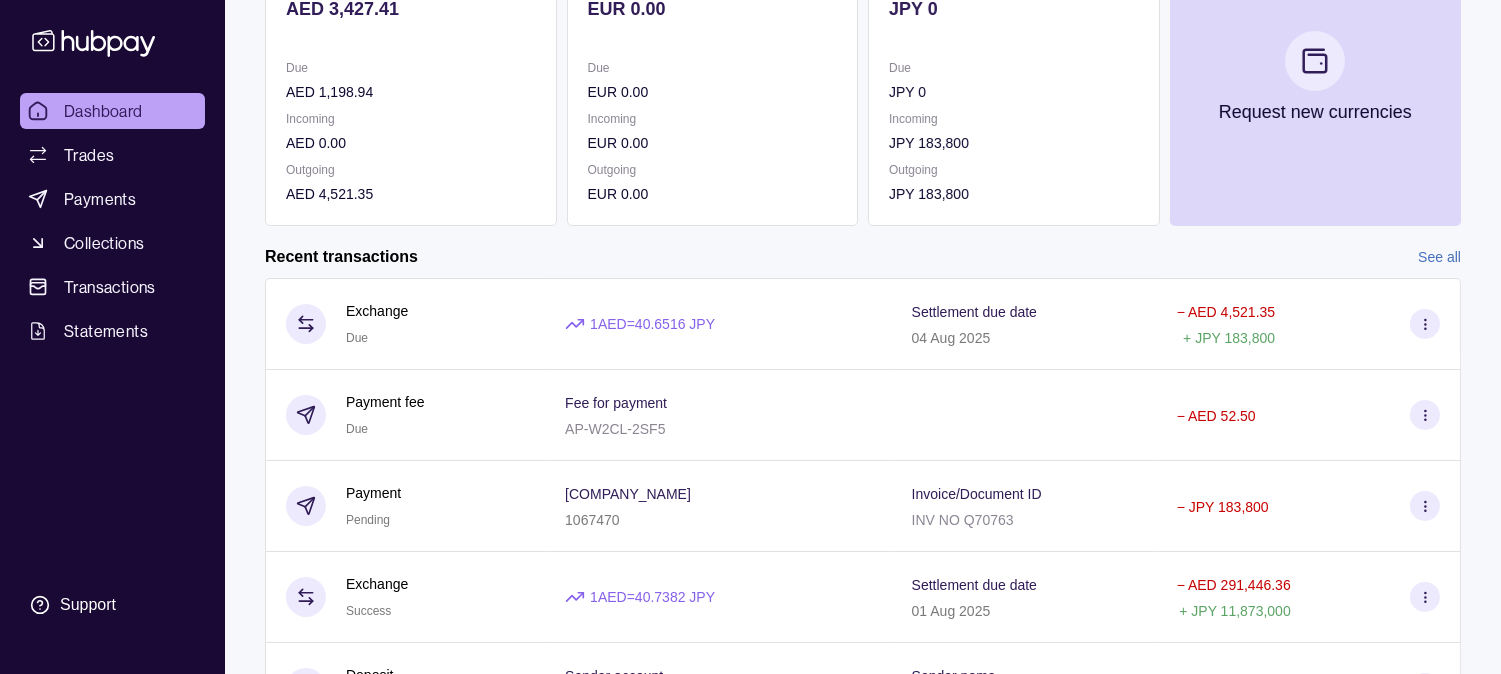 scroll, scrollTop: 0, scrollLeft: 0, axis: both 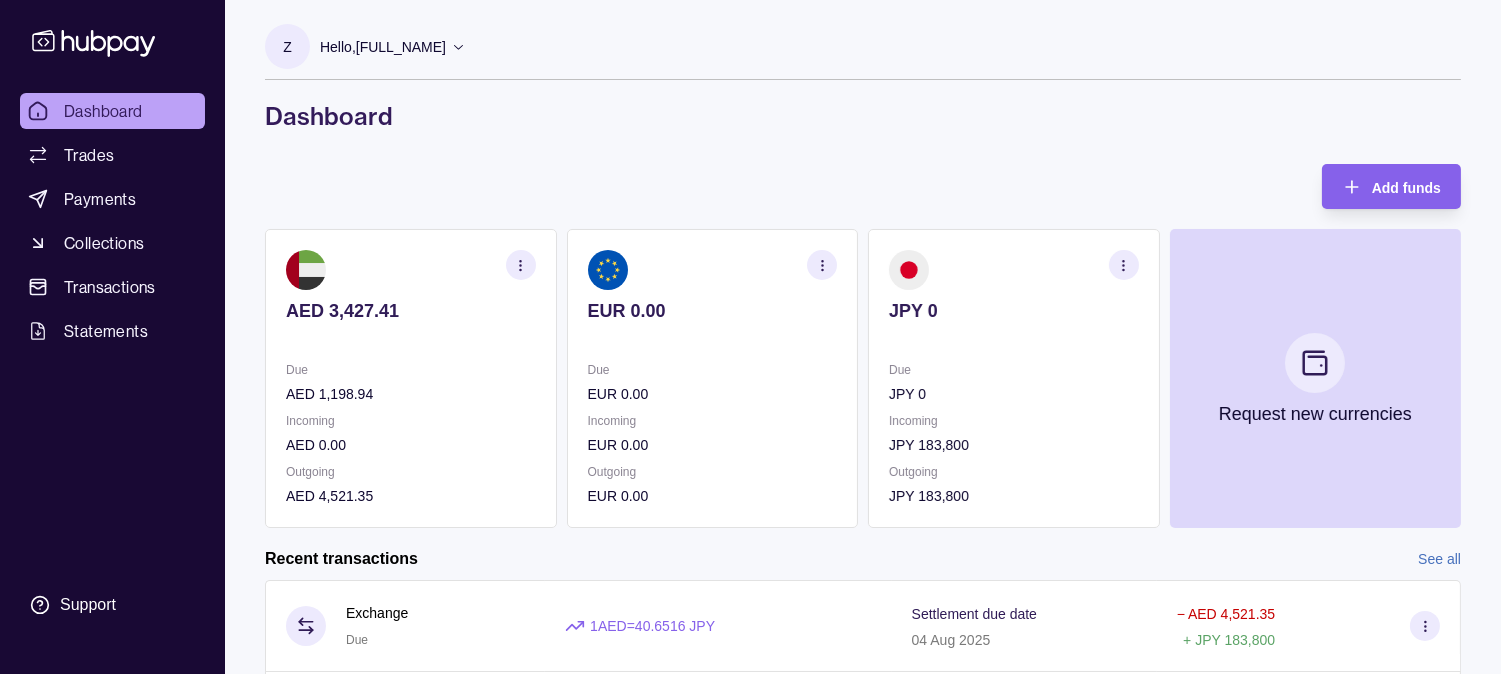 click on "Hello,  [FULL_NAME]" at bounding box center [383, 47] 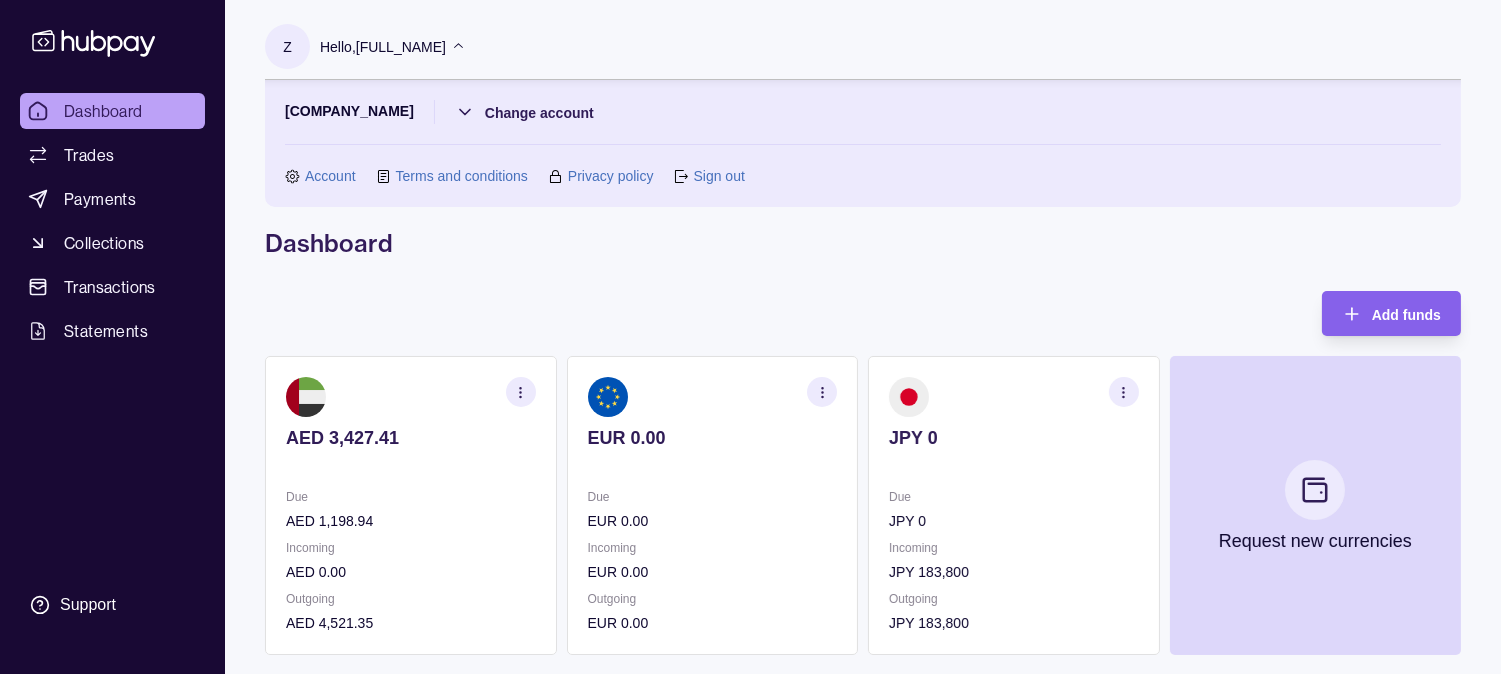 click on "Account Terms and conditions Privacy policy Sign out" at bounding box center [863, 176] 